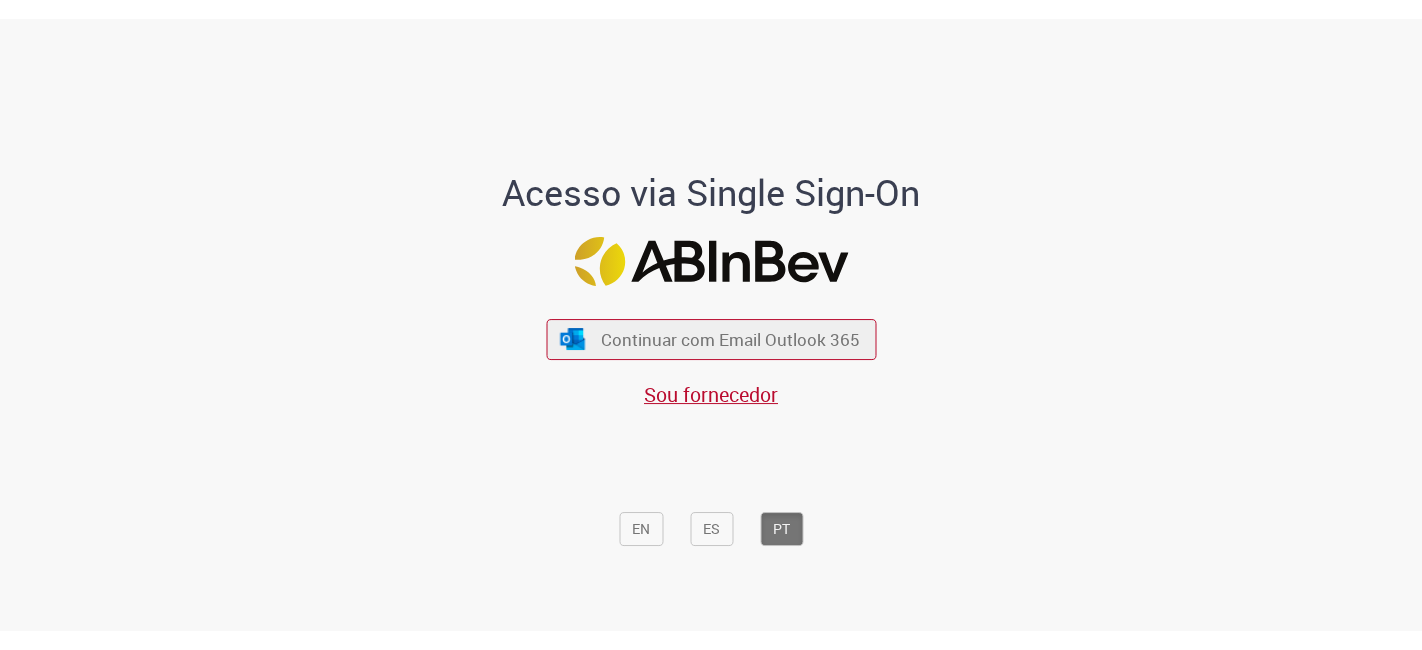 scroll, scrollTop: 0, scrollLeft: 0, axis: both 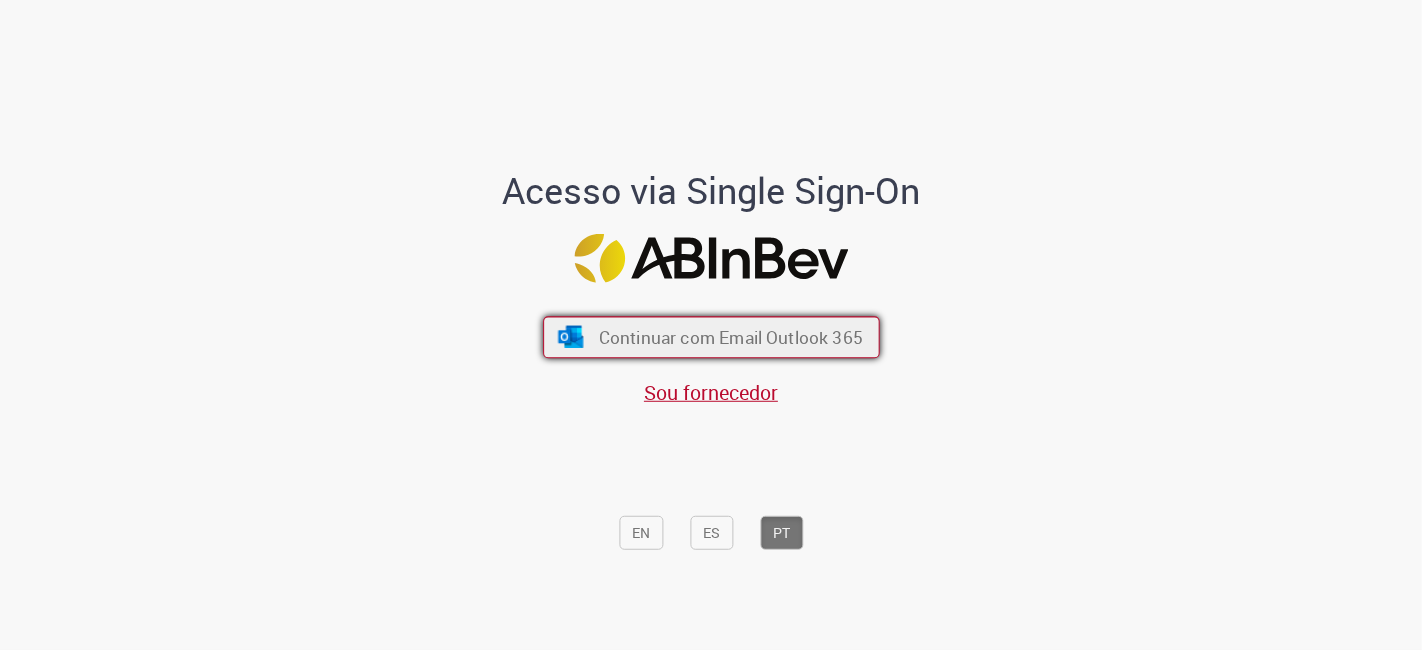 click on "Continuar com Email Outlook 365" at bounding box center (711, 338) 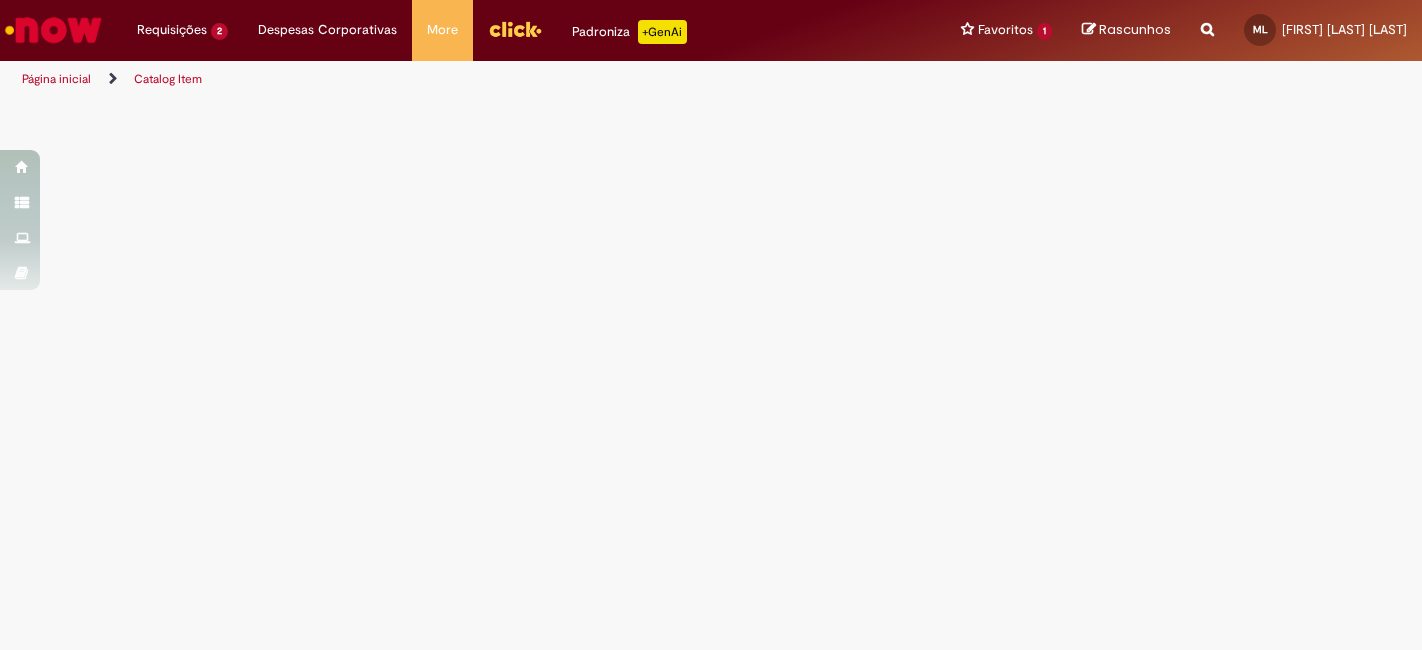 scroll, scrollTop: 0, scrollLeft: 0, axis: both 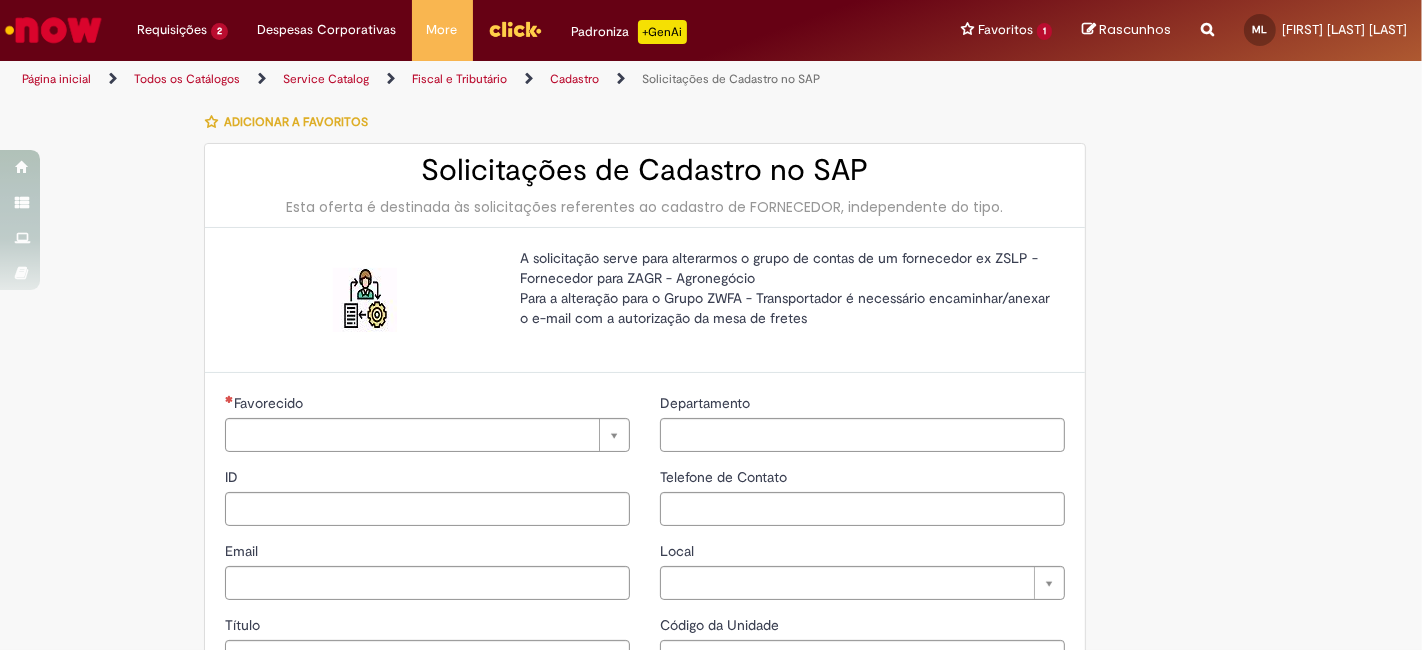 type on "********" 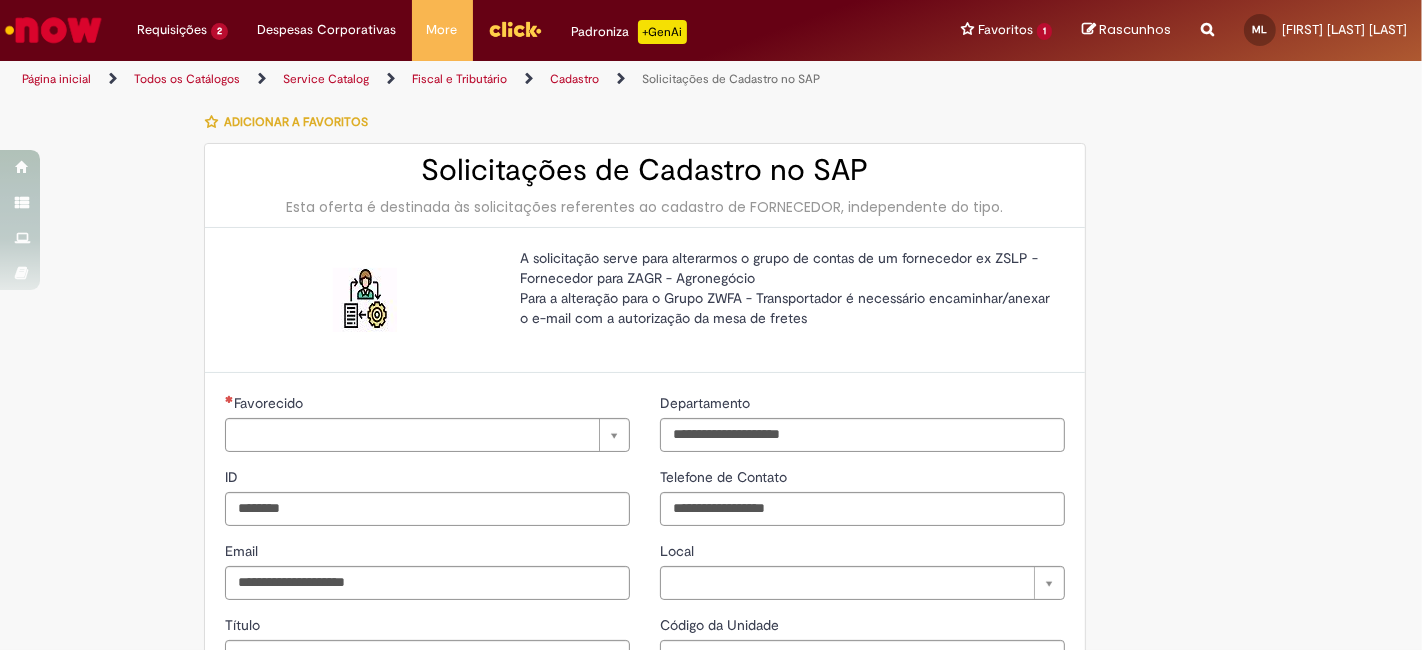 type on "**********" 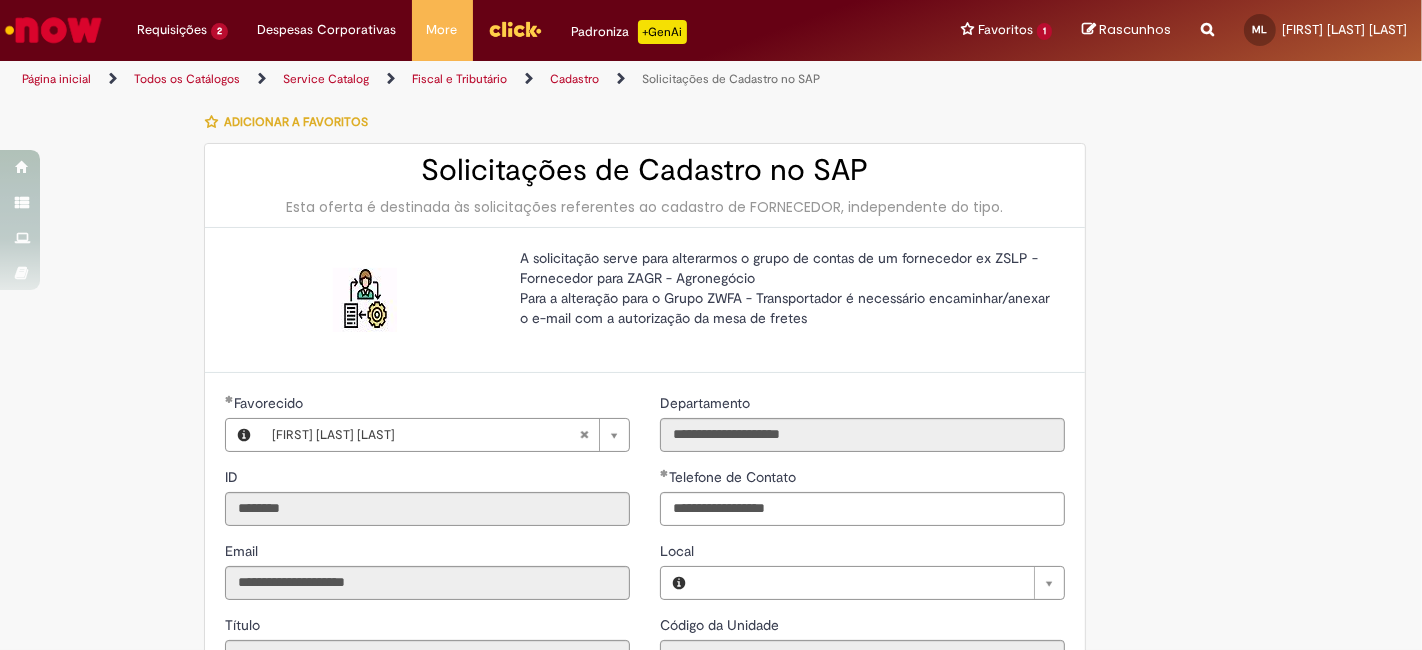 type on "**********" 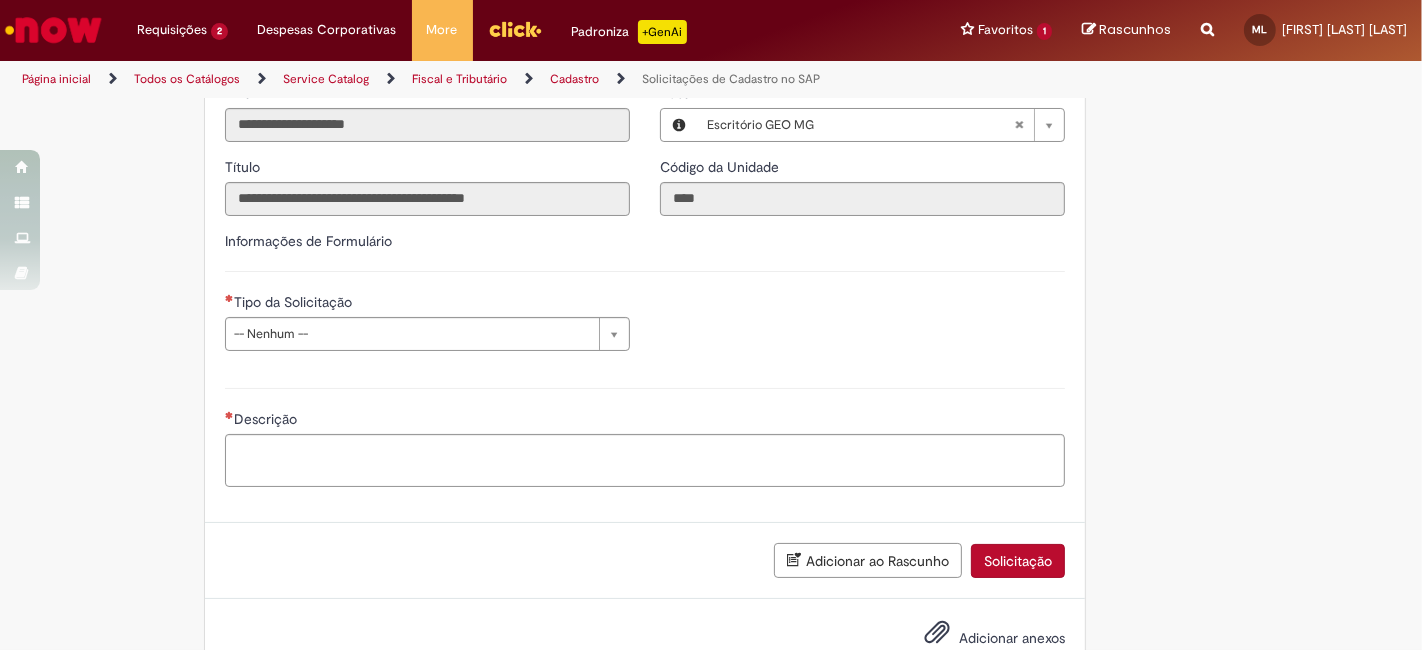 scroll, scrollTop: 512, scrollLeft: 0, axis: vertical 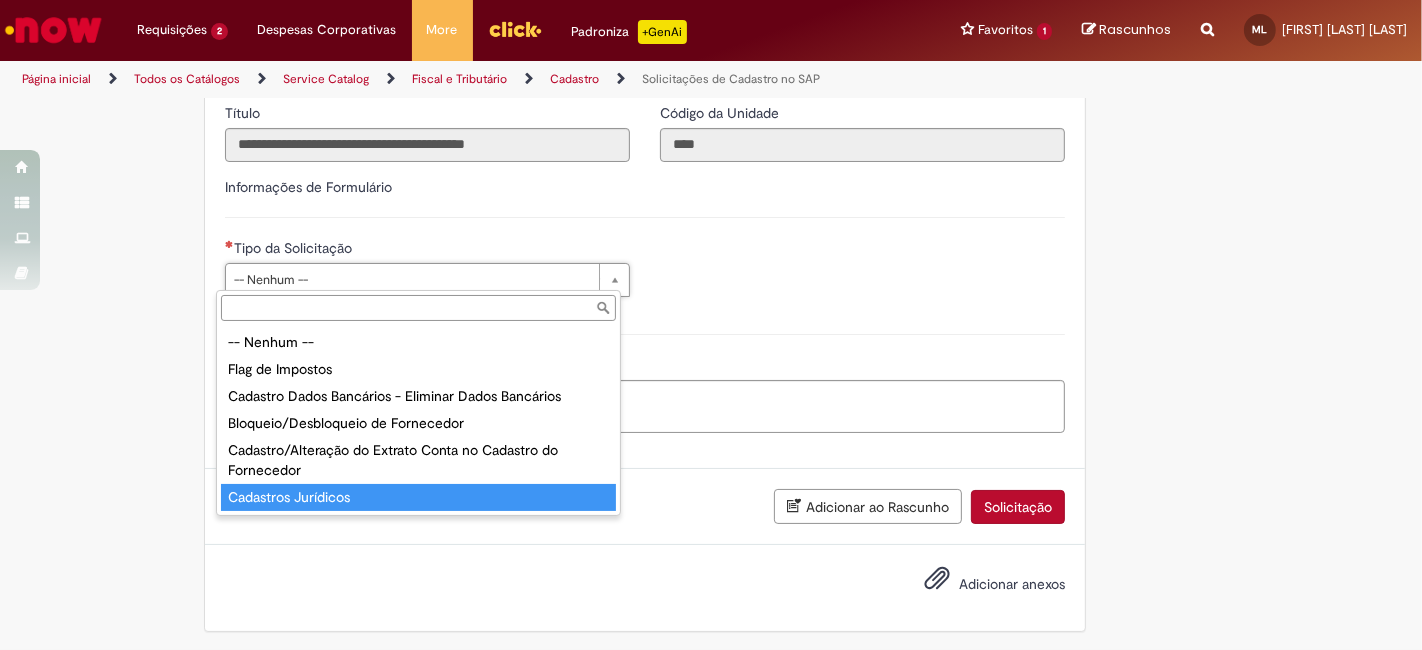 type on "**********" 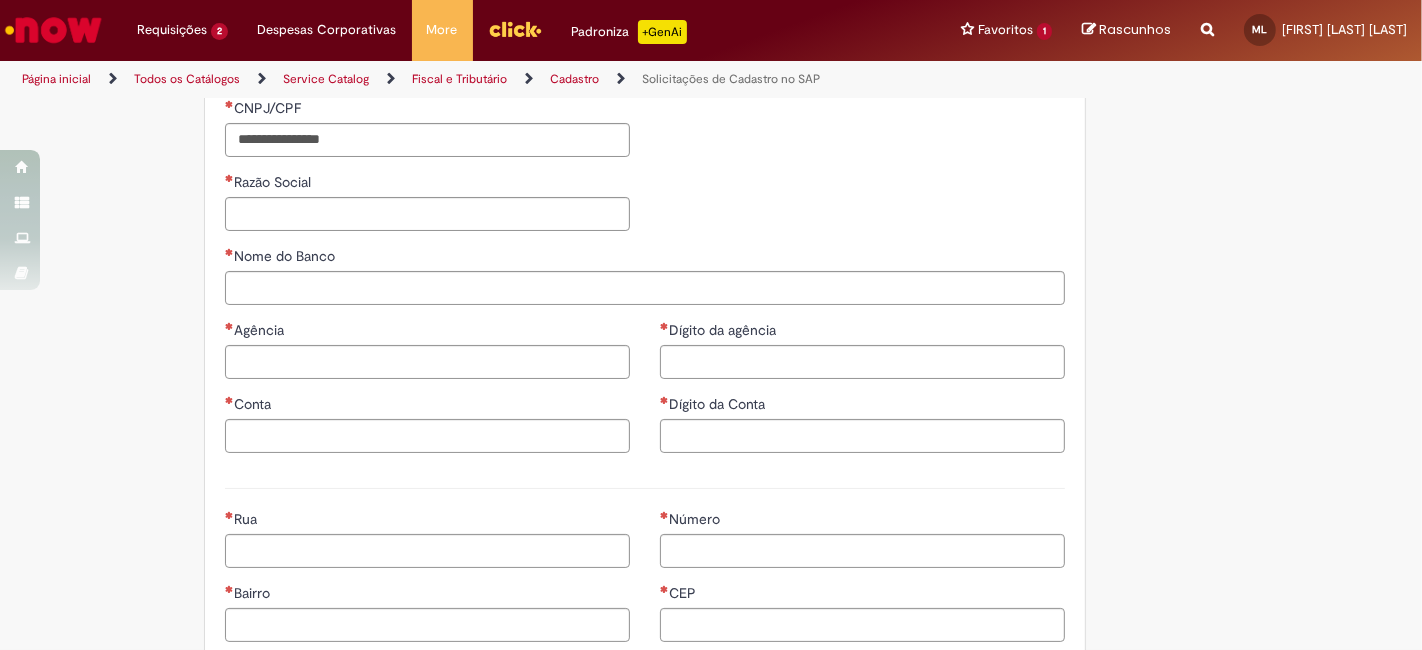scroll, scrollTop: 734, scrollLeft: 0, axis: vertical 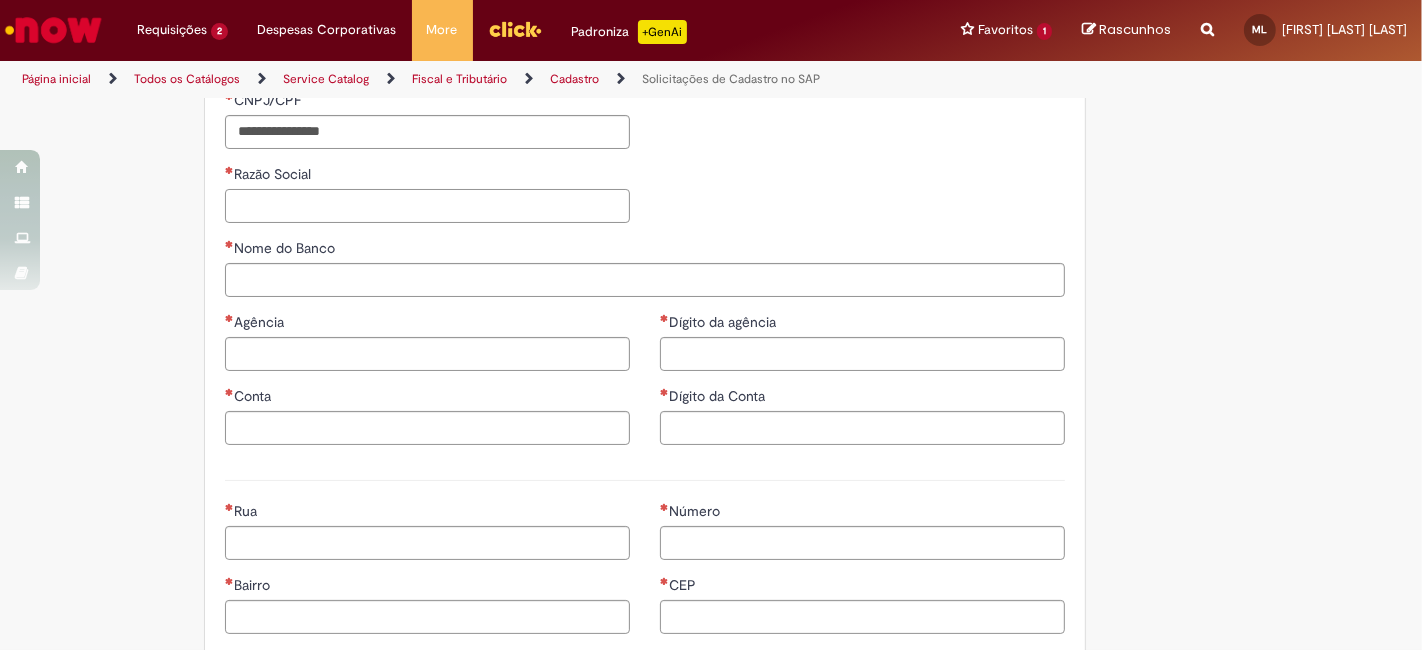 click on "Razão Social" at bounding box center [427, 206] 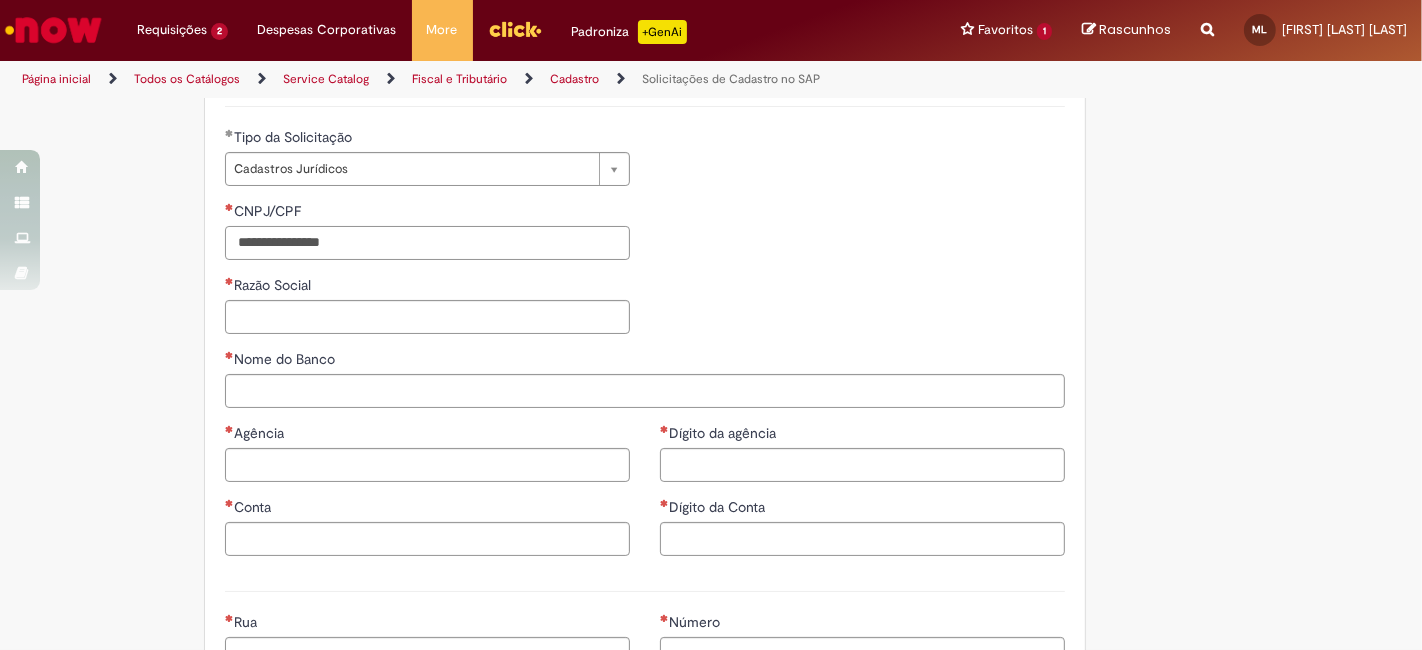 click on "CNPJ/CPF" at bounding box center (427, 243) 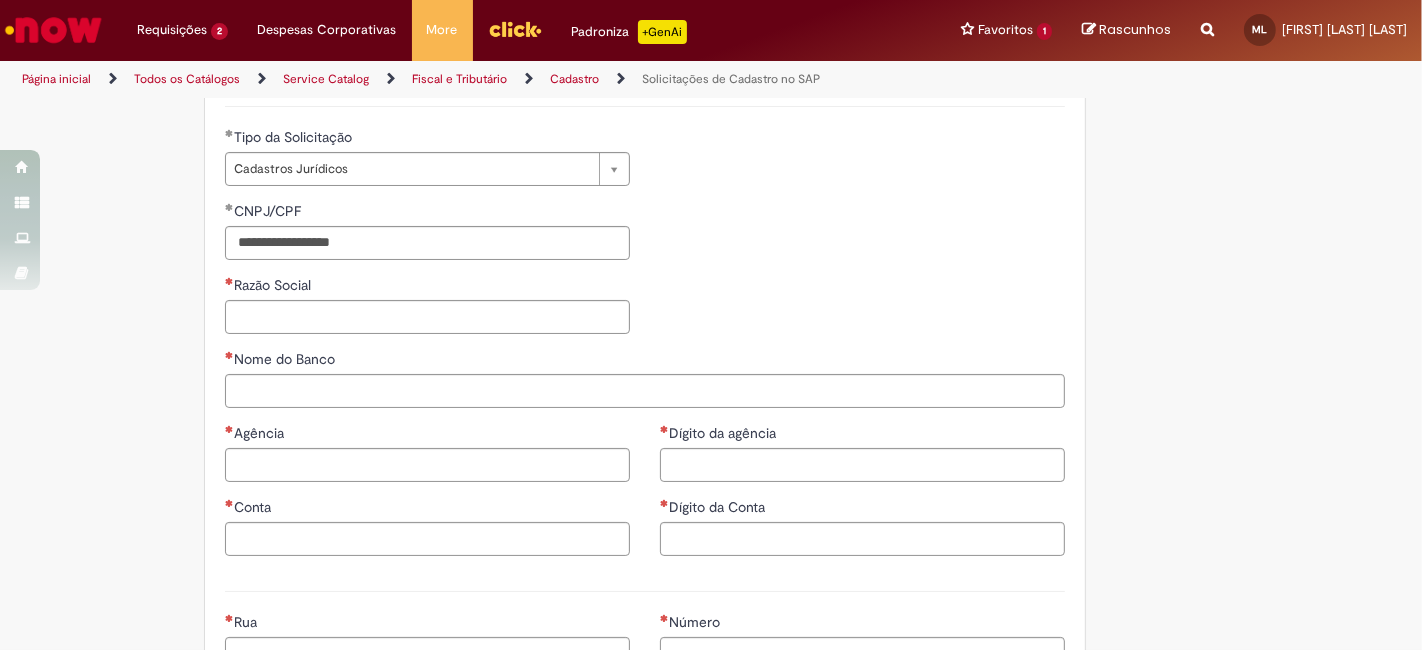 type on "**********" 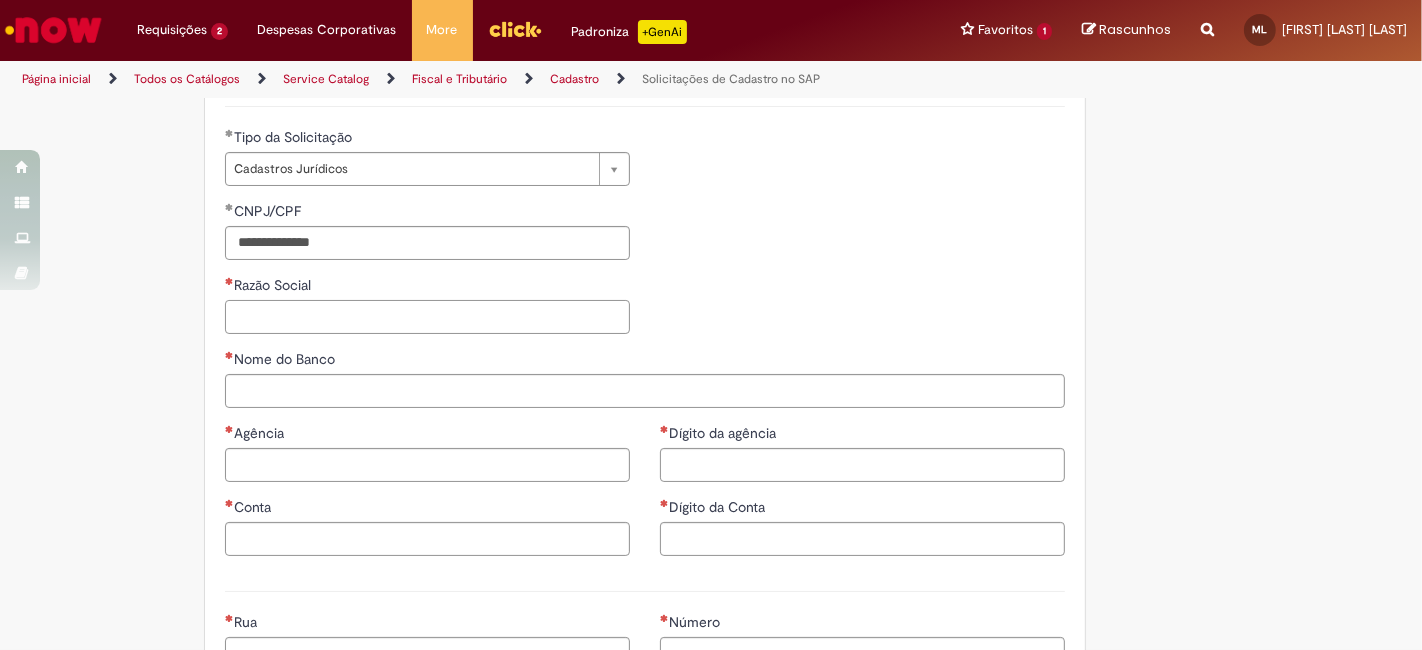 click on "Razão Social" at bounding box center (427, 317) 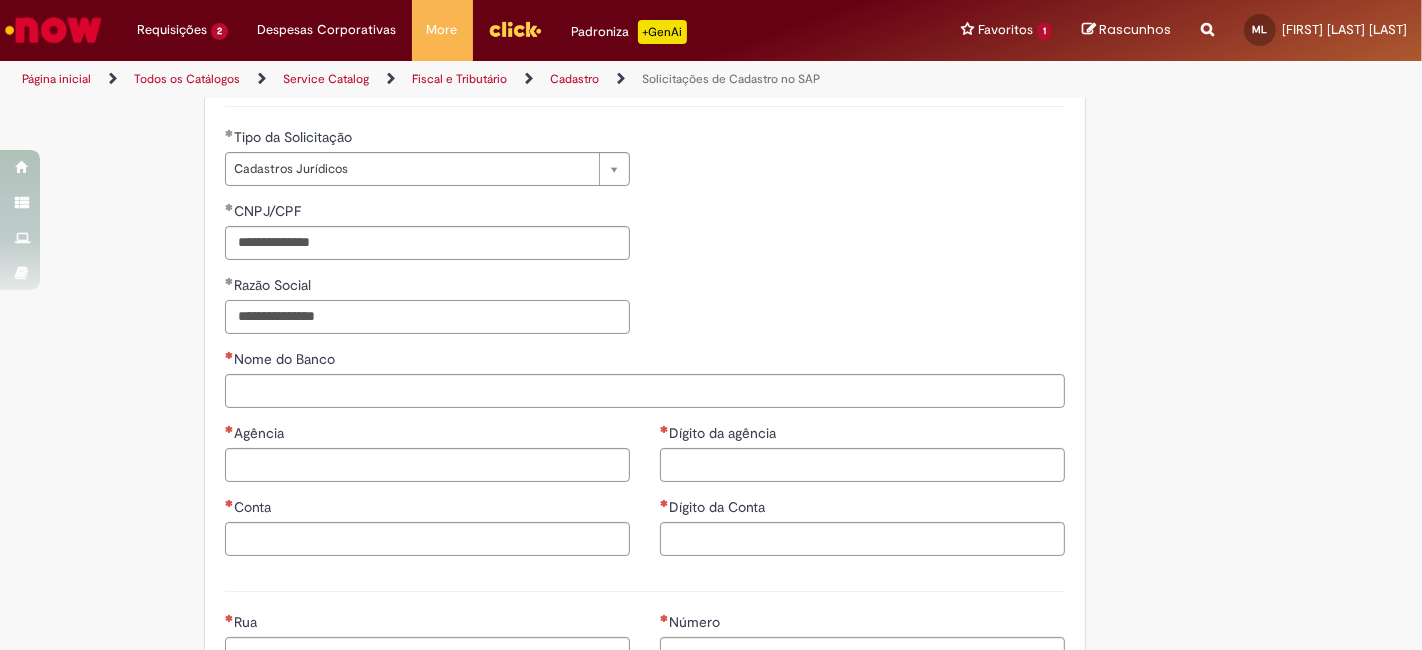type on "**********" 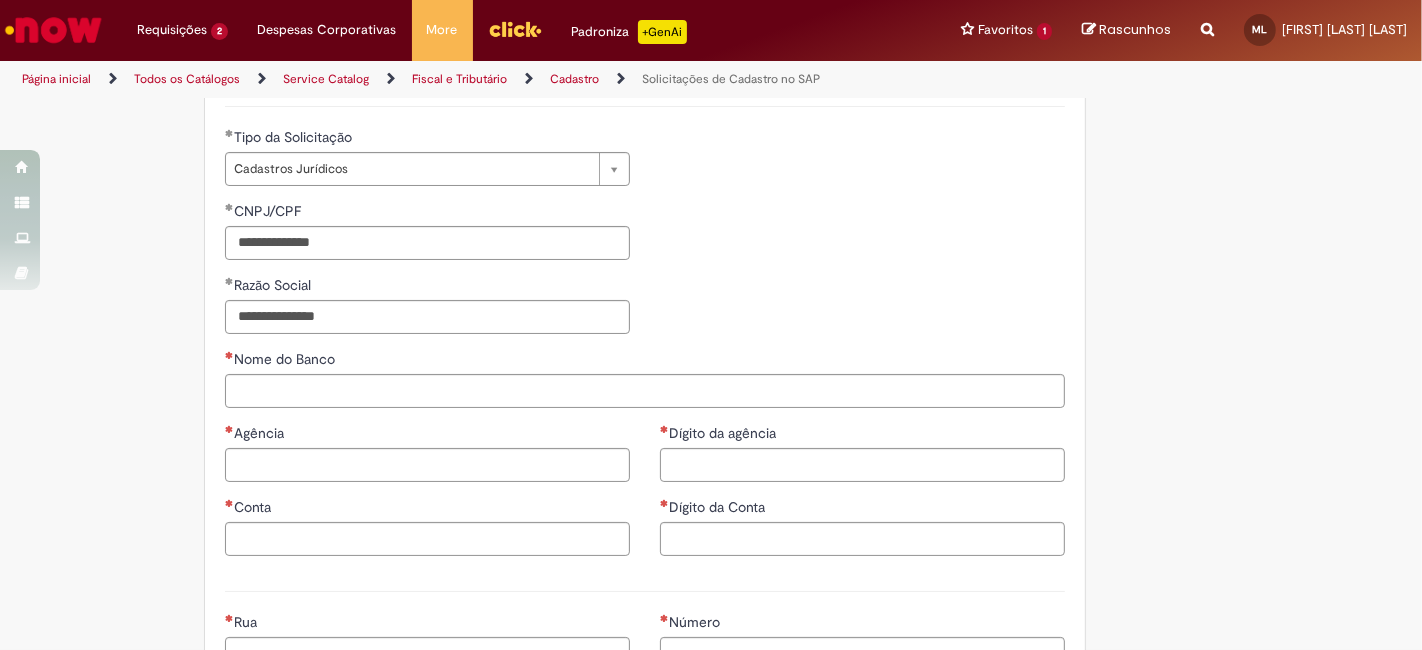 click on "**********" at bounding box center [645, 275] 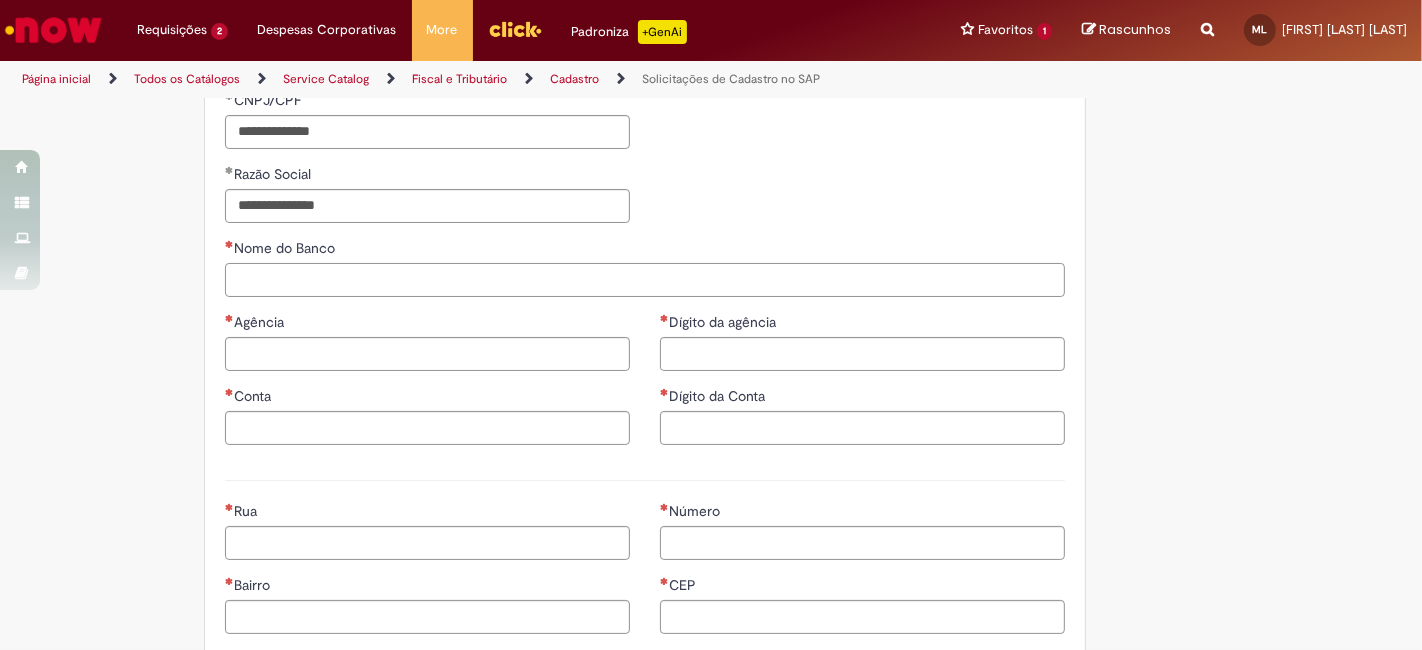 click on "Nome do Banco" at bounding box center (645, 280) 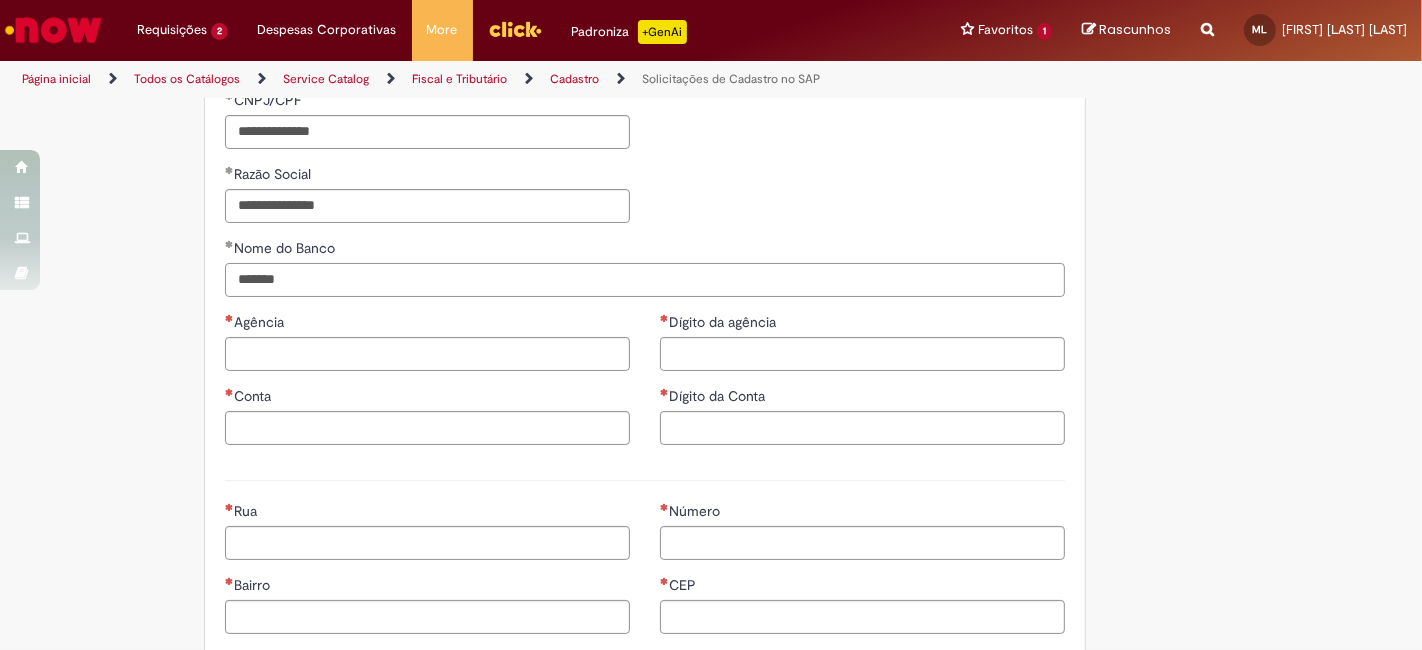 type on "*******" 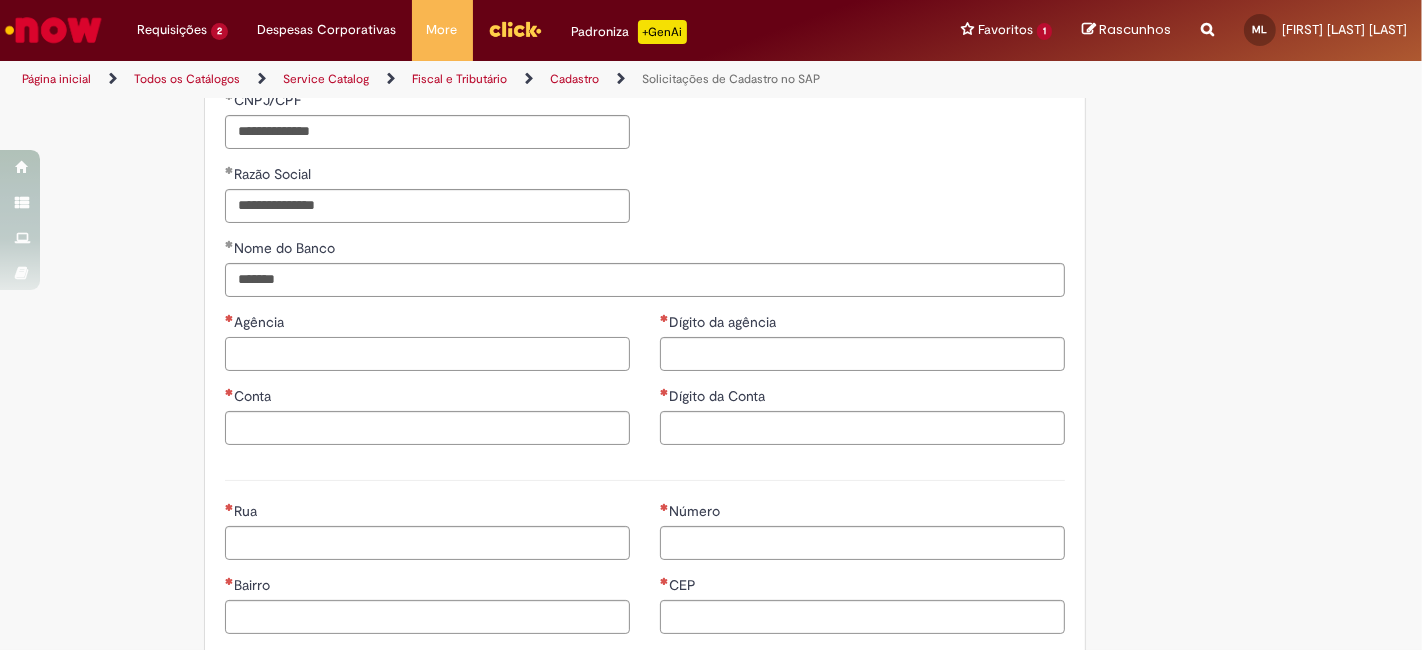 click on "Agência" at bounding box center [427, 354] 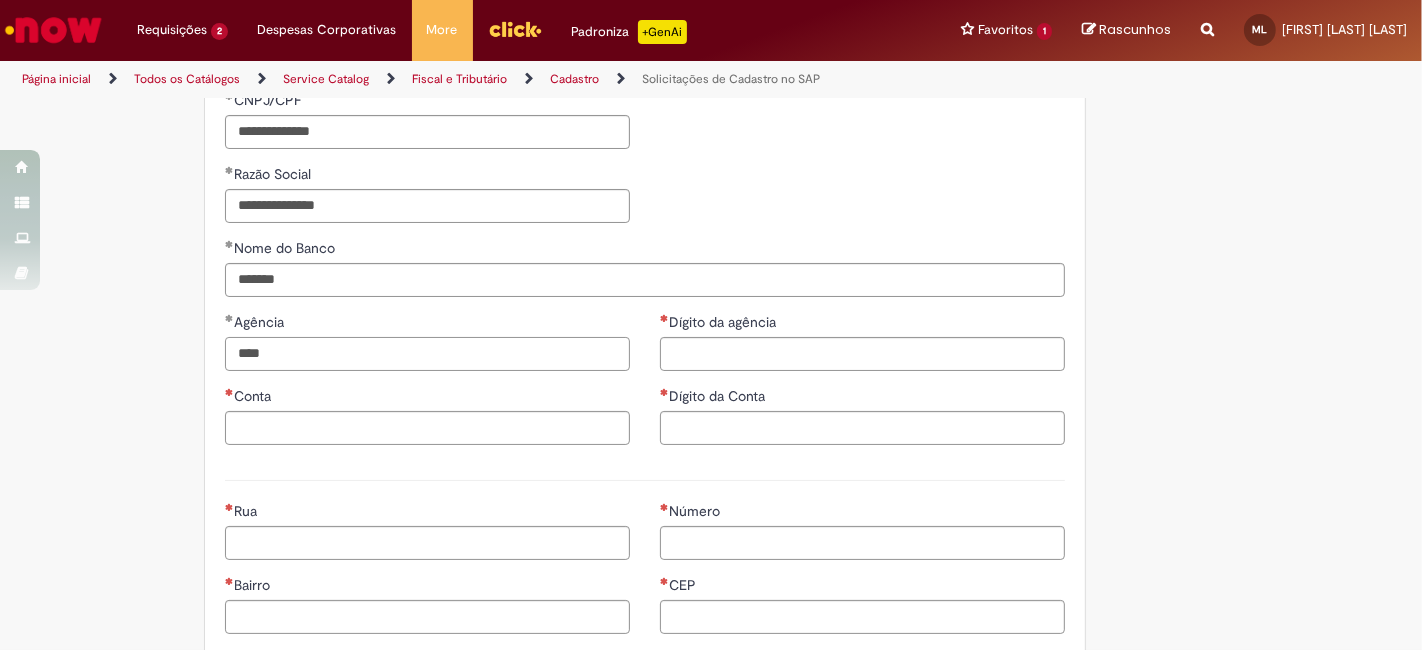 type on "****" 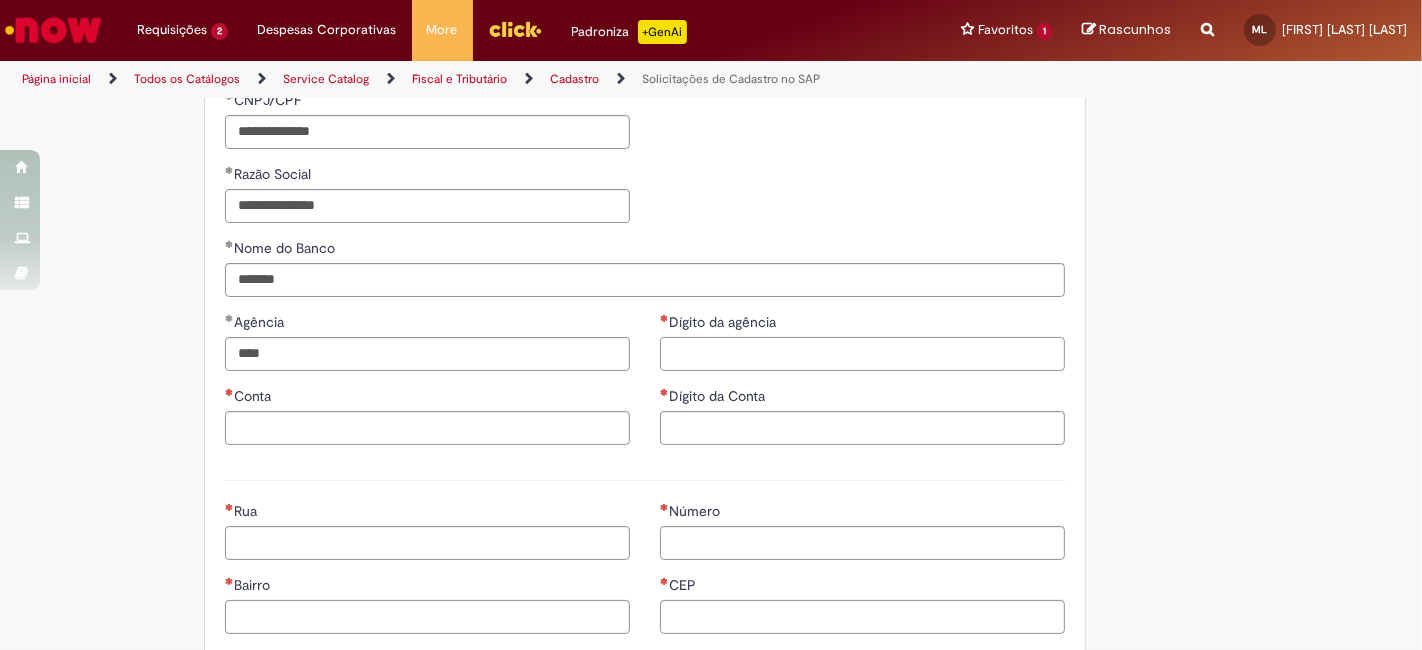 click on "Dígito da agência" at bounding box center (862, 354) 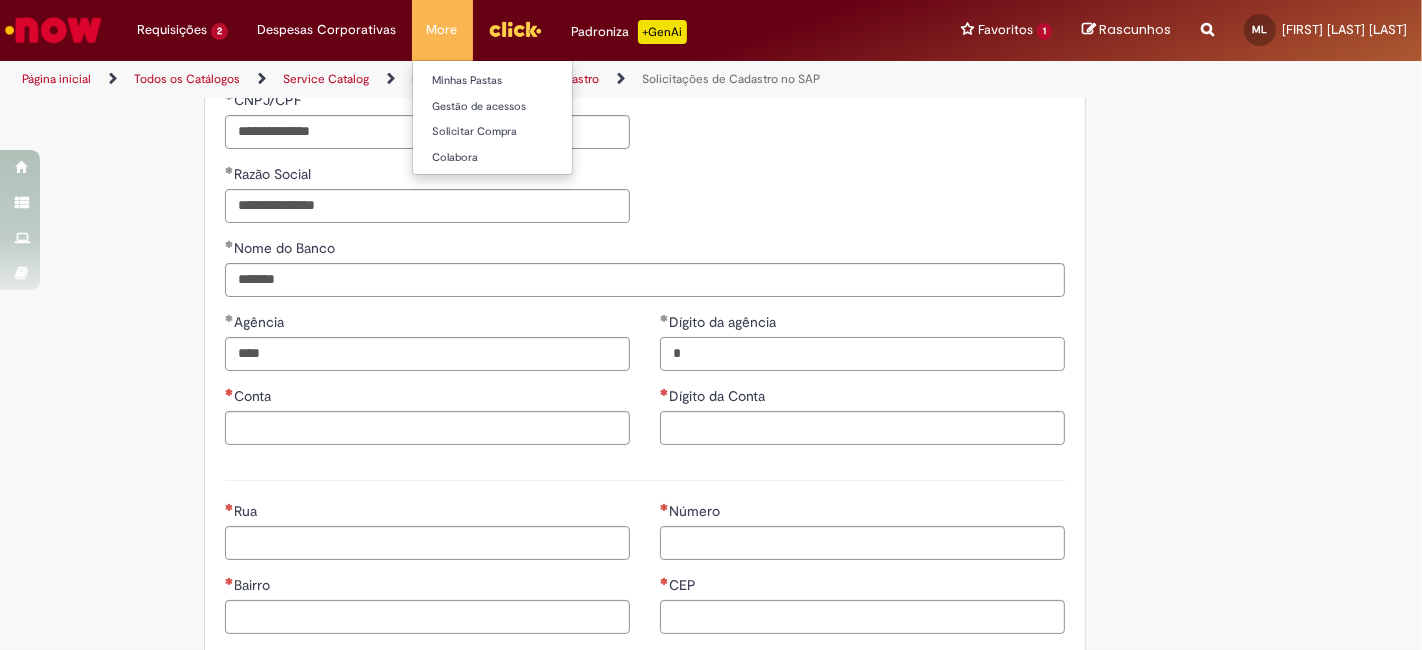 type on "*" 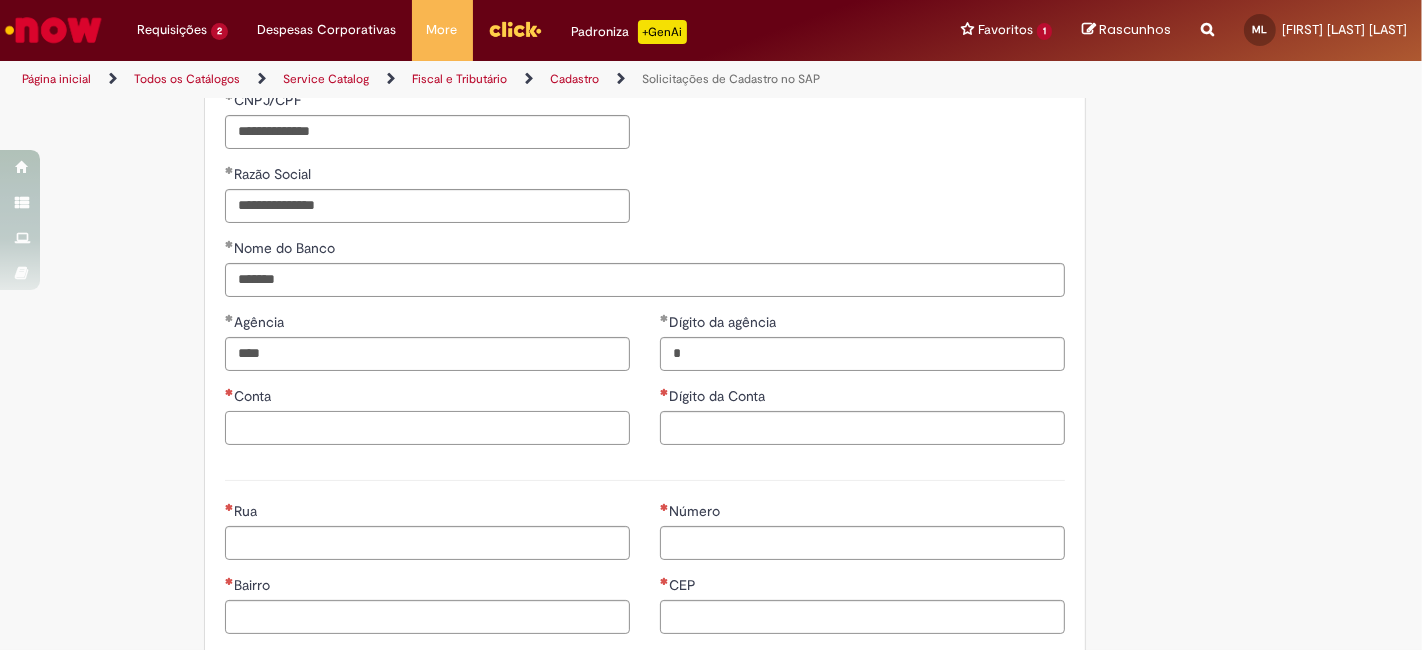 click on "Conta" at bounding box center [427, 428] 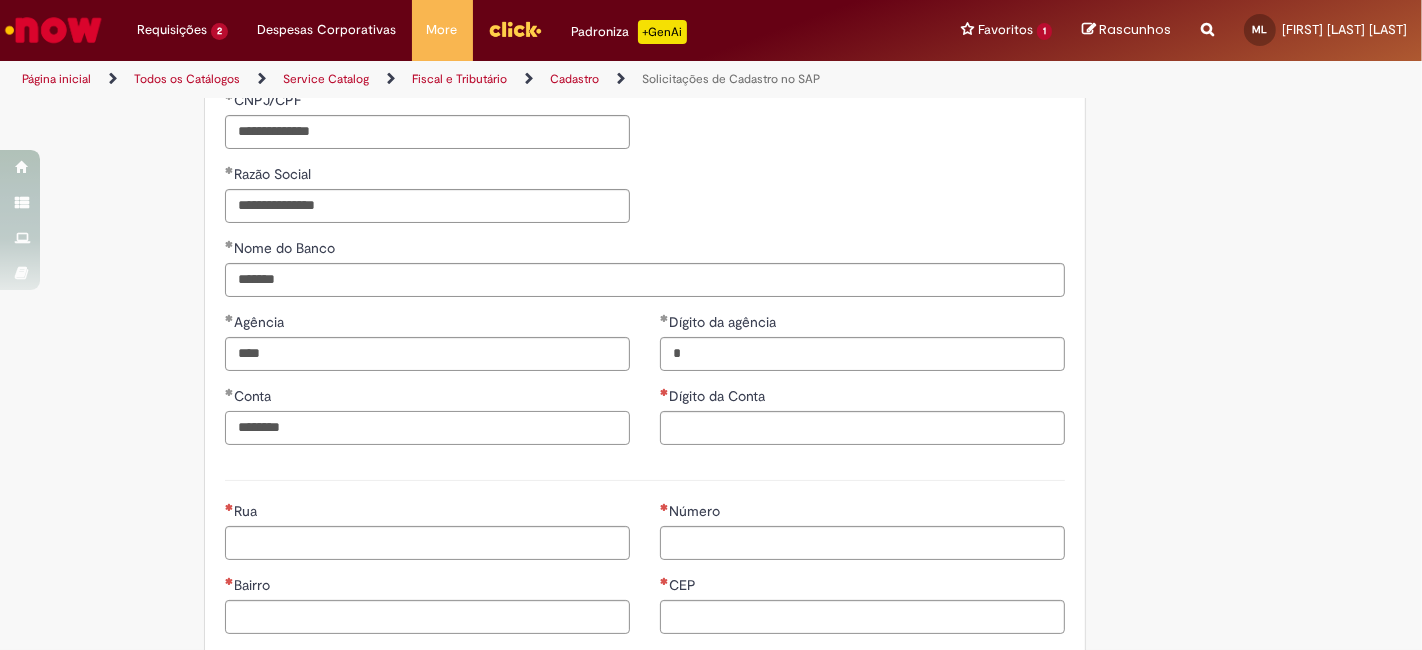 type on "********" 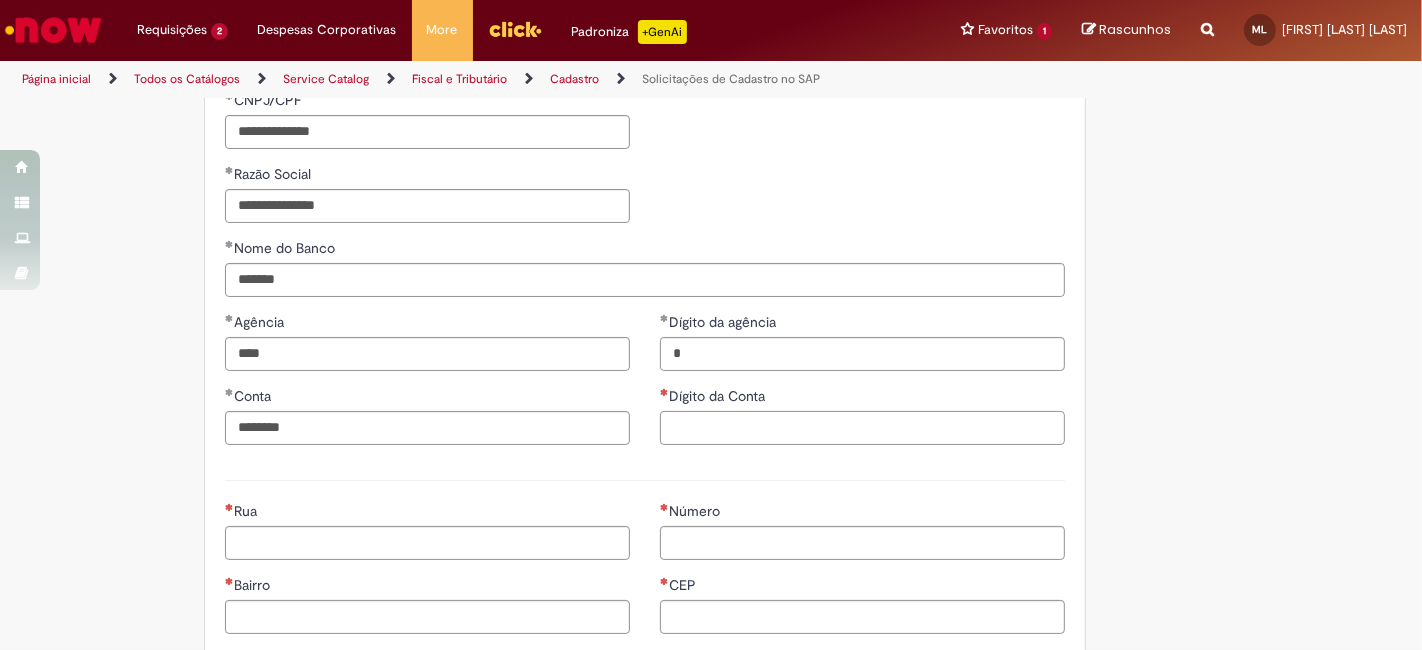 click on "Dígito da Conta" at bounding box center [862, 428] 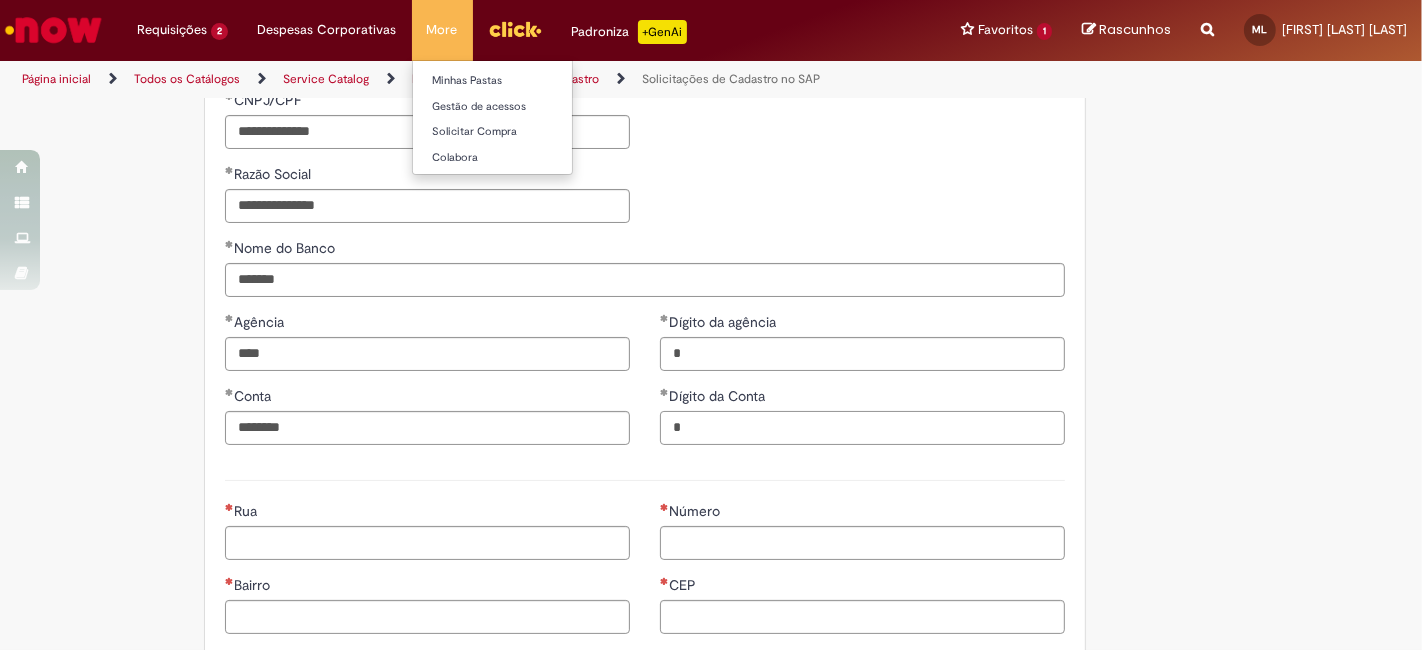 type on "*" 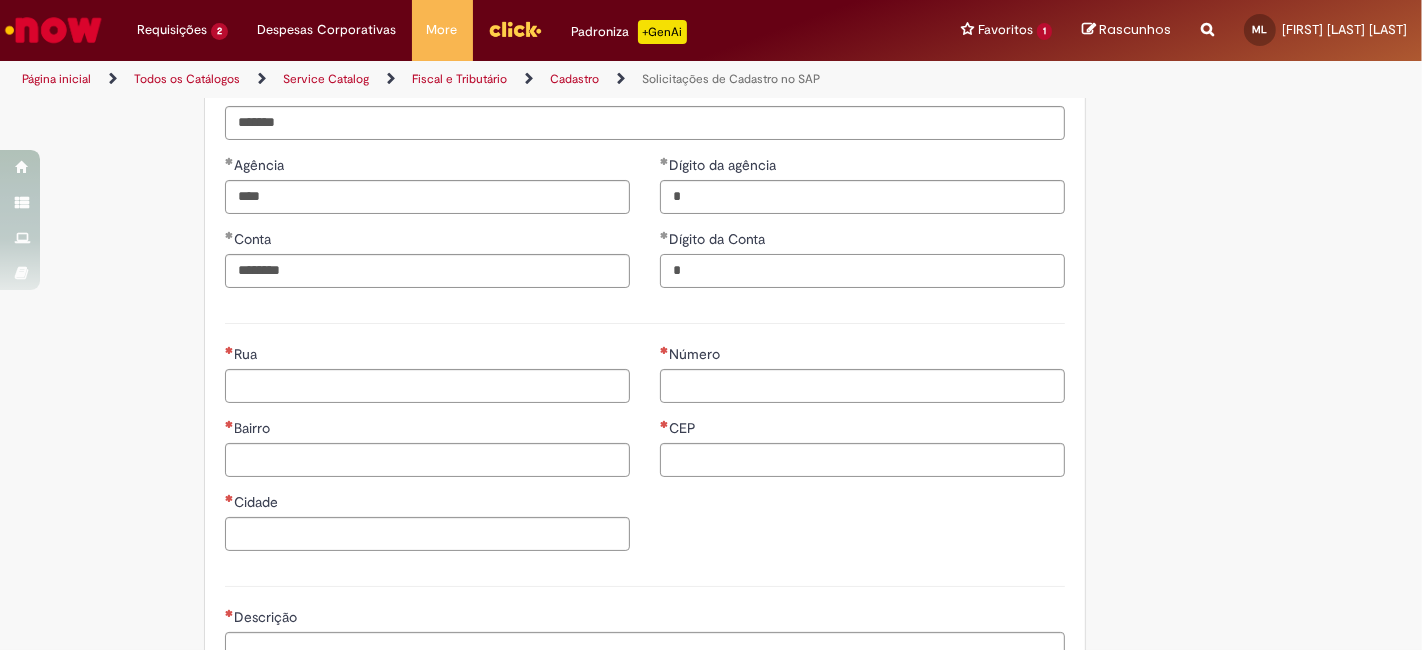 scroll, scrollTop: 957, scrollLeft: 0, axis: vertical 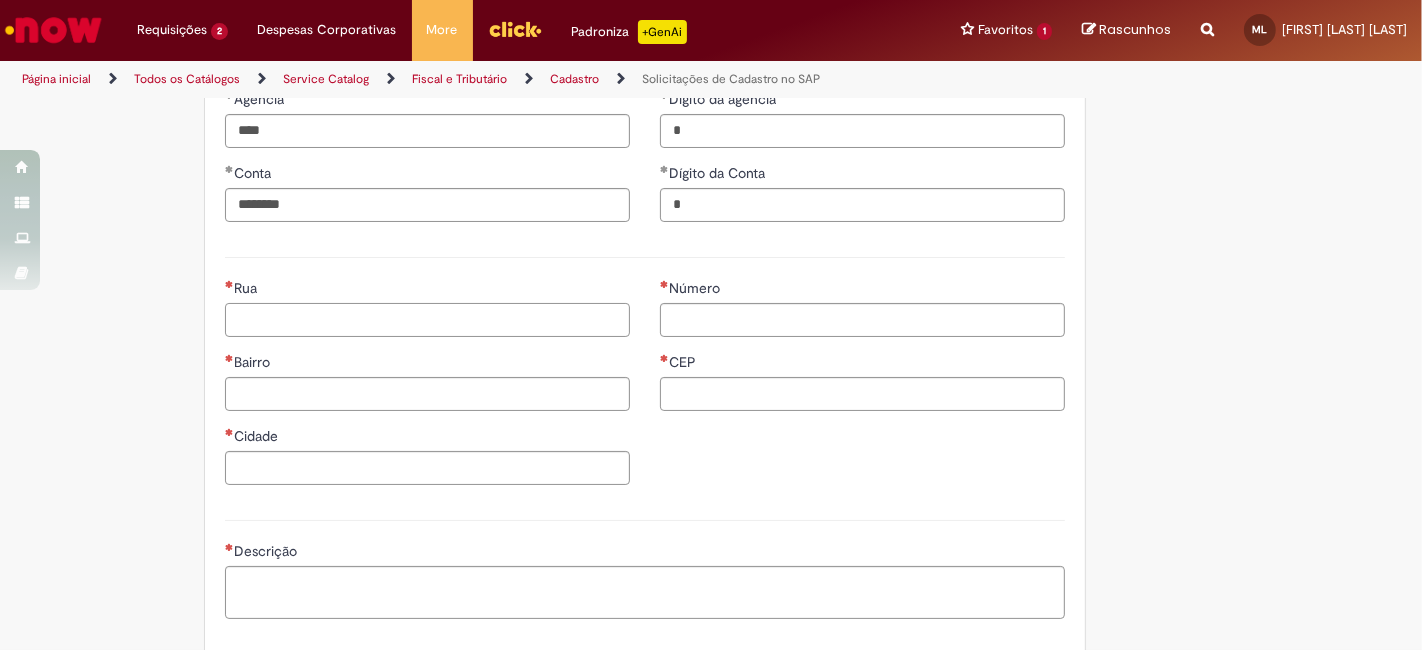 click on "Rua" at bounding box center (427, 320) 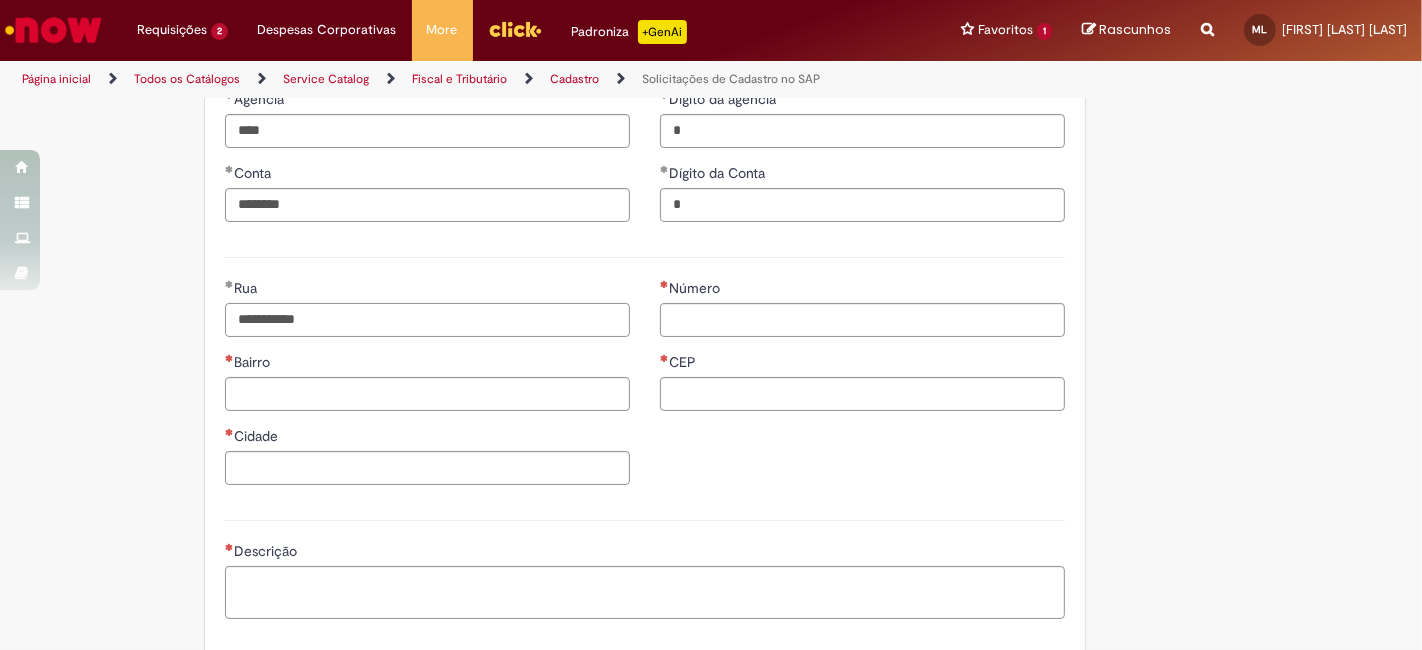 type on "**********" 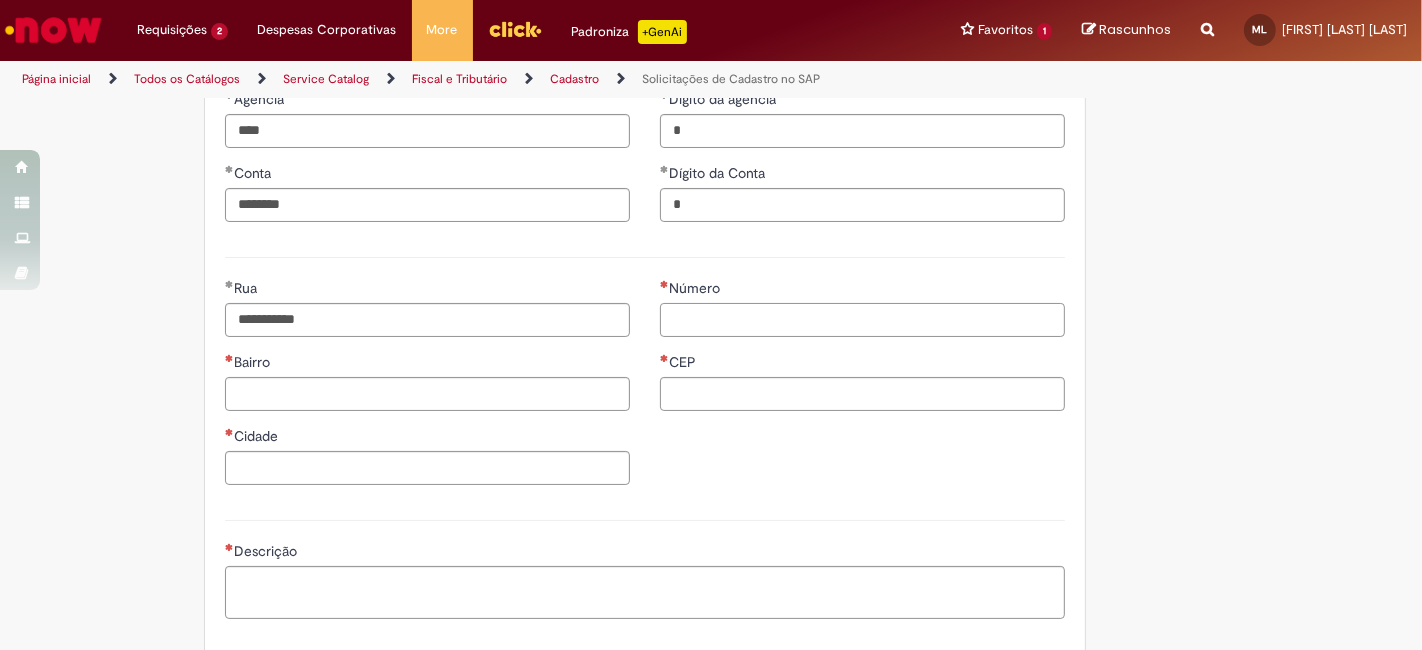 click on "Número" at bounding box center [862, 320] 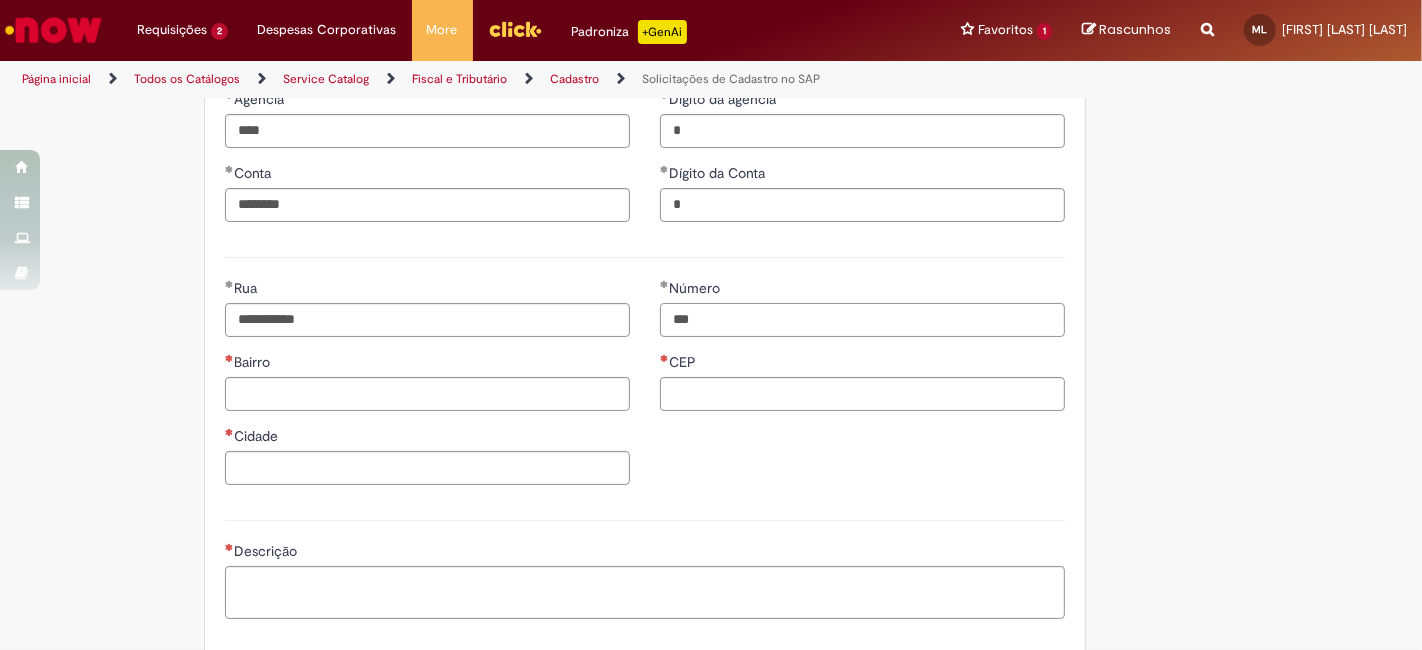 type on "***" 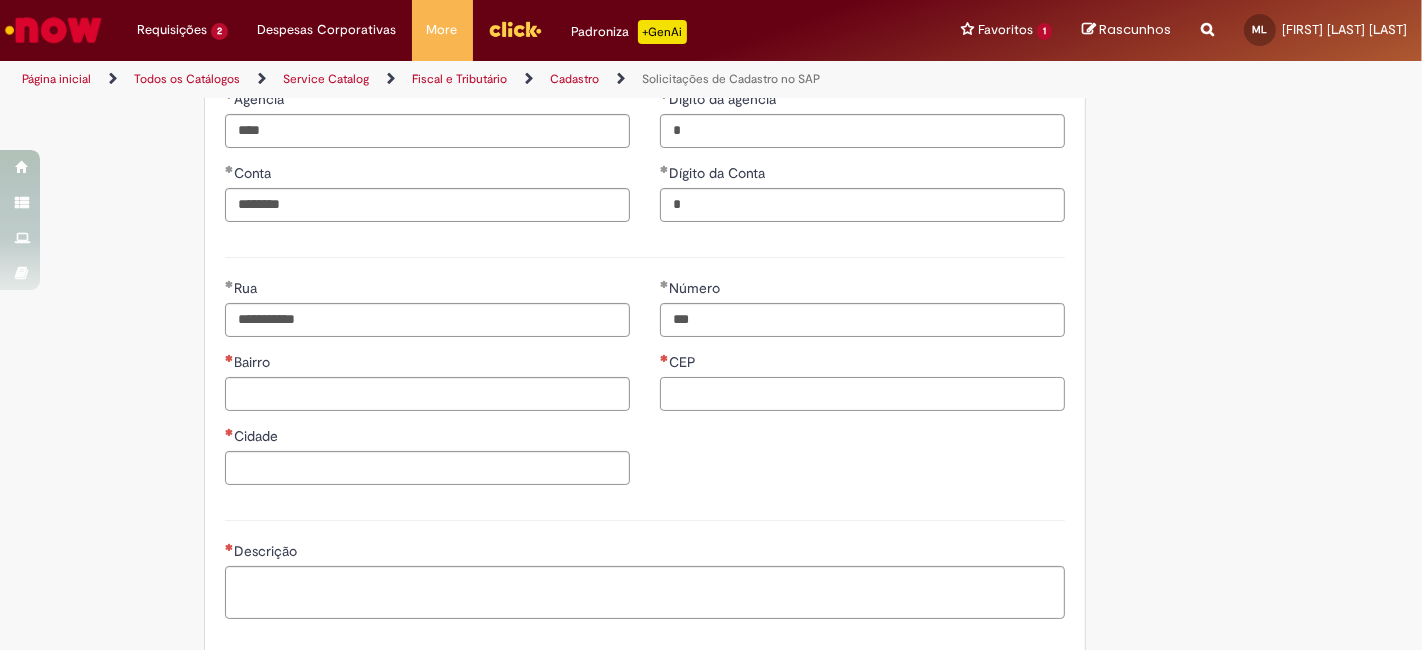 click on "CEP" at bounding box center (862, 394) 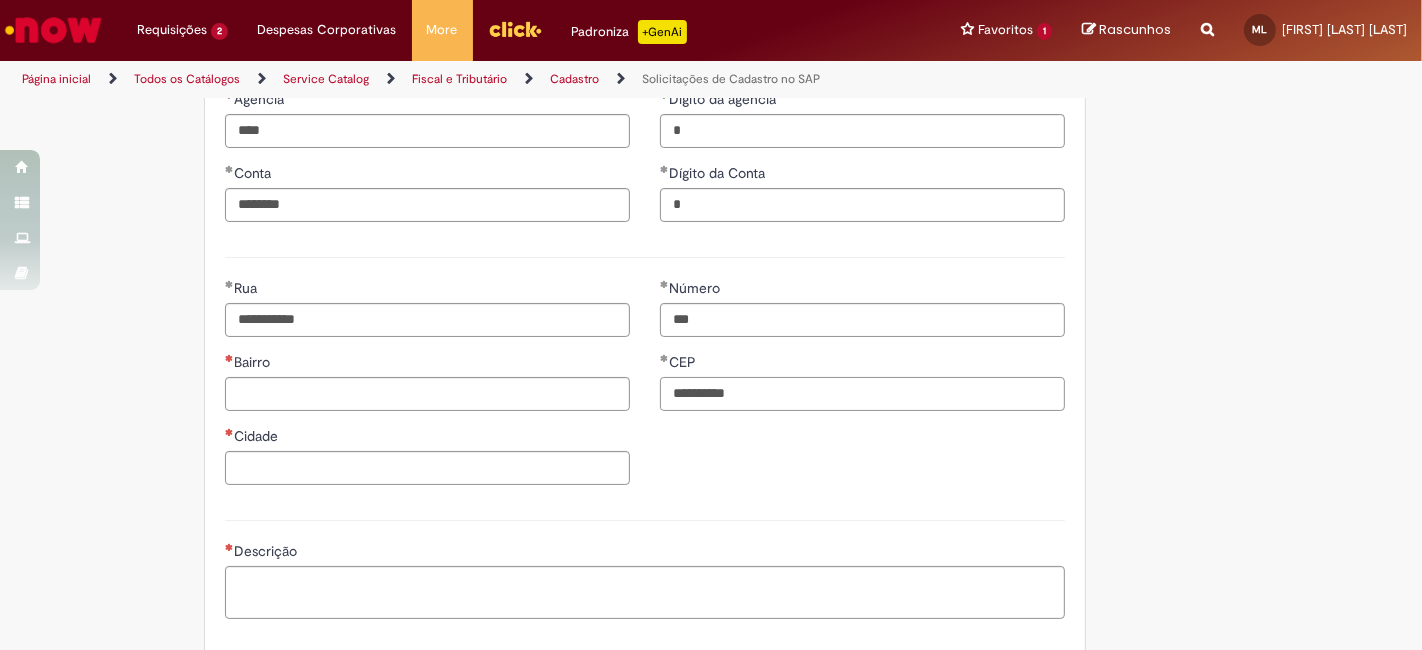 type on "**********" 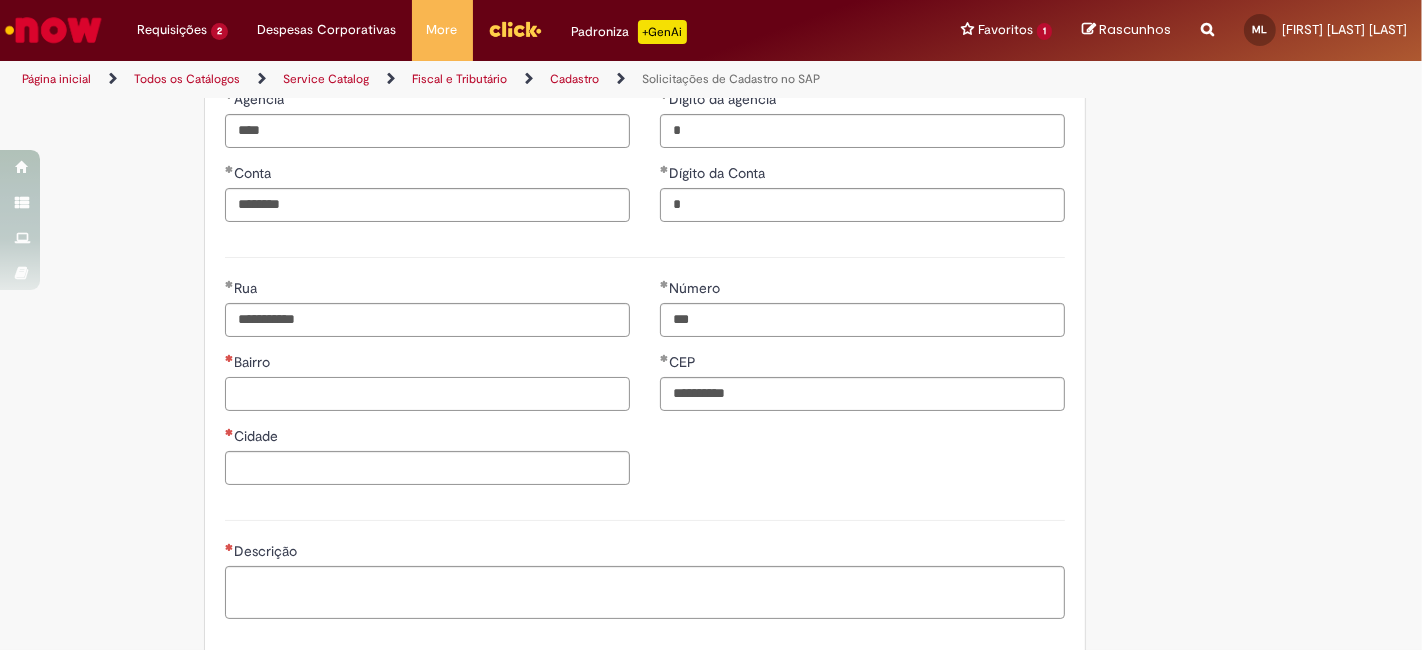 click on "Bairro" at bounding box center (427, 394) 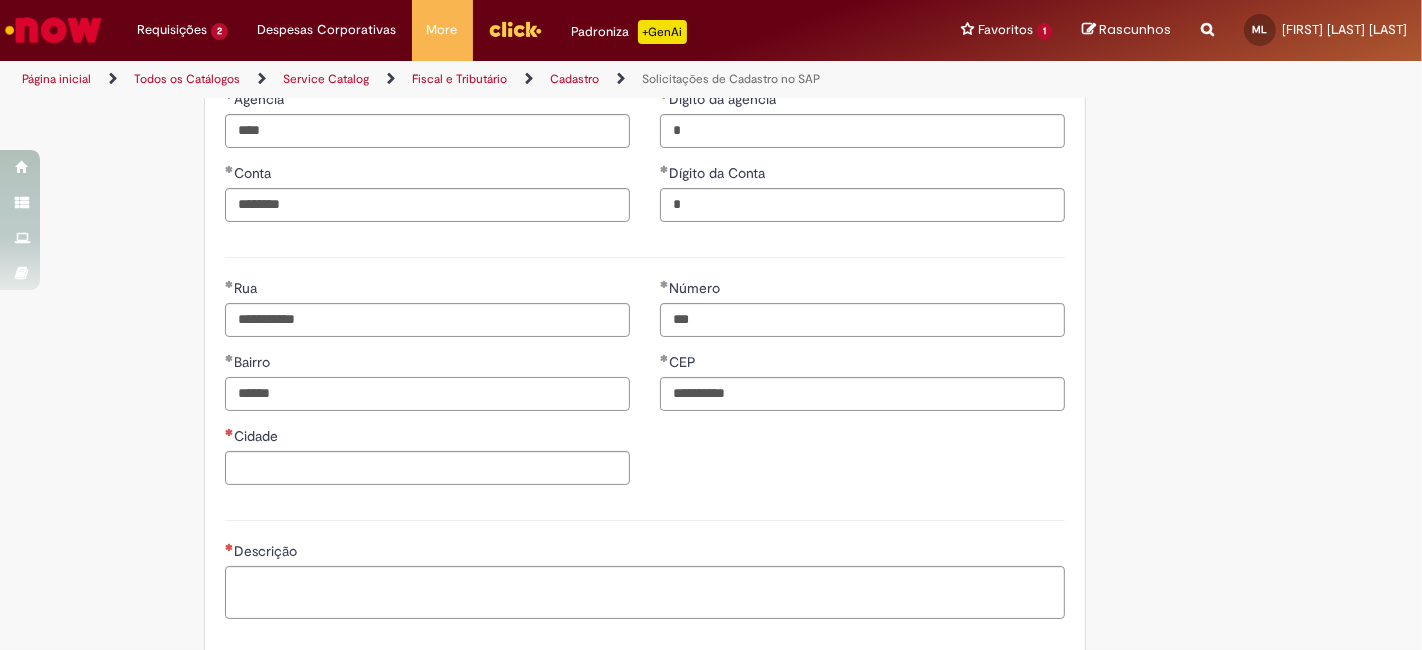 type on "******" 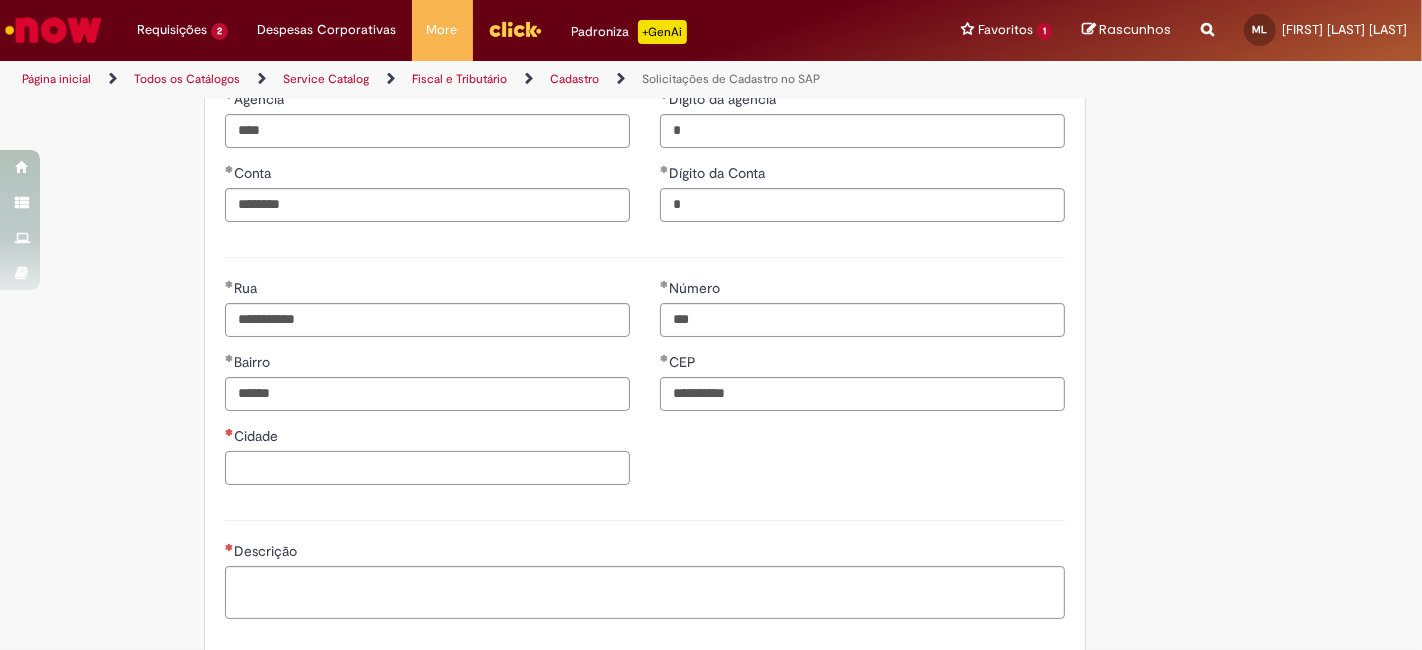 click on "Cidade" at bounding box center [427, 468] 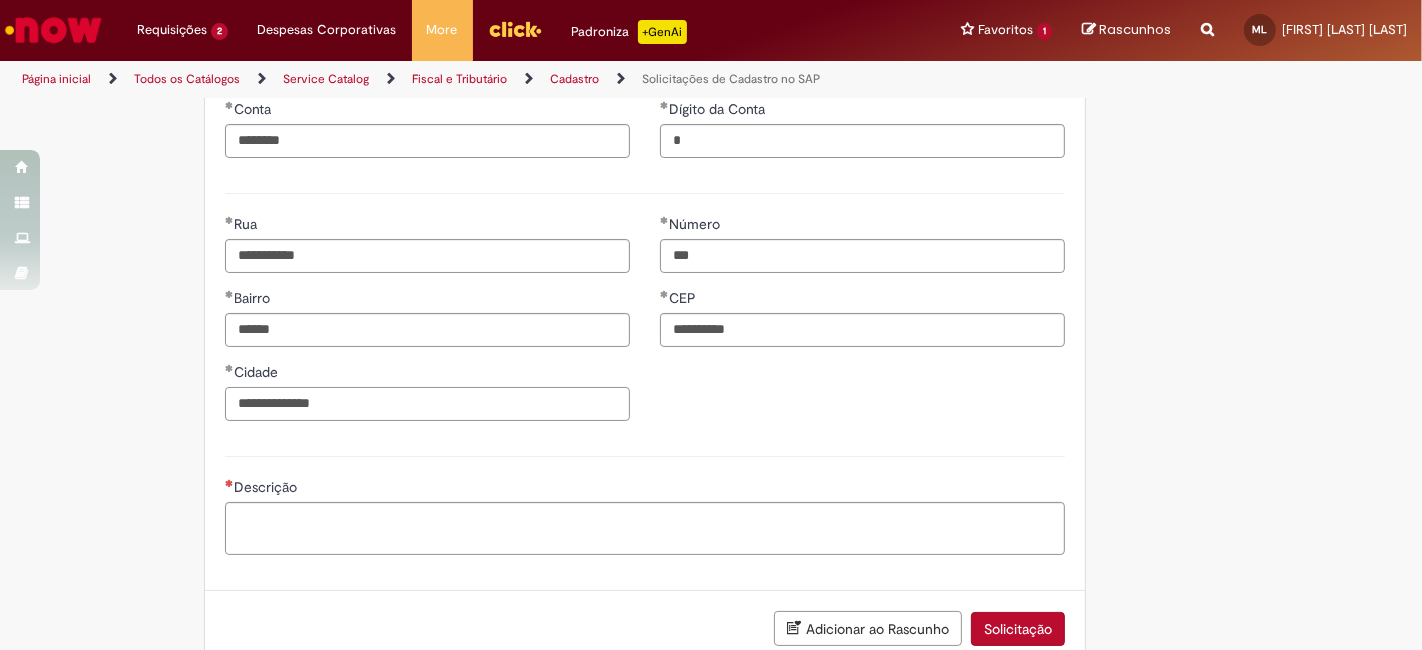 scroll, scrollTop: 1068, scrollLeft: 0, axis: vertical 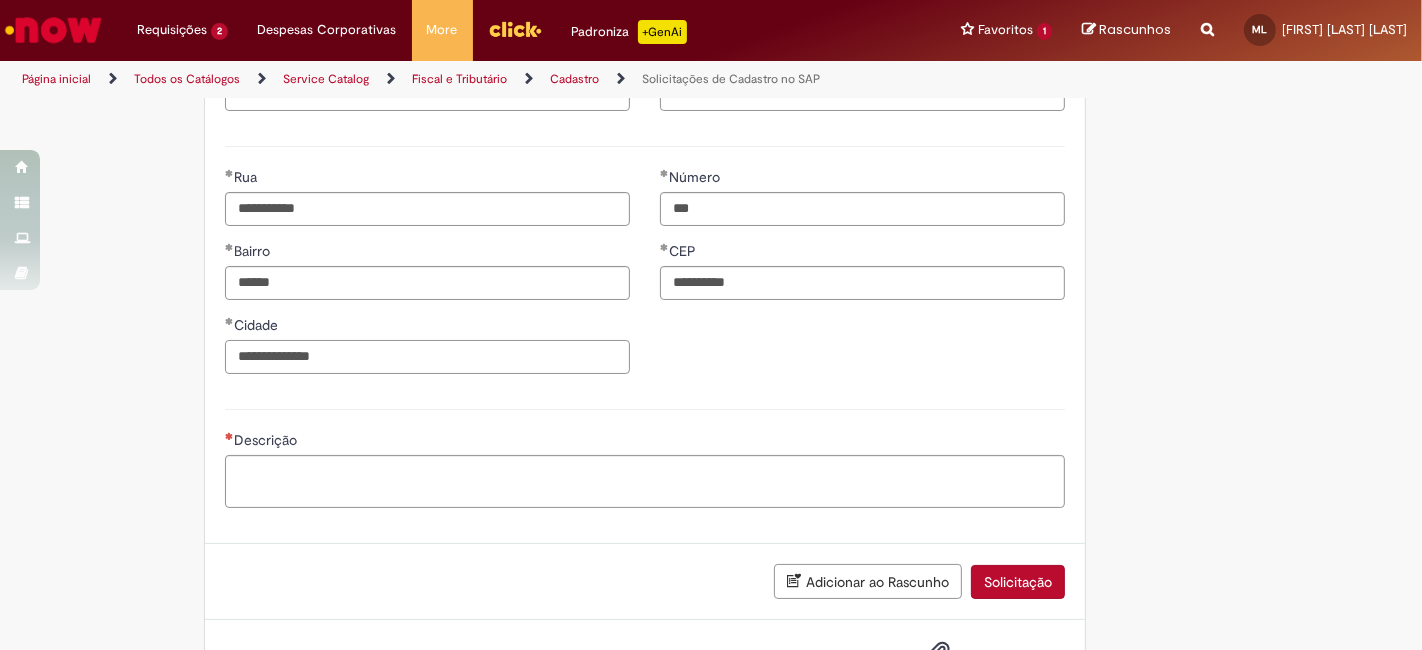 type on "**********" 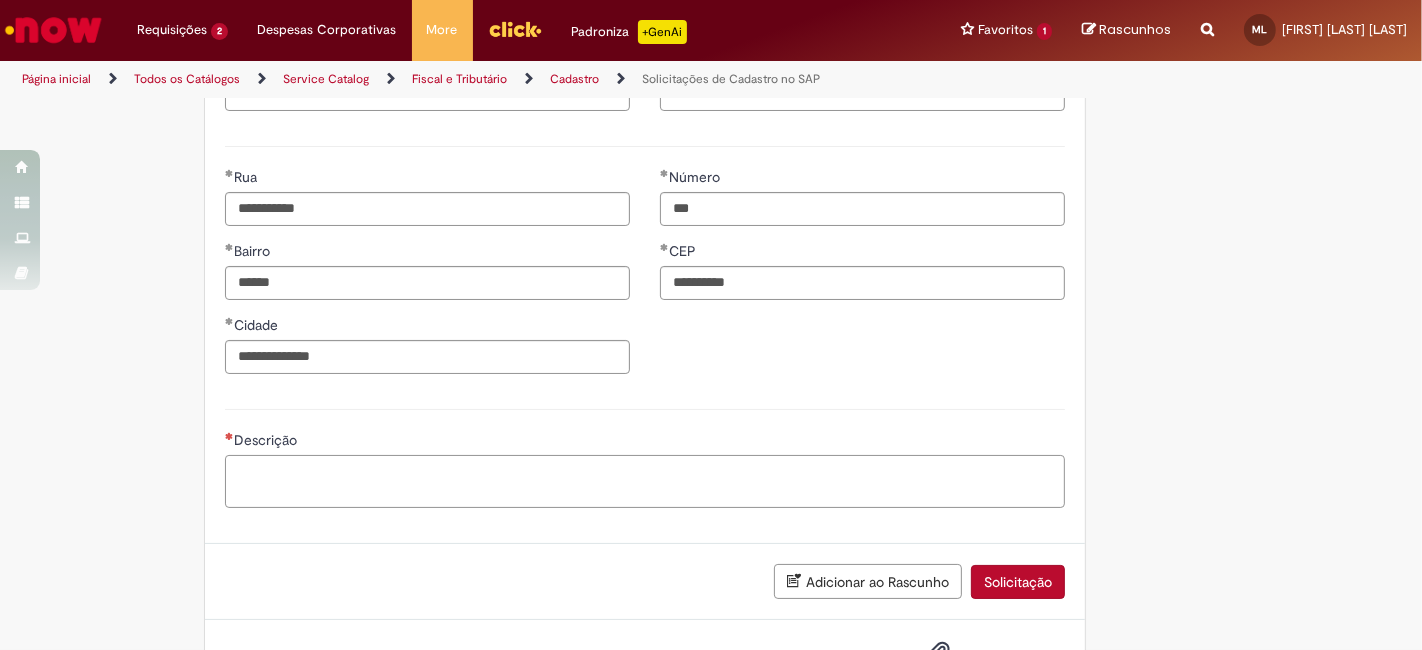 click on "Descrição" at bounding box center [645, 481] 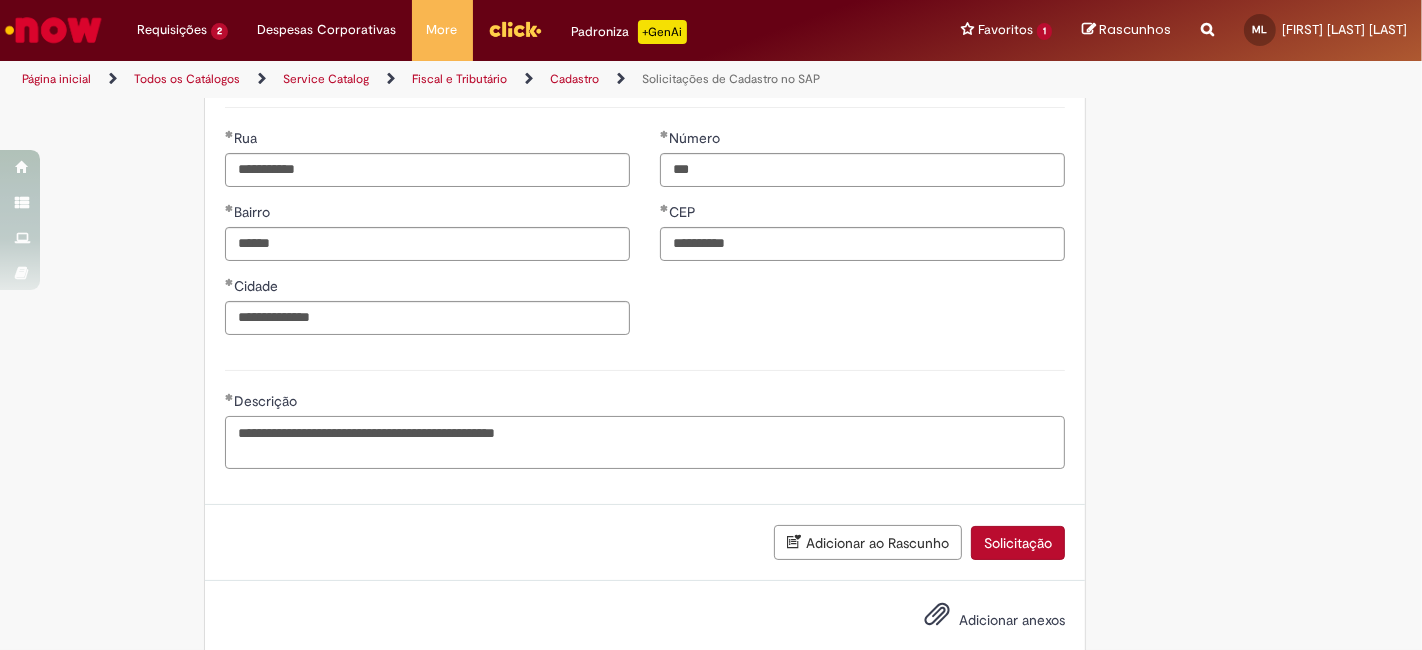 scroll, scrollTop: 1142, scrollLeft: 0, axis: vertical 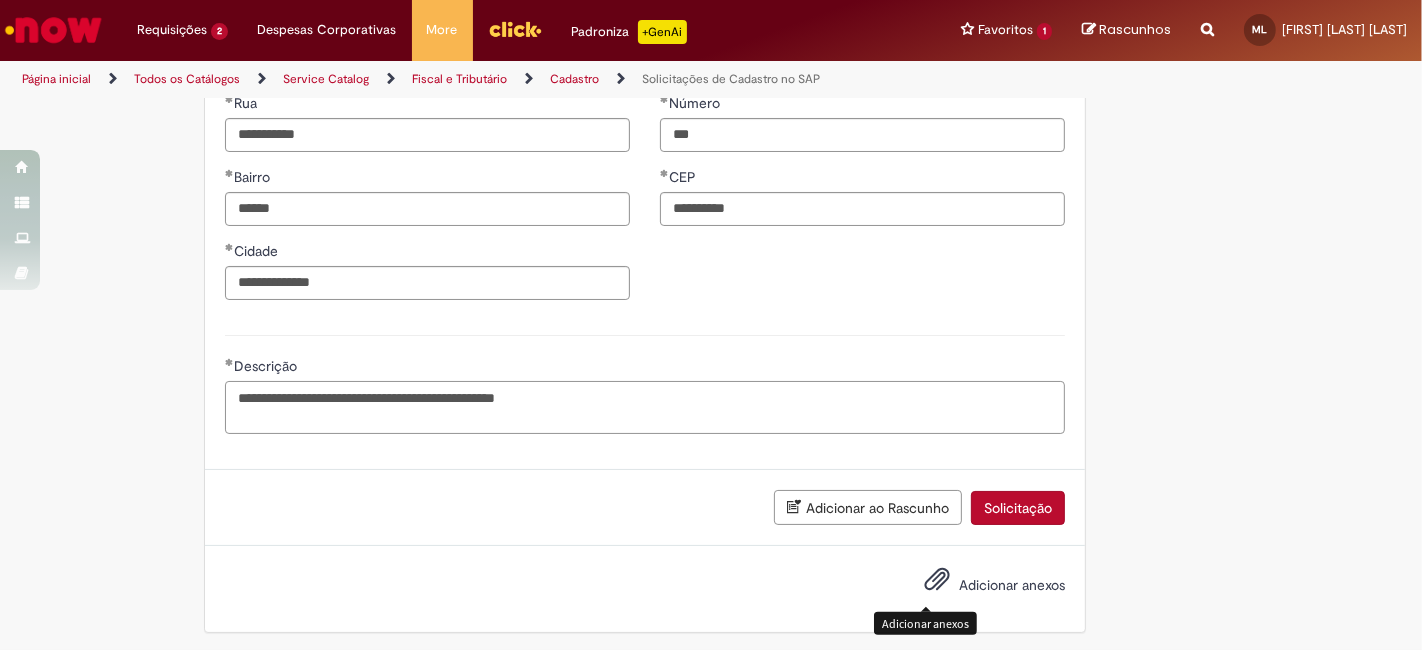 type on "**********" 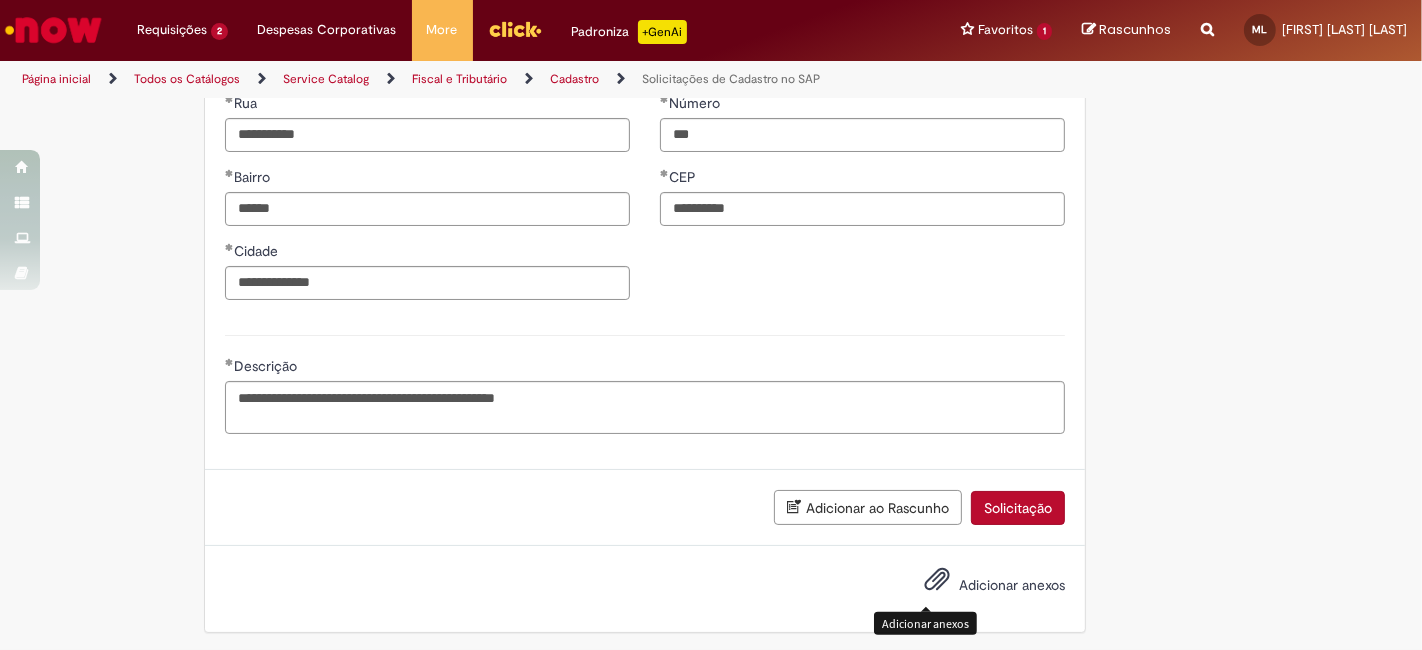 click at bounding box center [937, 580] 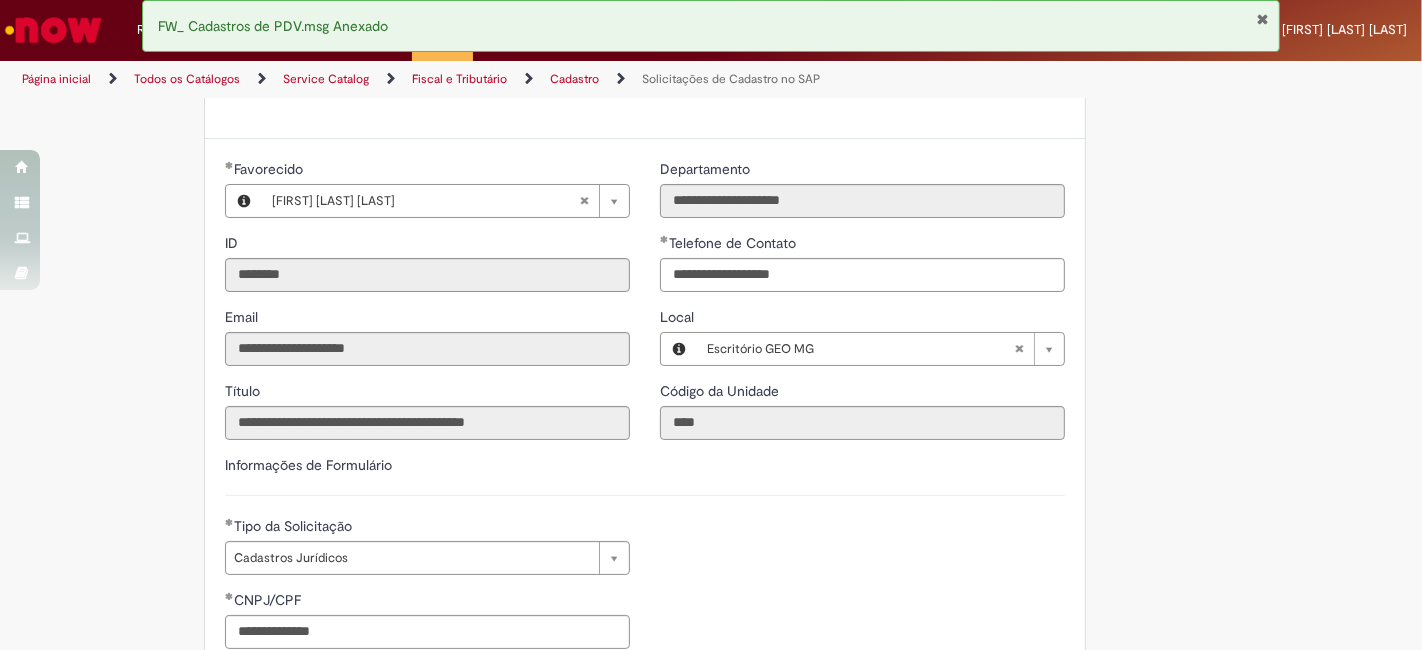scroll, scrollTop: 0, scrollLeft: 0, axis: both 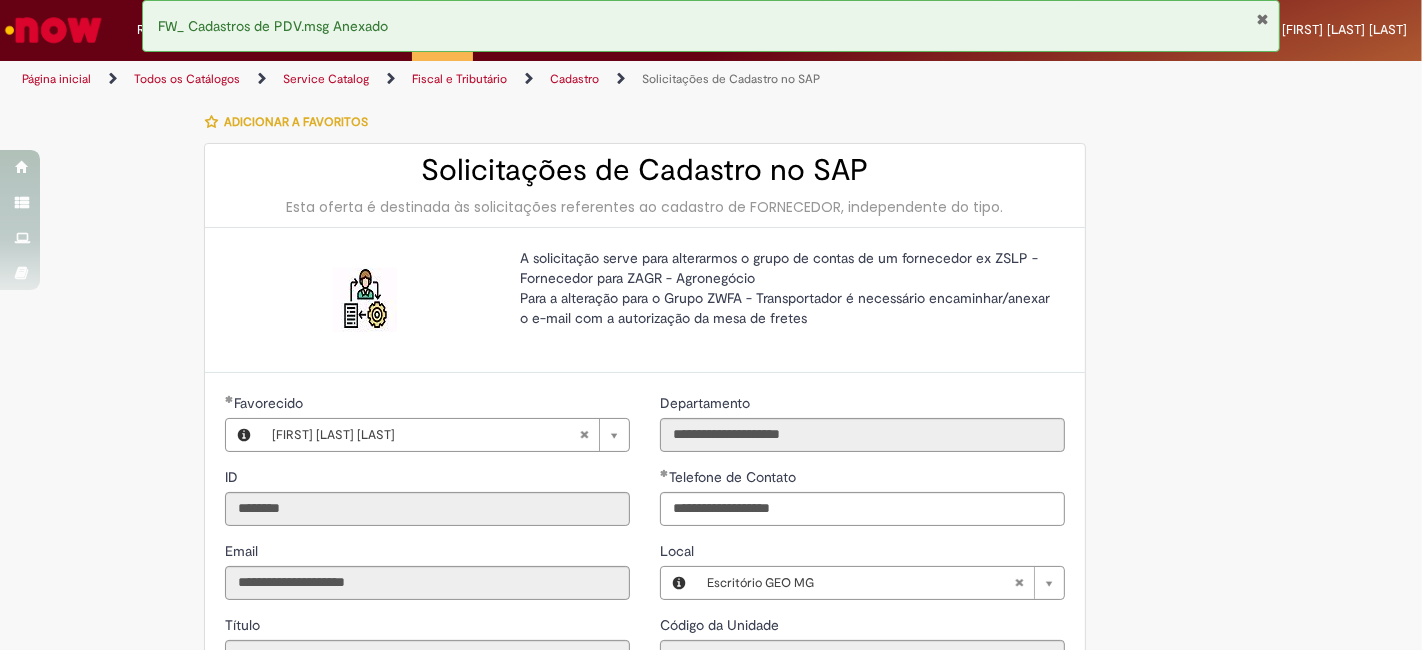 type 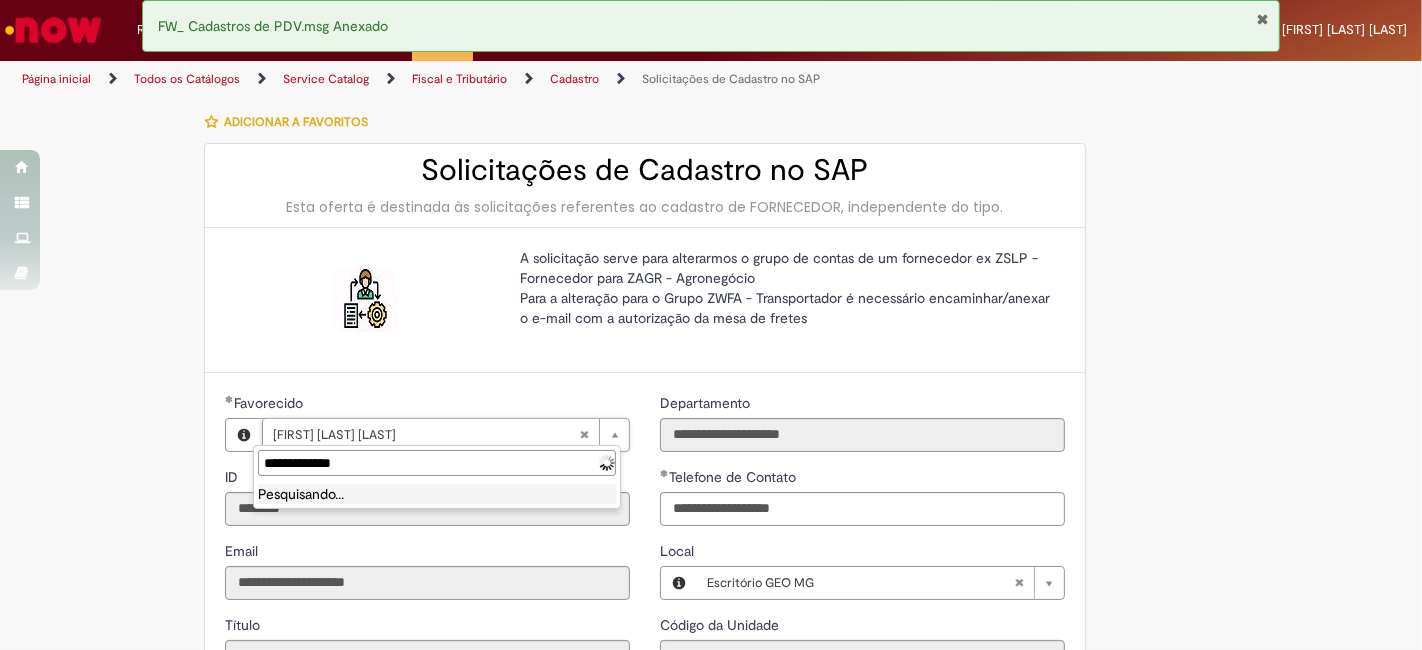 type on "**********" 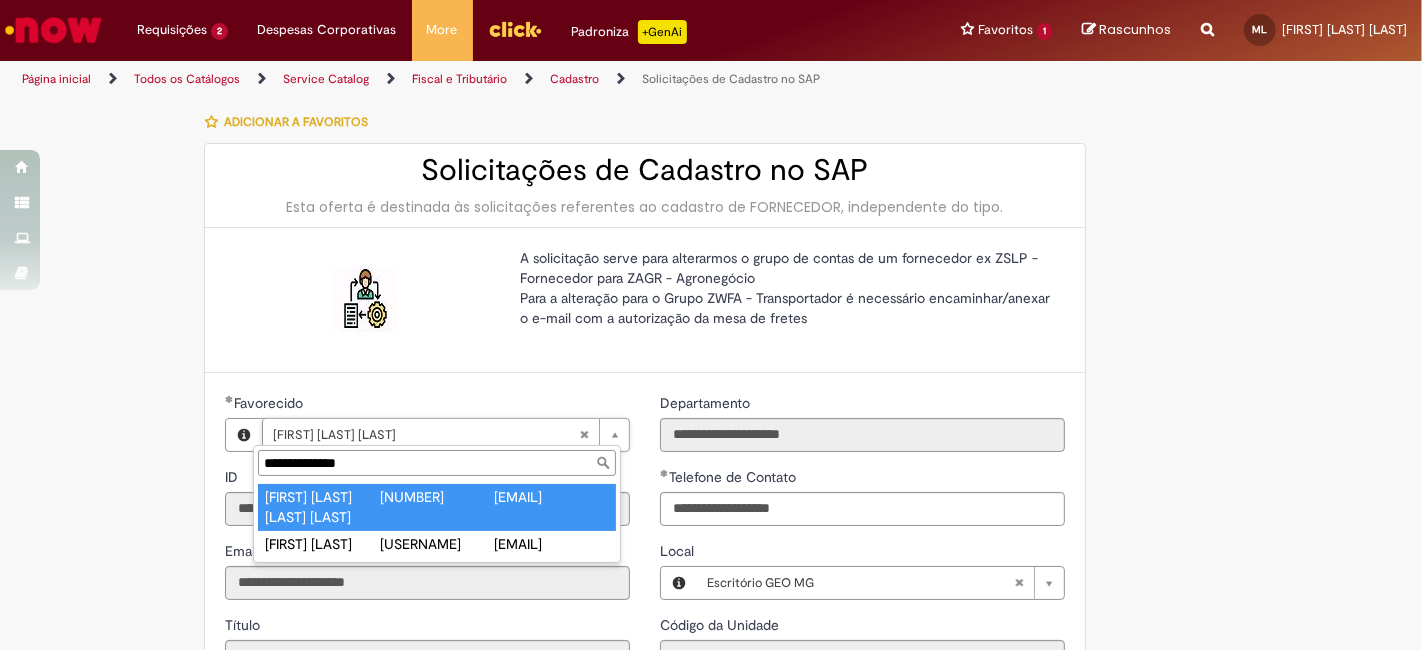 click on "**********" at bounding box center [437, 463] 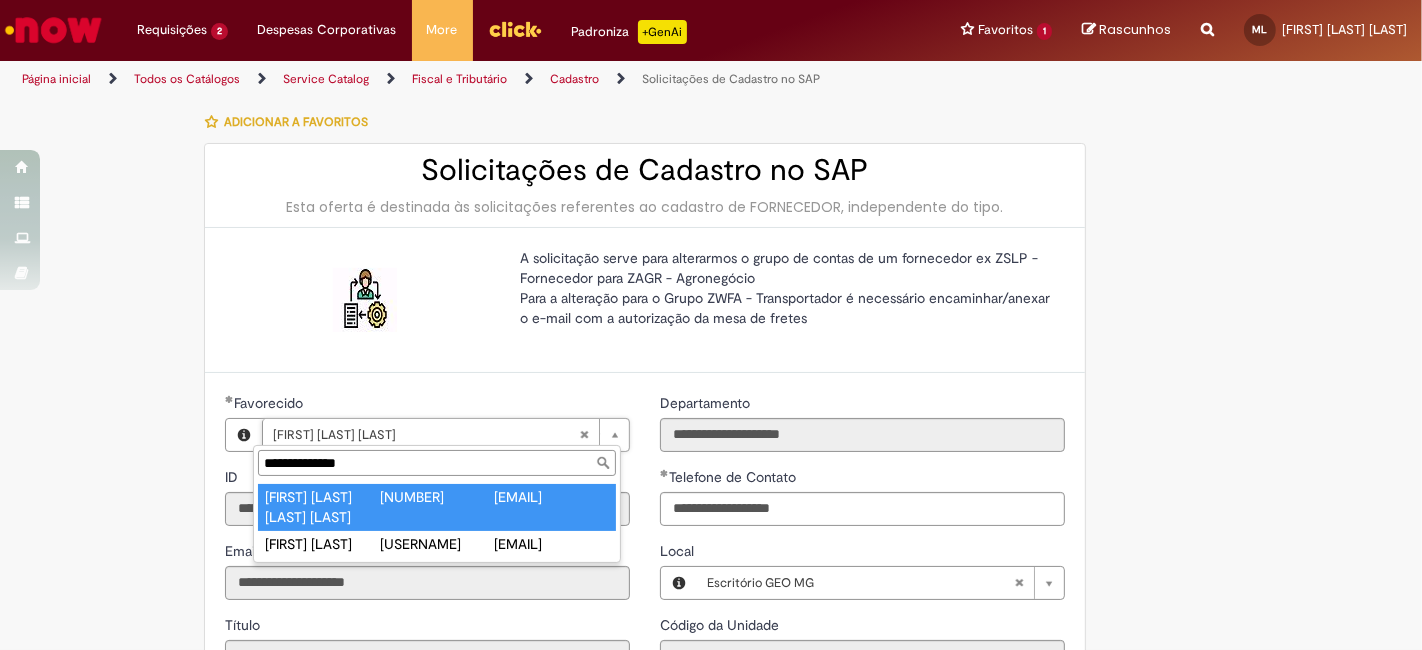 type on "**********" 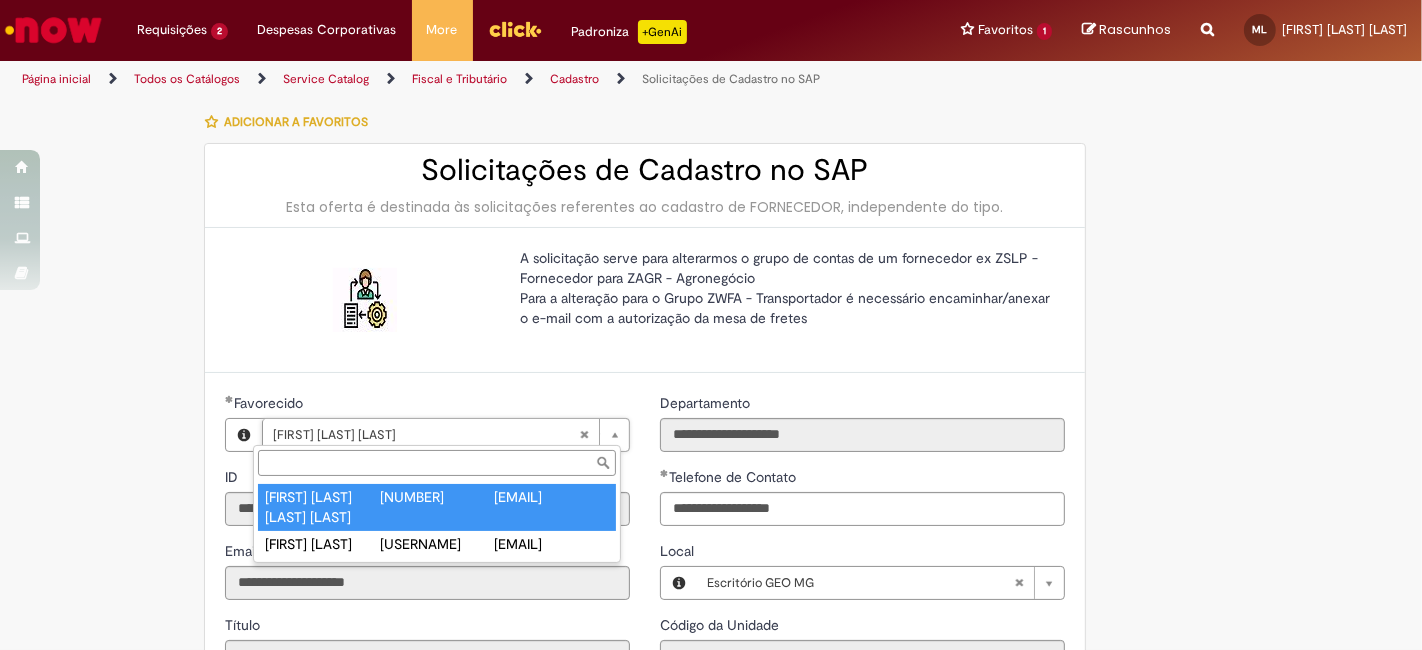 type on "********" 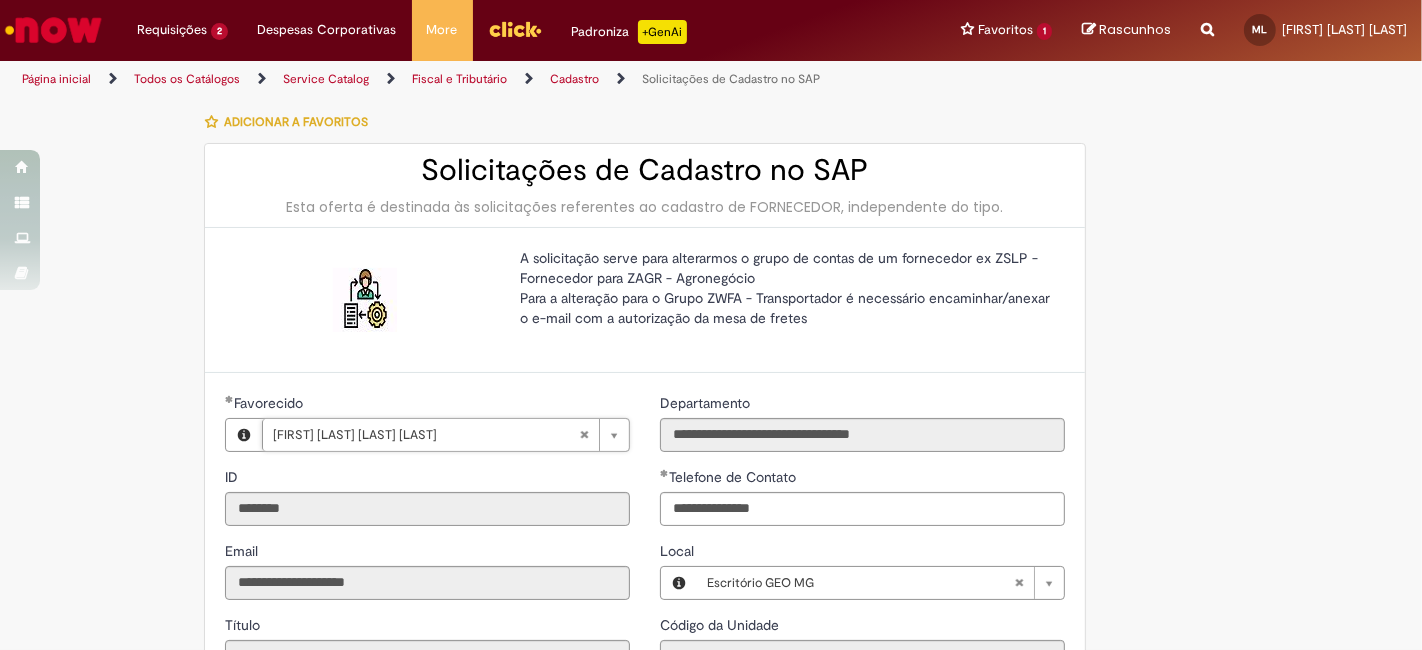 scroll, scrollTop: 0, scrollLeft: 207, axis: horizontal 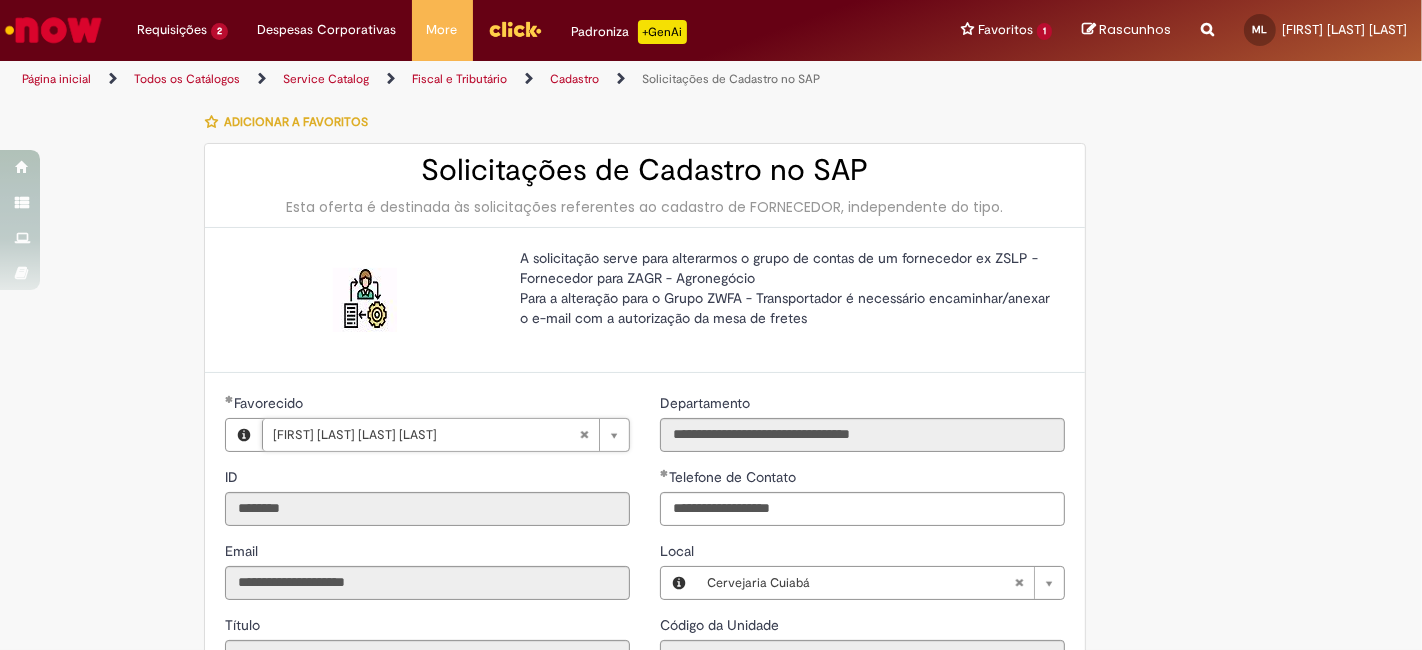 type 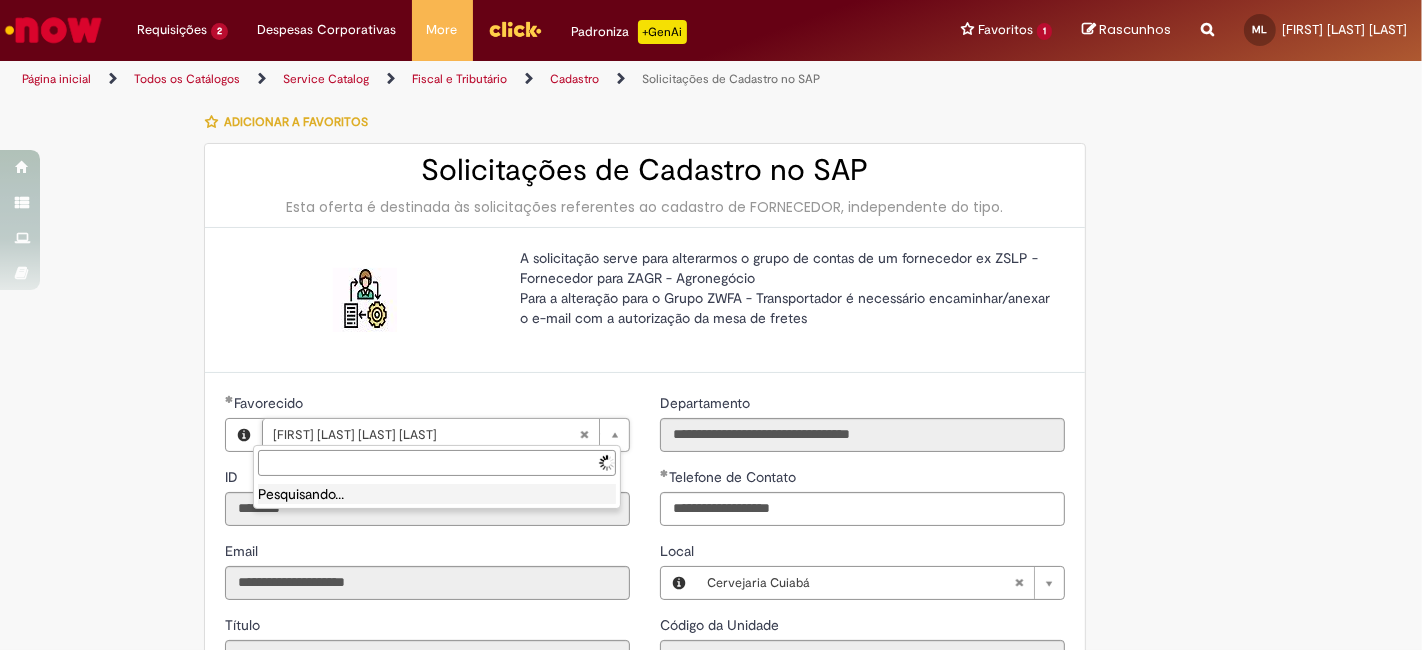 scroll, scrollTop: 0, scrollLeft: 0, axis: both 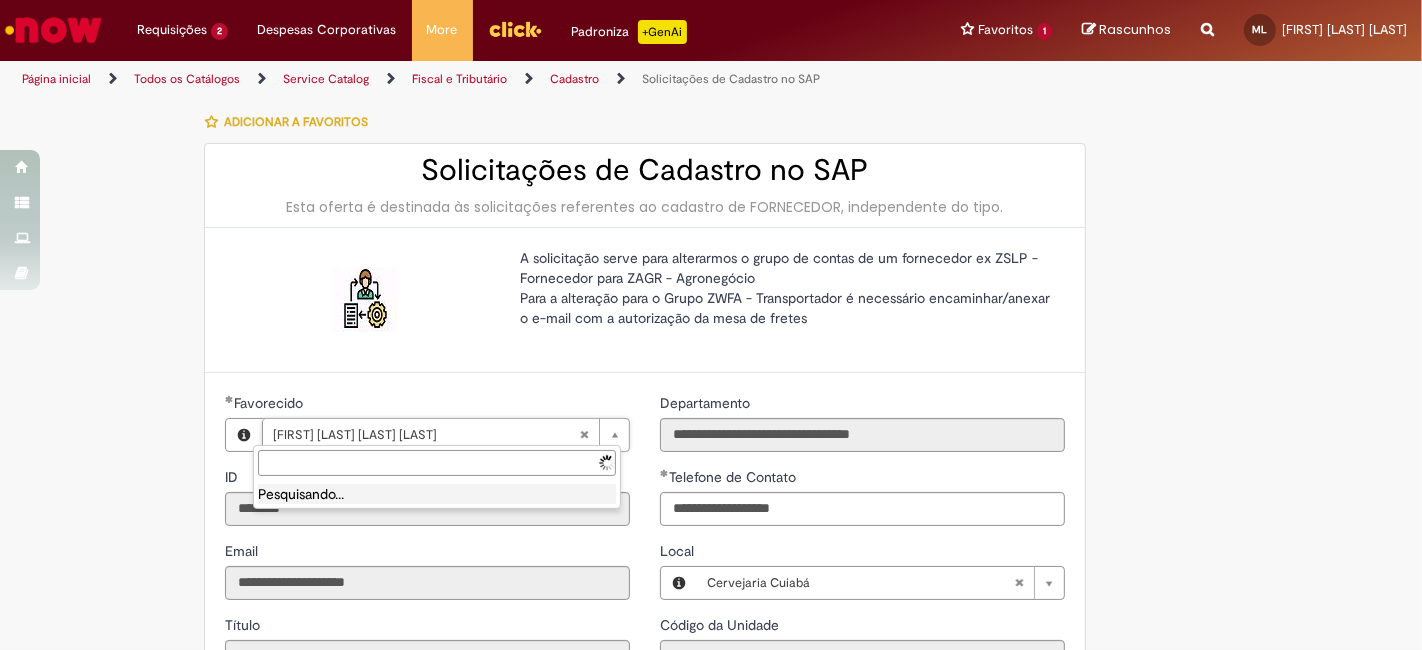 type on "**********" 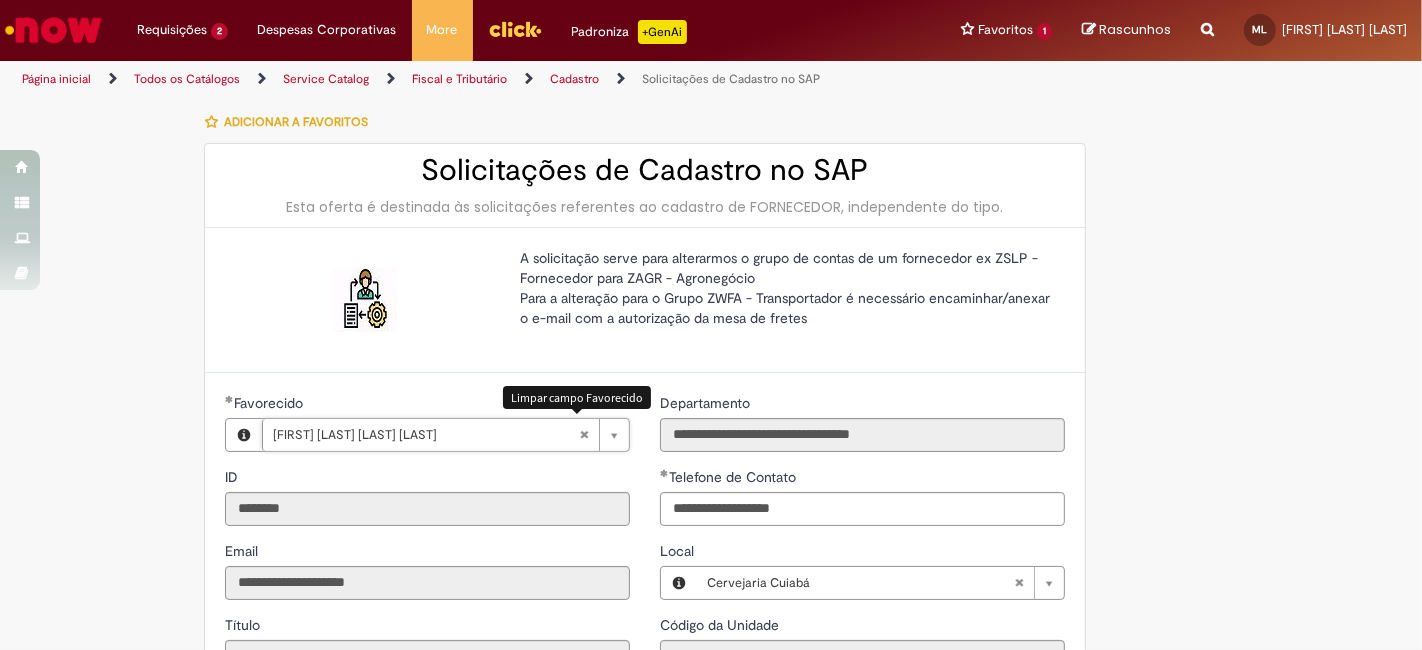 scroll, scrollTop: 0, scrollLeft: 206, axis: horizontal 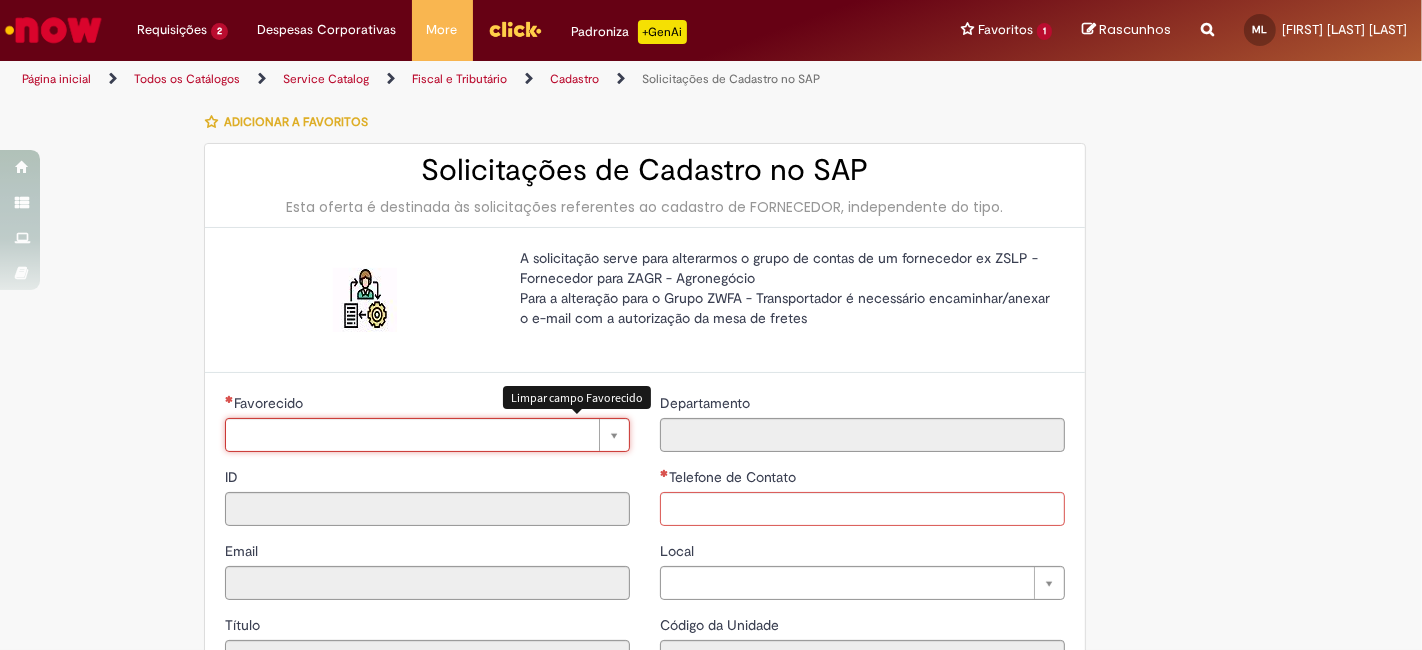 type 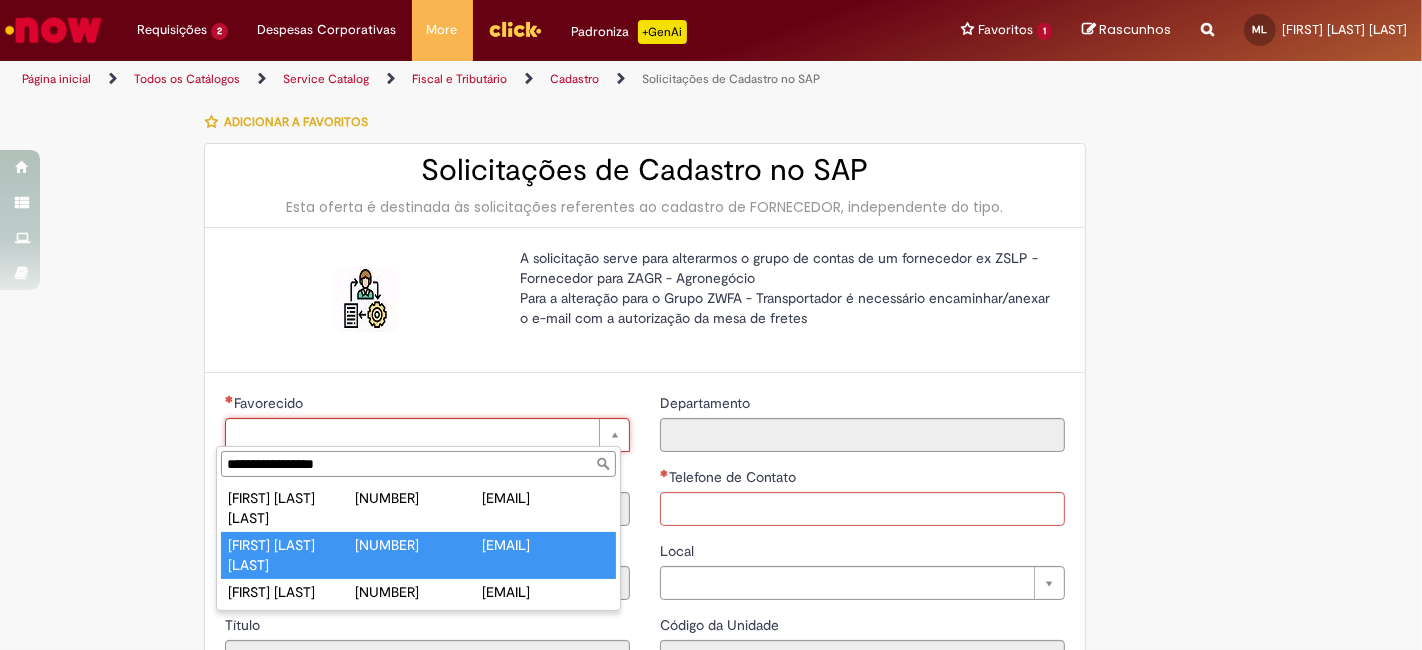 type on "**********" 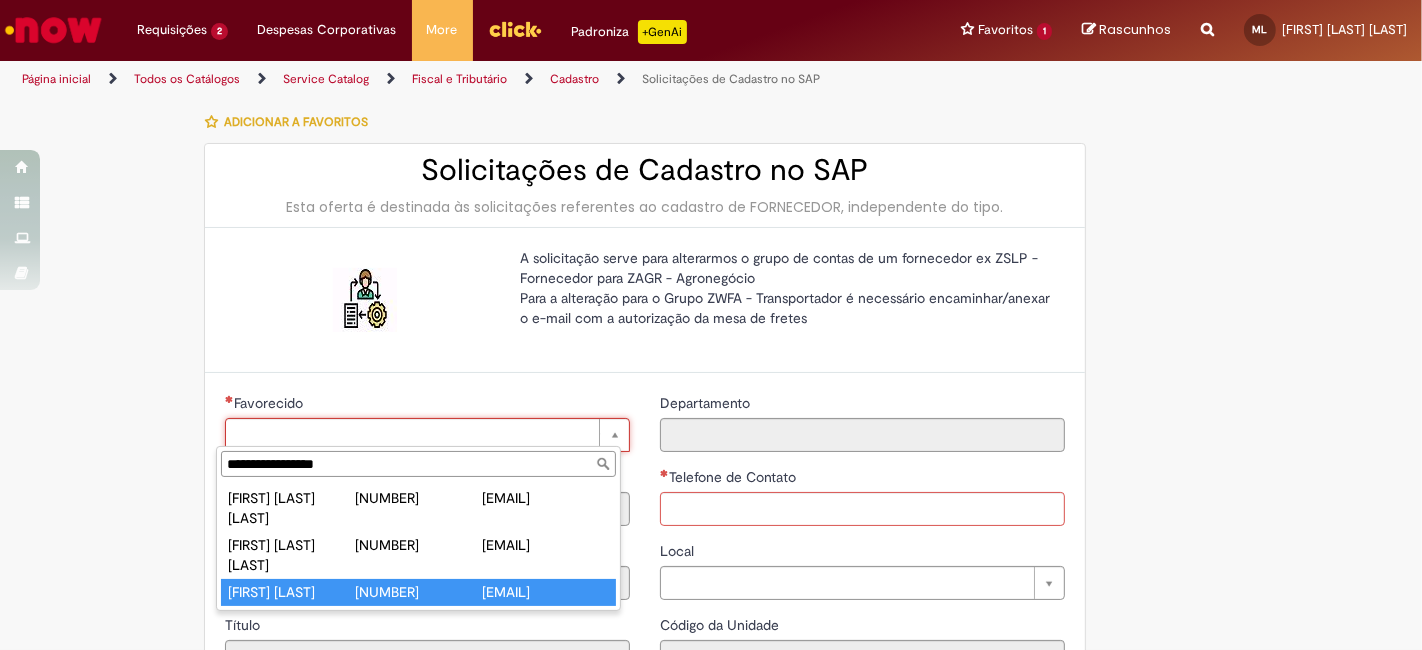 type on "**********" 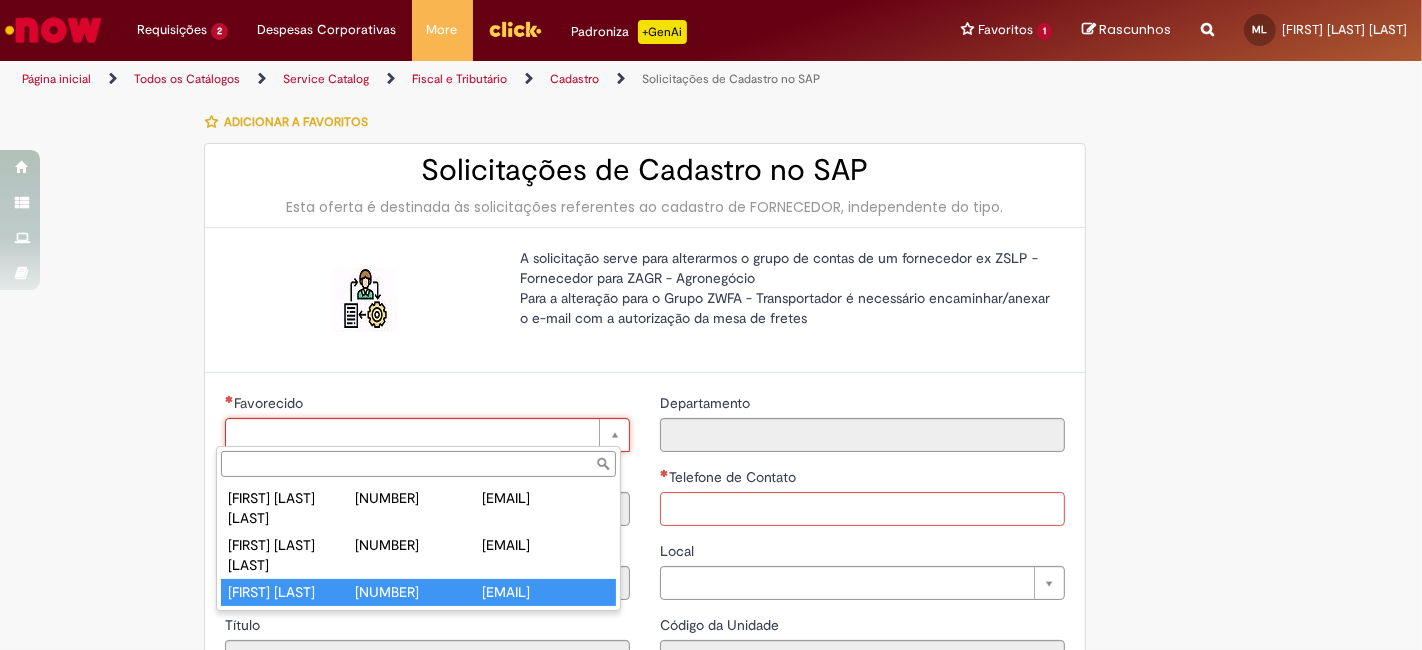 type on "********" 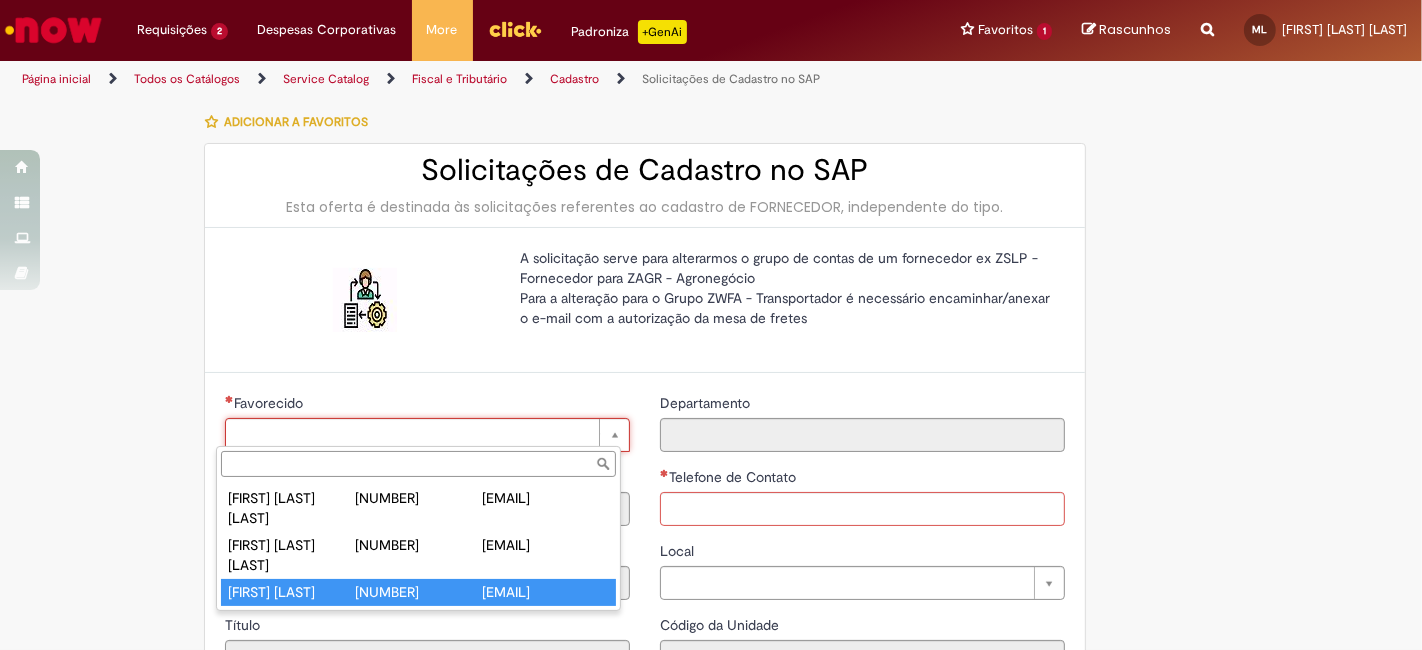 type on "**********" 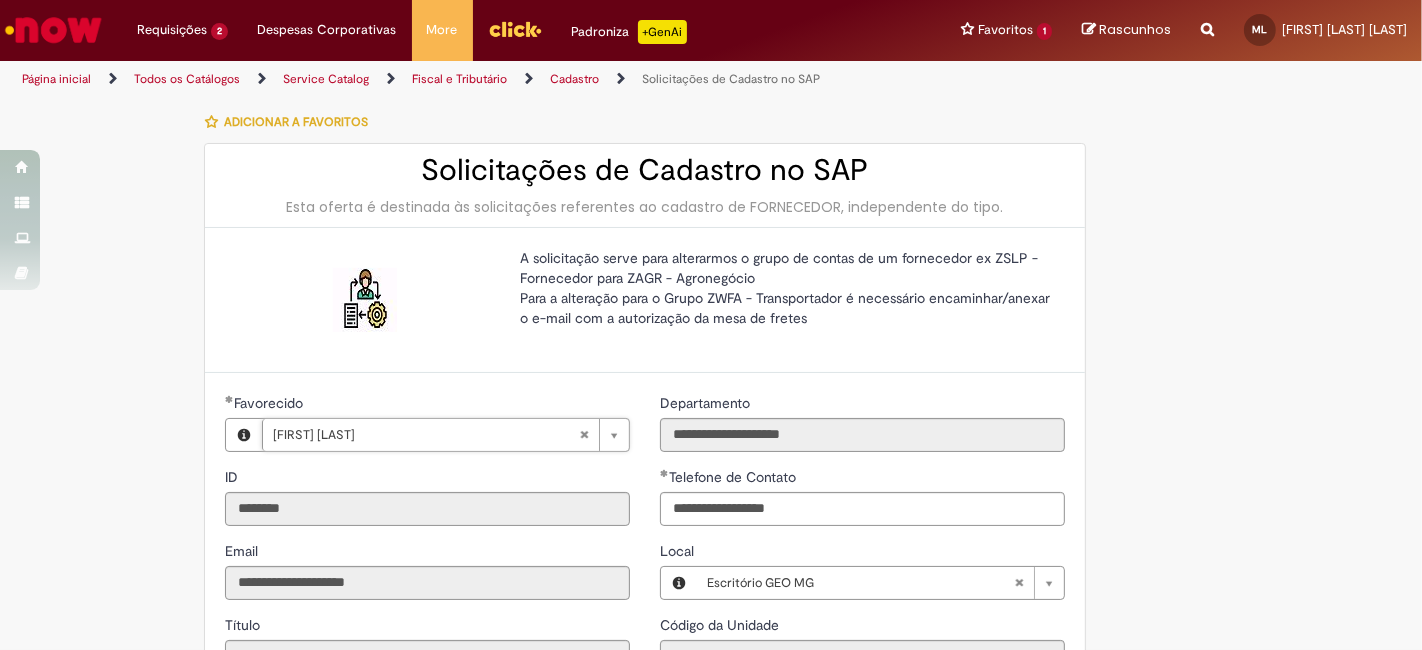 type on "**********" 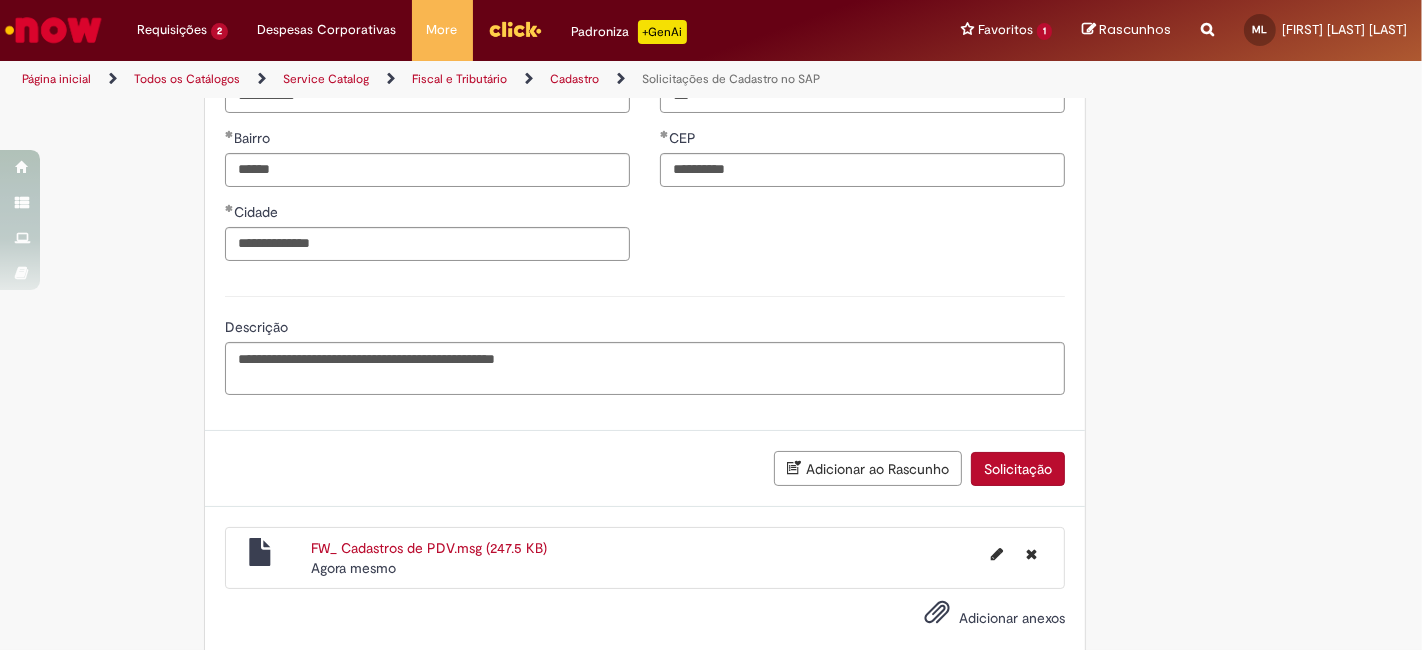scroll, scrollTop: 1214, scrollLeft: 0, axis: vertical 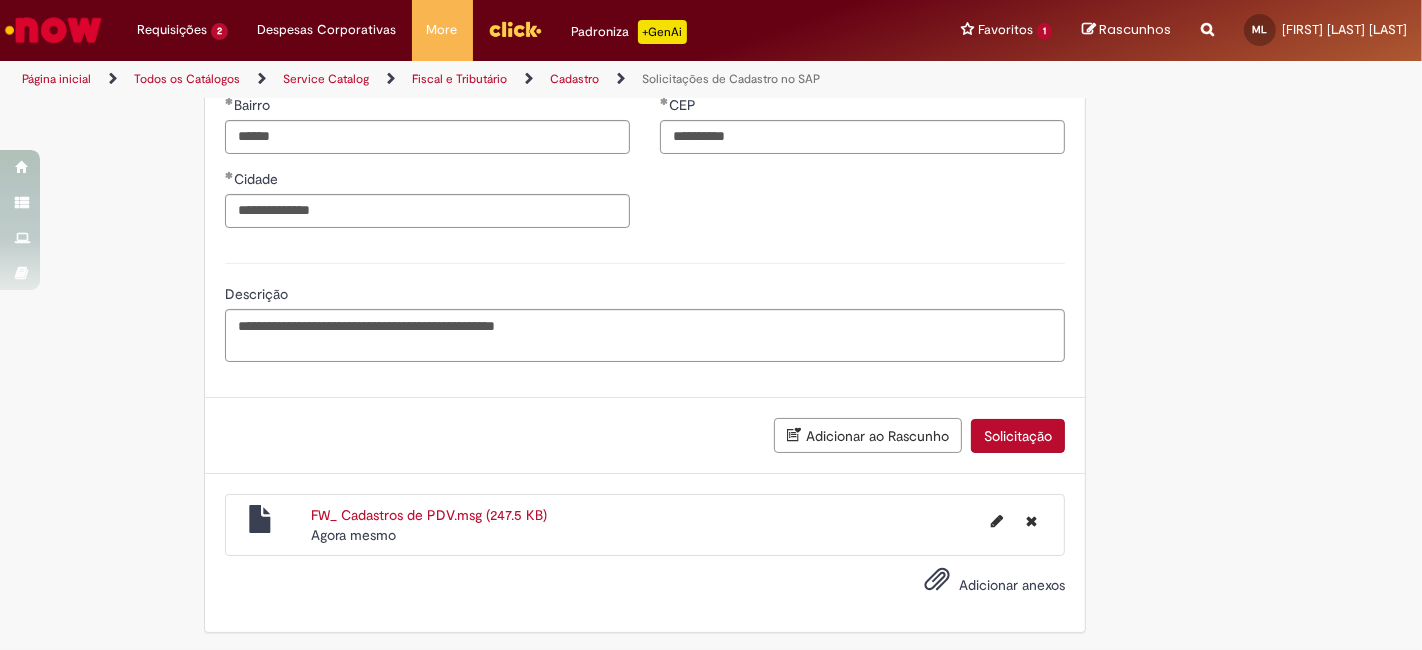 click on "Solicitação" at bounding box center (1018, 436) 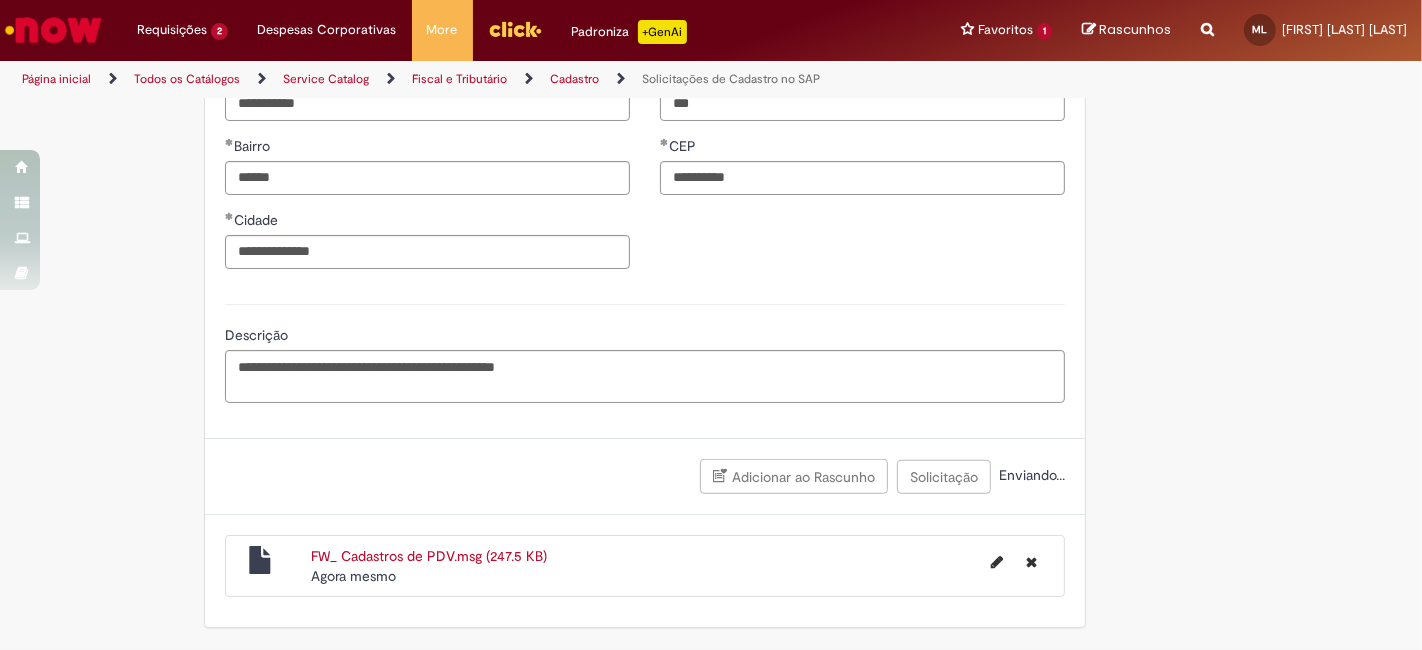 scroll, scrollTop: 1168, scrollLeft: 0, axis: vertical 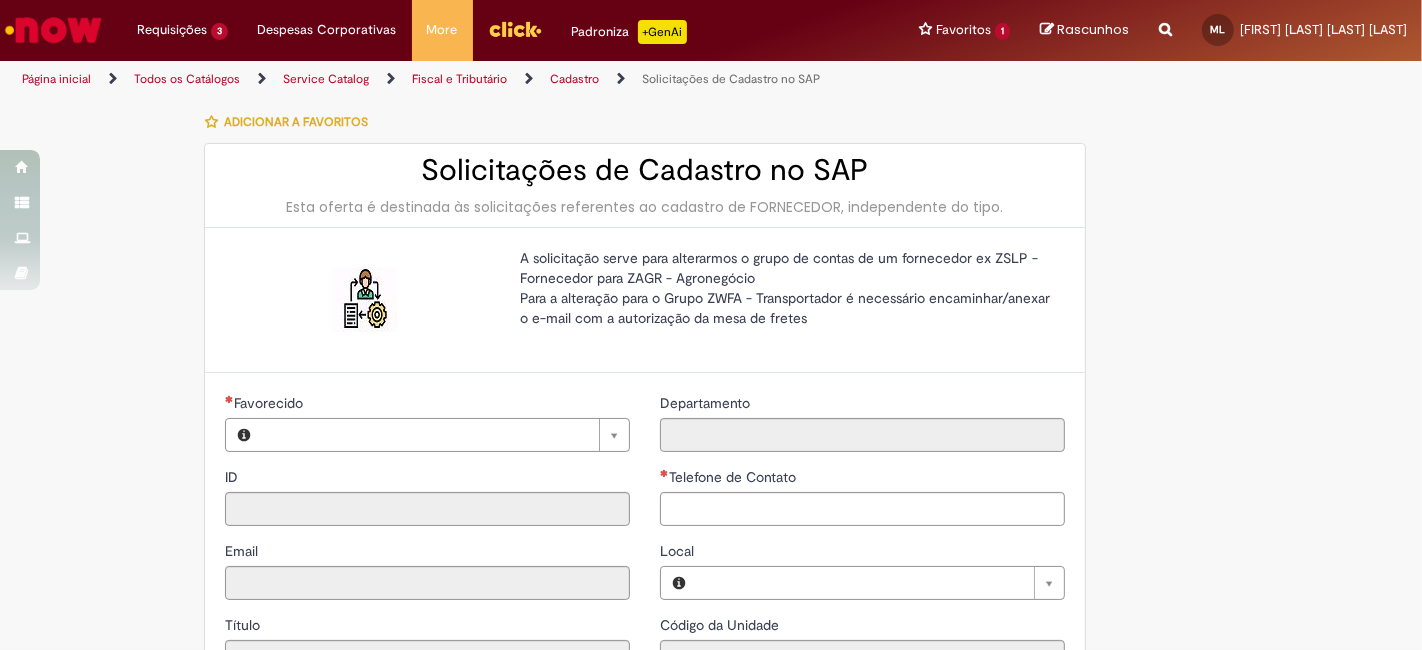 type on "********" 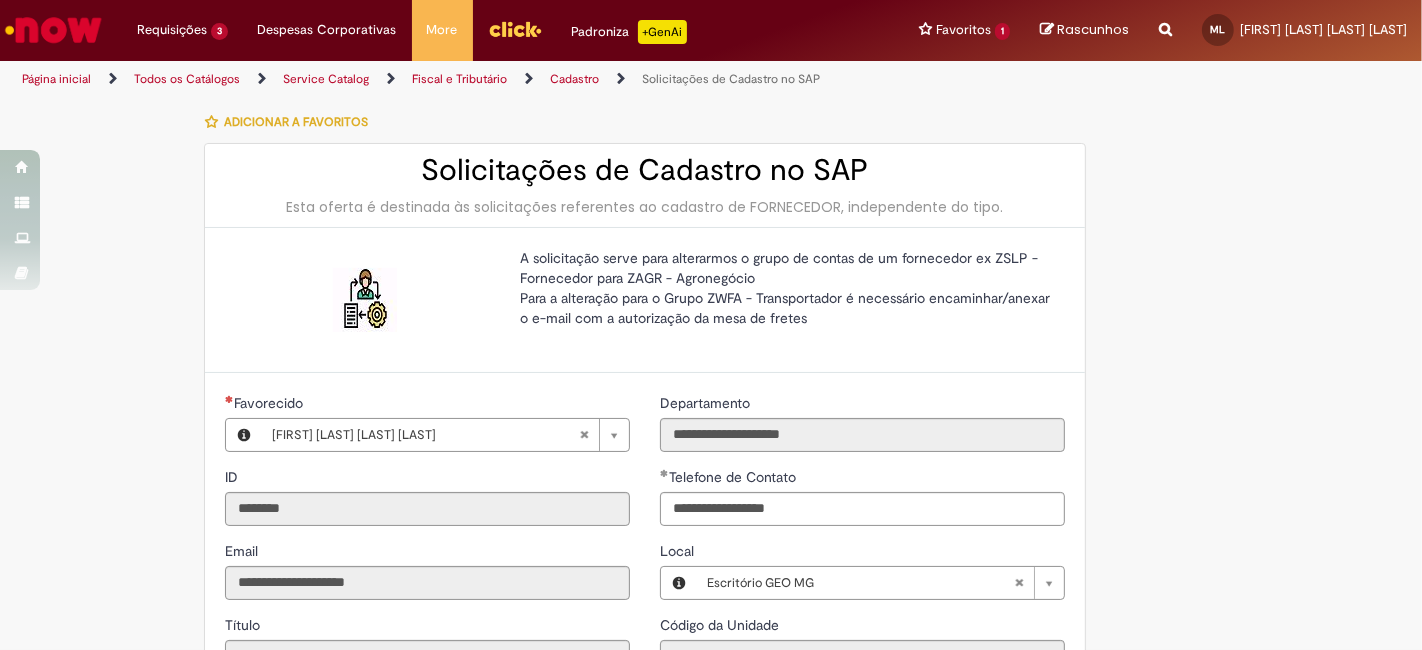 type on "**********" 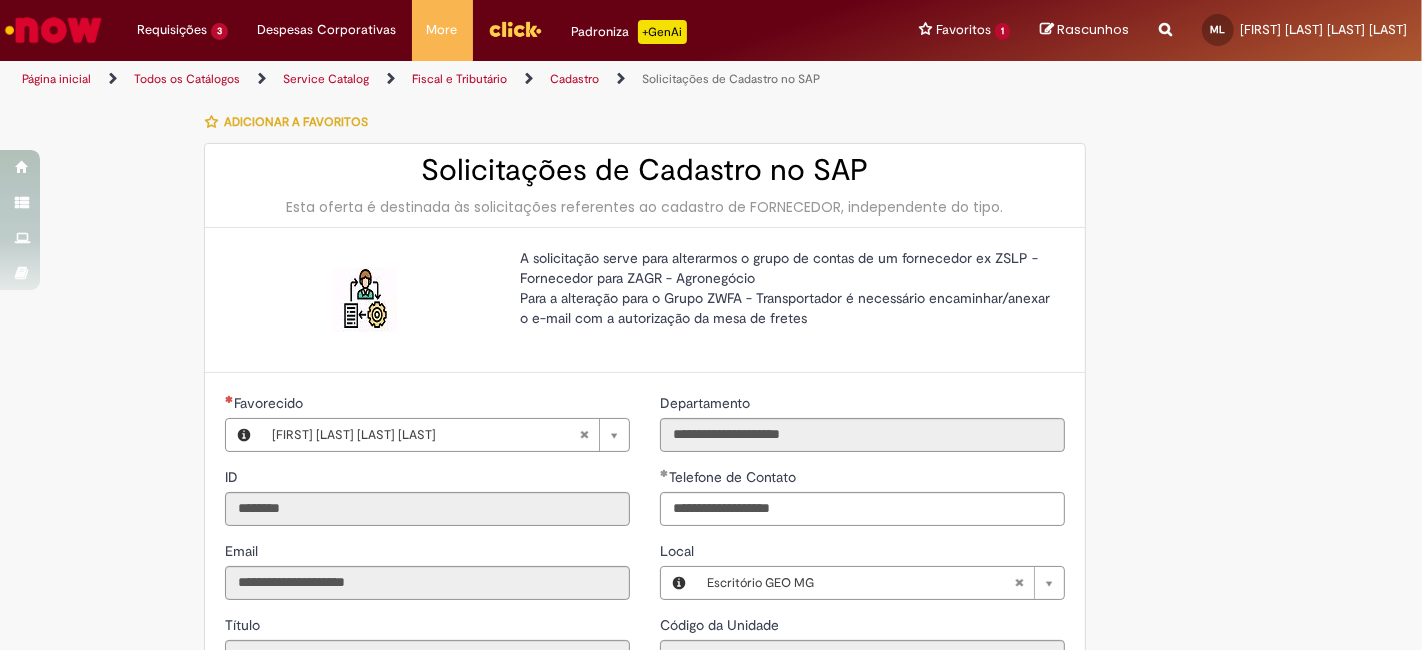 type on "**********" 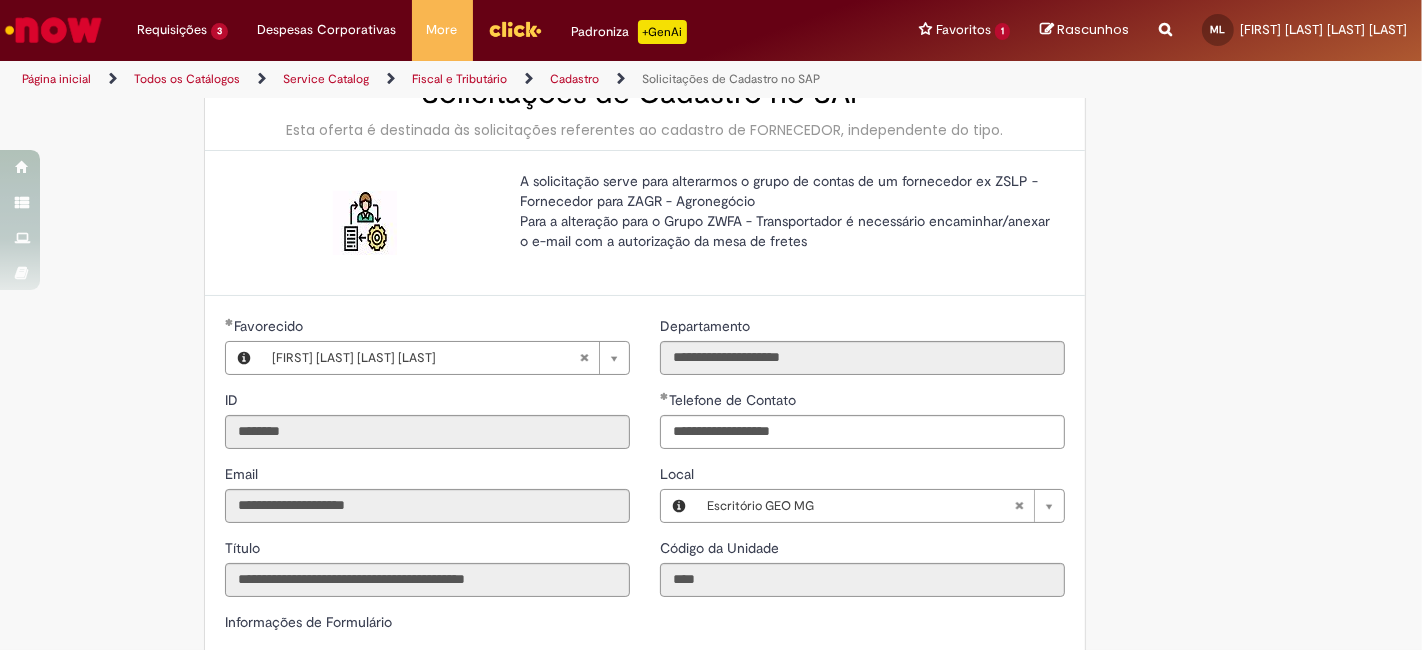 scroll, scrollTop: 111, scrollLeft: 0, axis: vertical 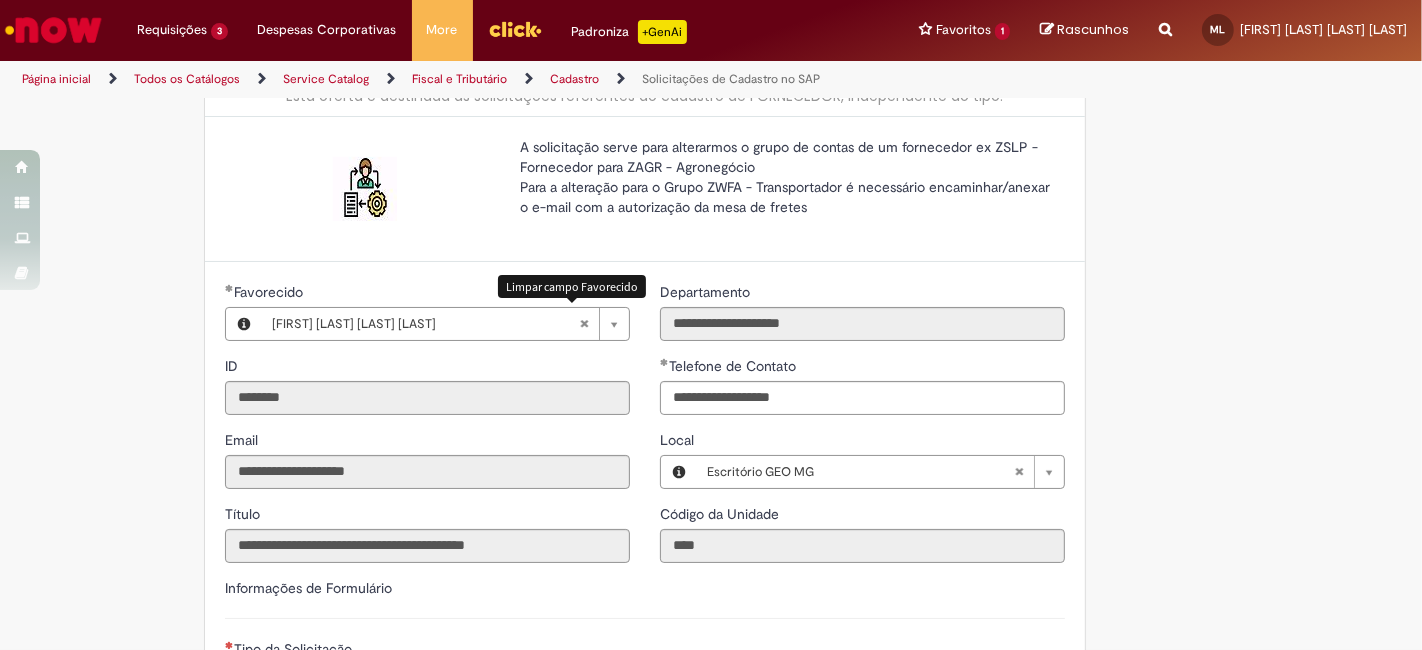 click at bounding box center (584, 324) 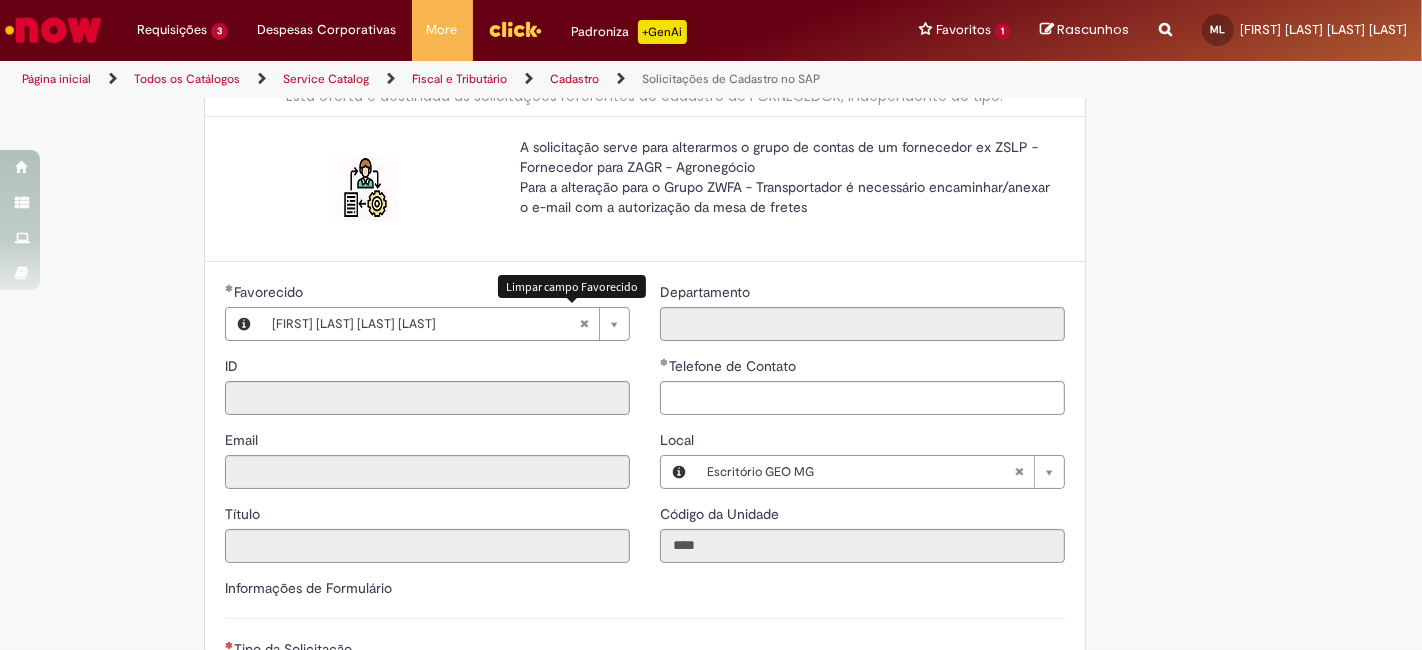 type 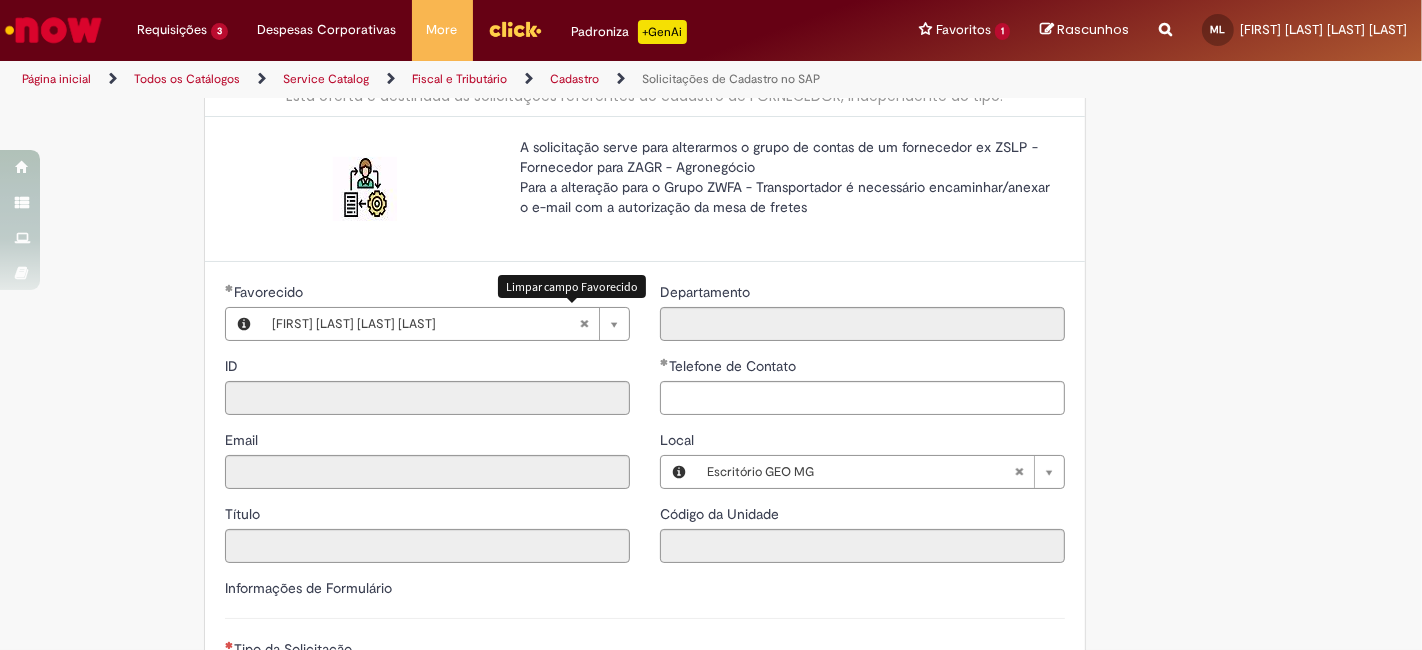 scroll, scrollTop: 0, scrollLeft: 0, axis: both 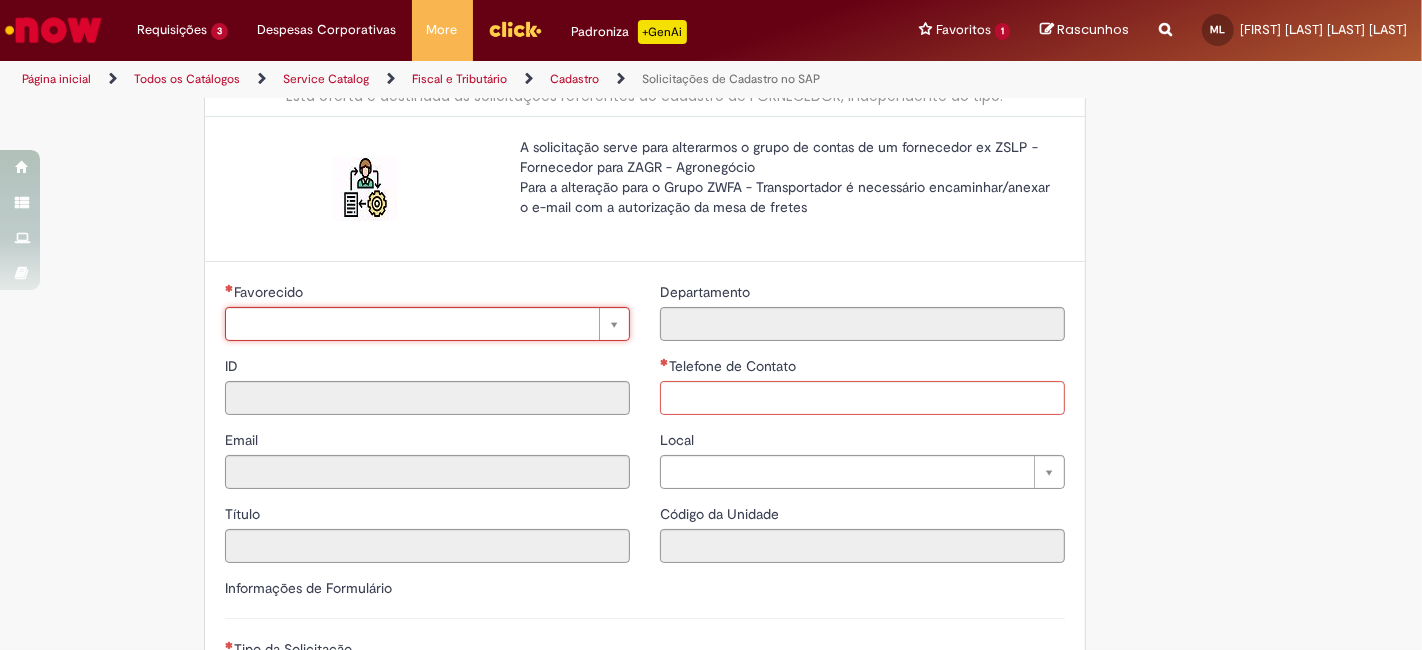 type on "*" 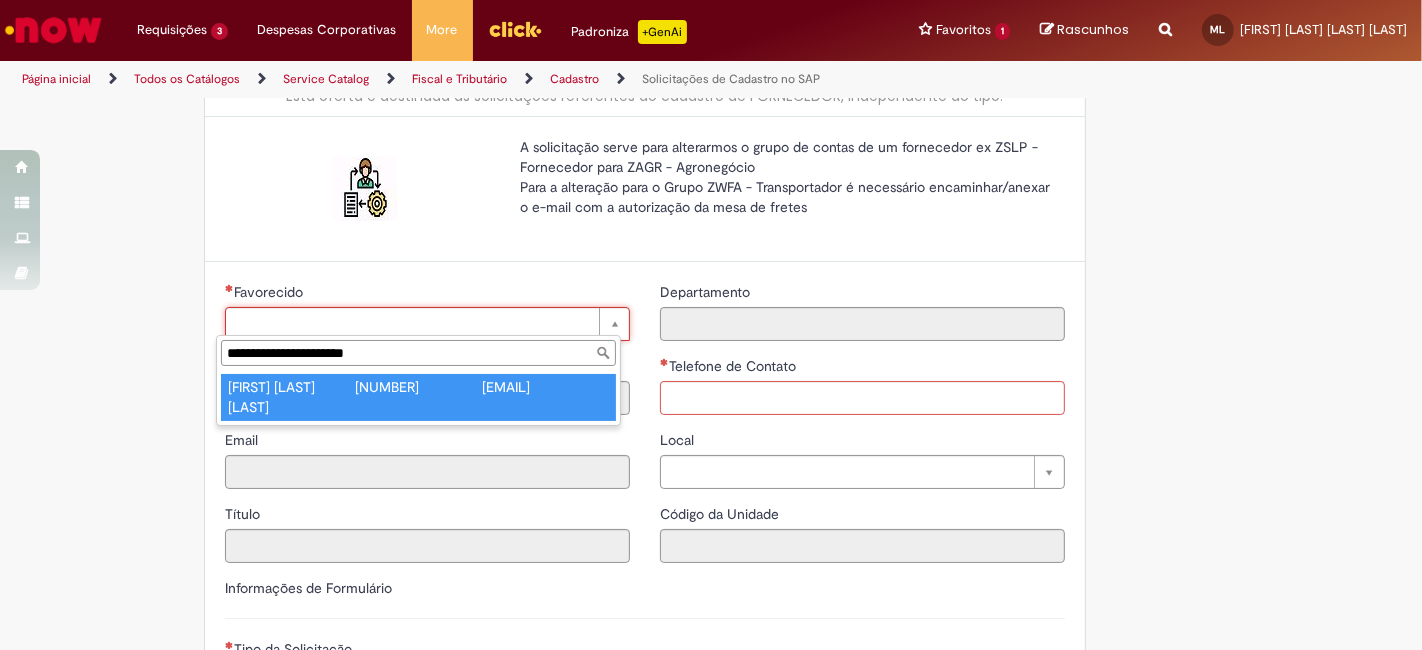 type on "**********" 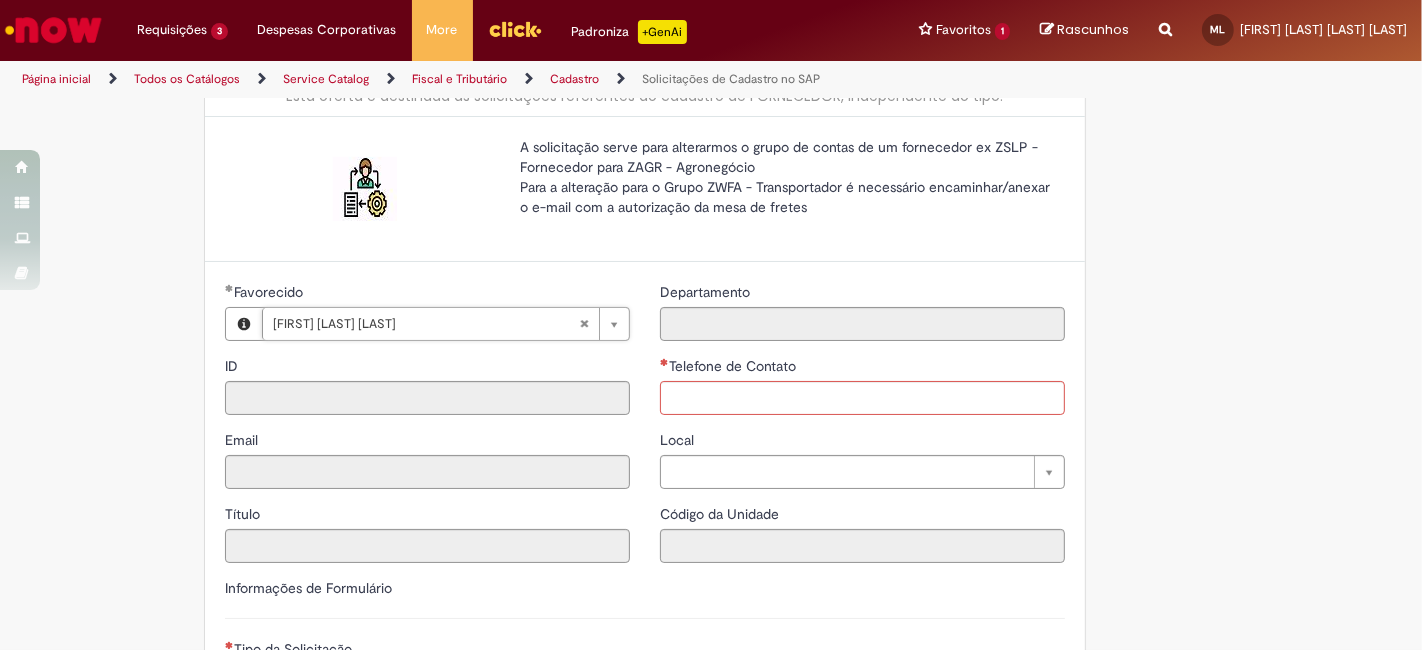 type on "********" 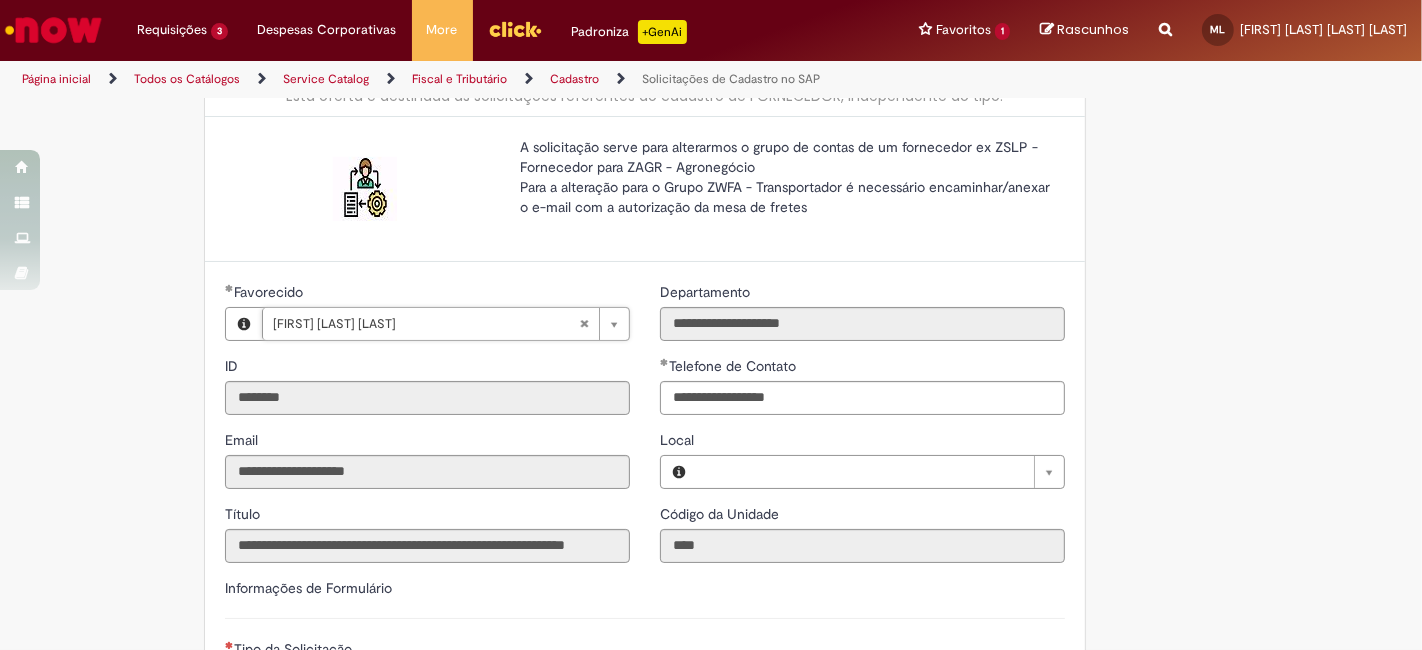 scroll, scrollTop: 333, scrollLeft: 0, axis: vertical 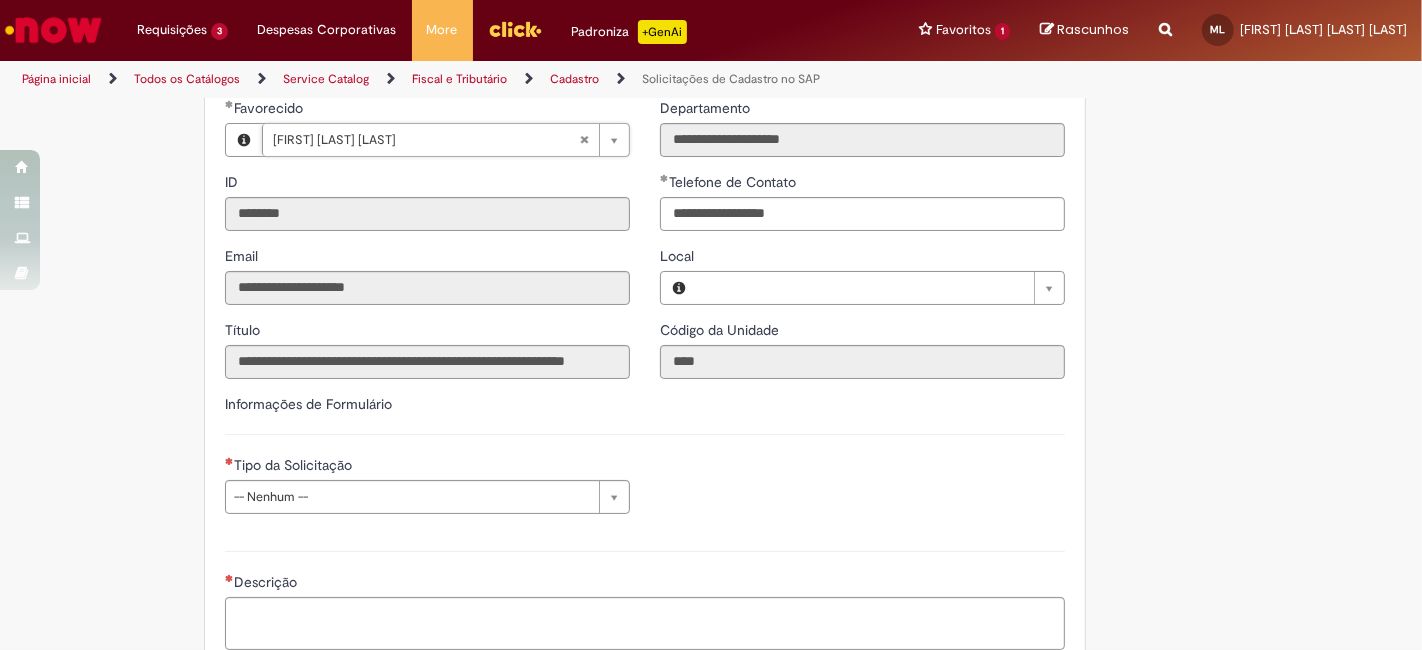 type on "**********" 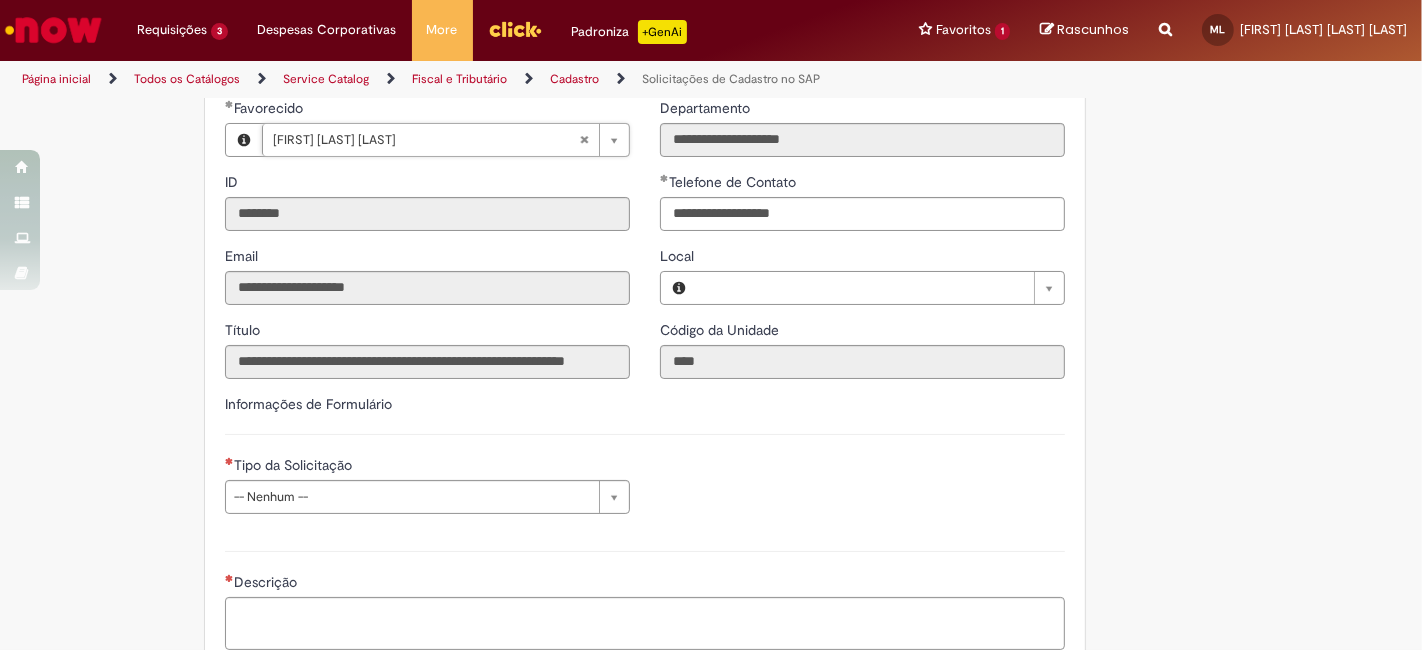 type on "**********" 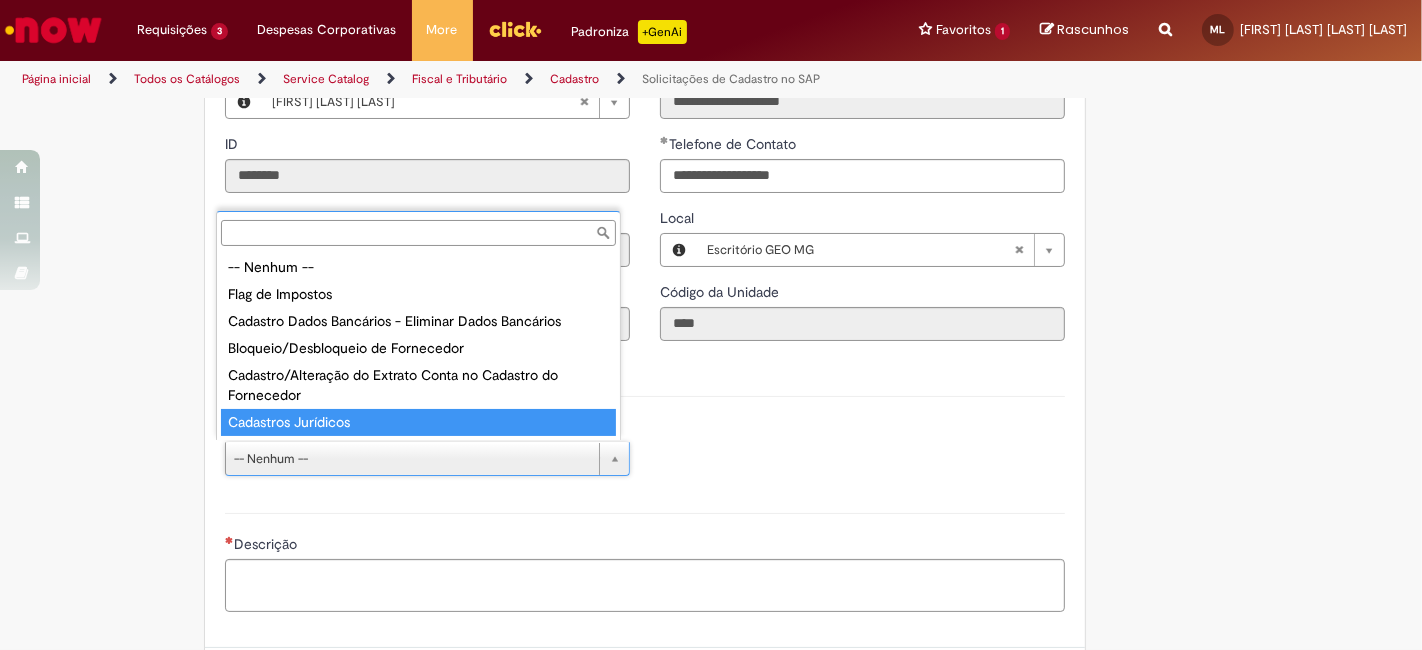 type on "**********" 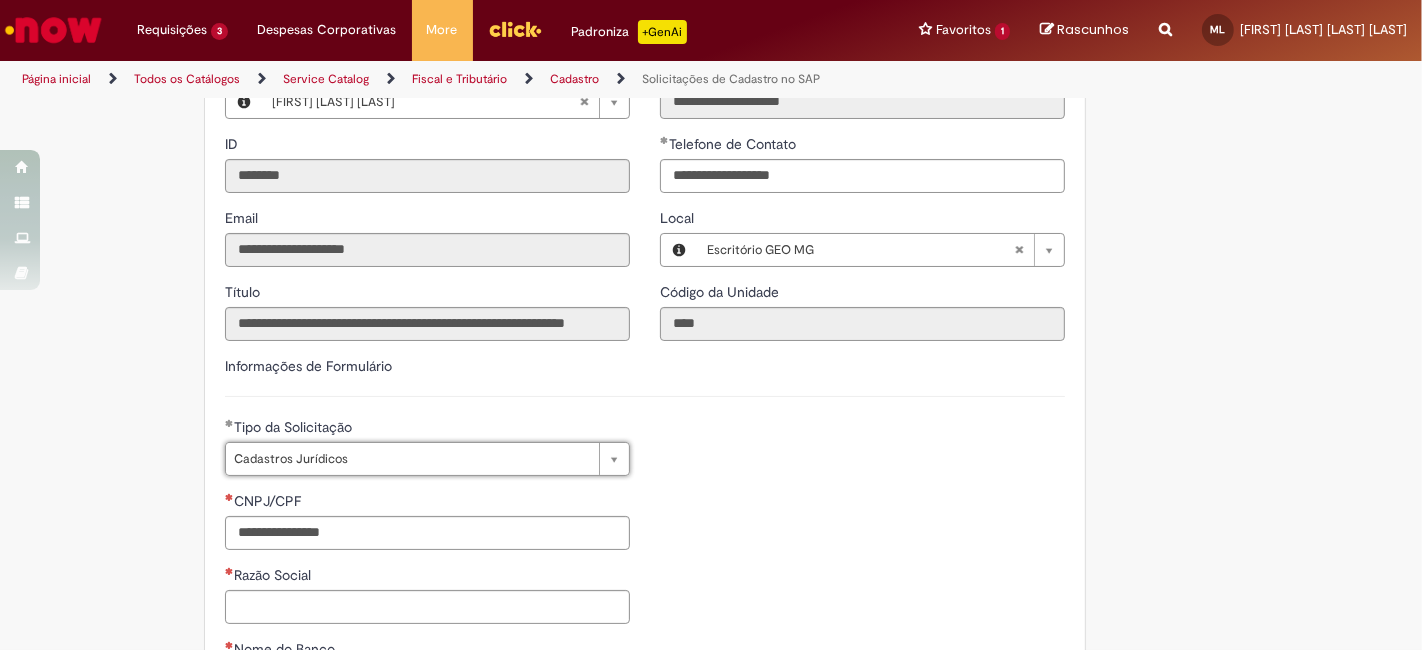 scroll, scrollTop: 444, scrollLeft: 0, axis: vertical 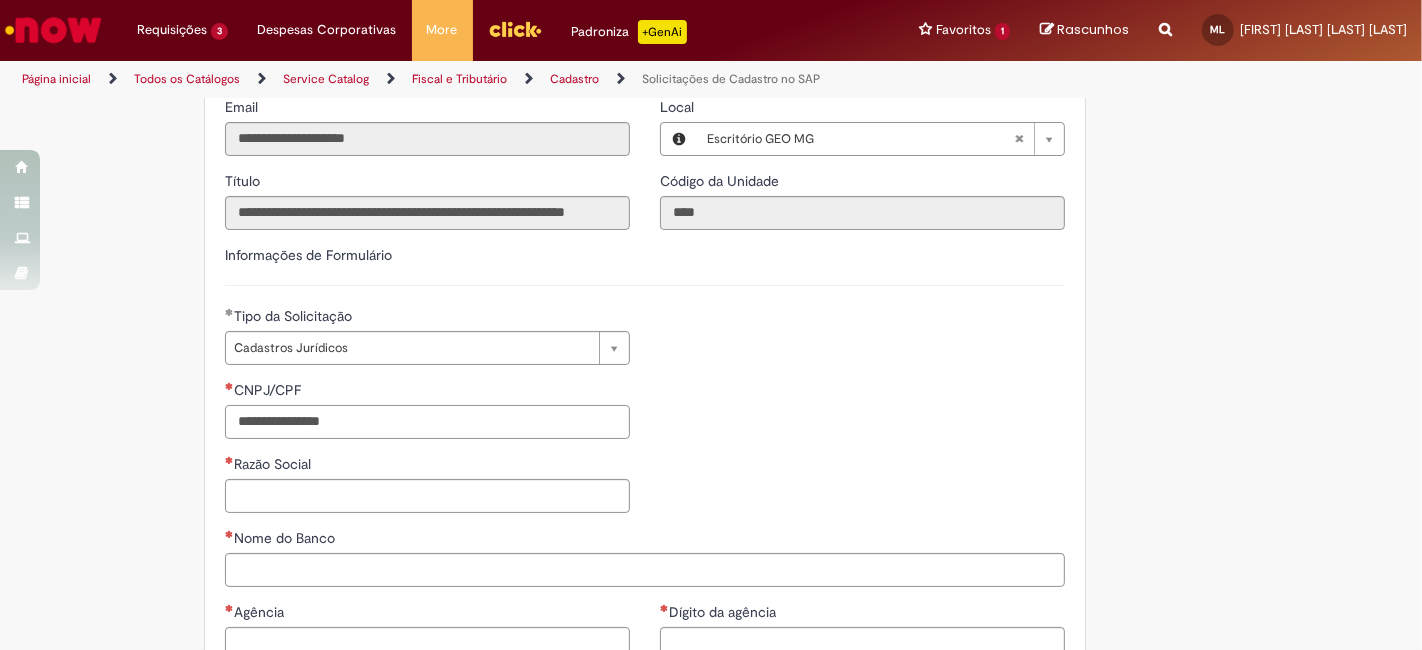 click on "CNPJ/CPF" at bounding box center (427, 422) 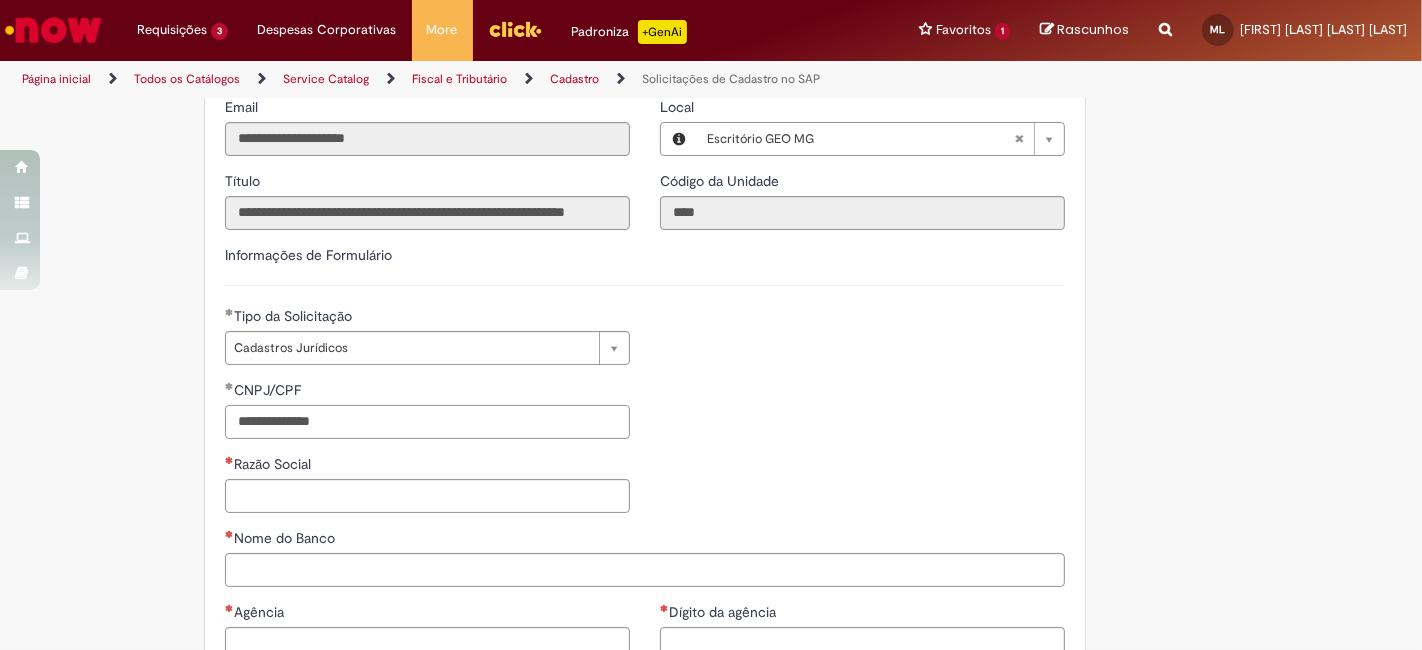 drag, startPoint x: 360, startPoint y: 419, endPoint x: 240, endPoint y: 402, distance: 121.19818 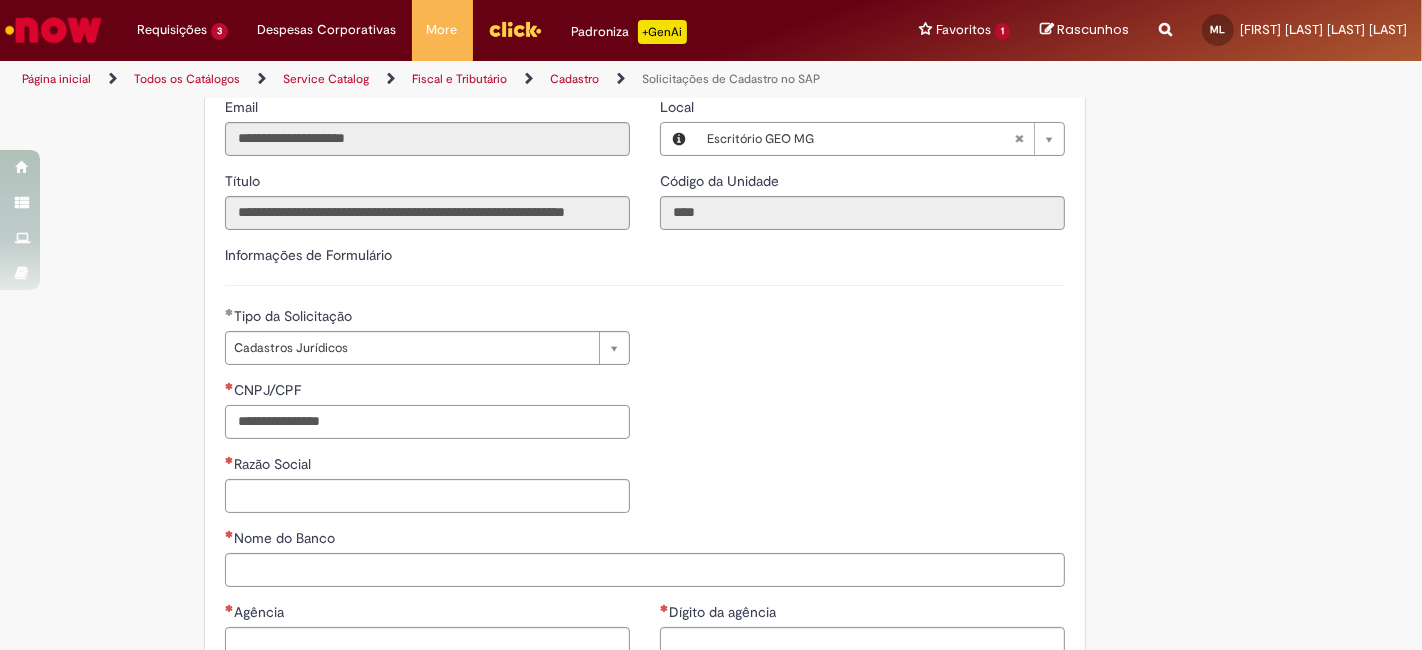type 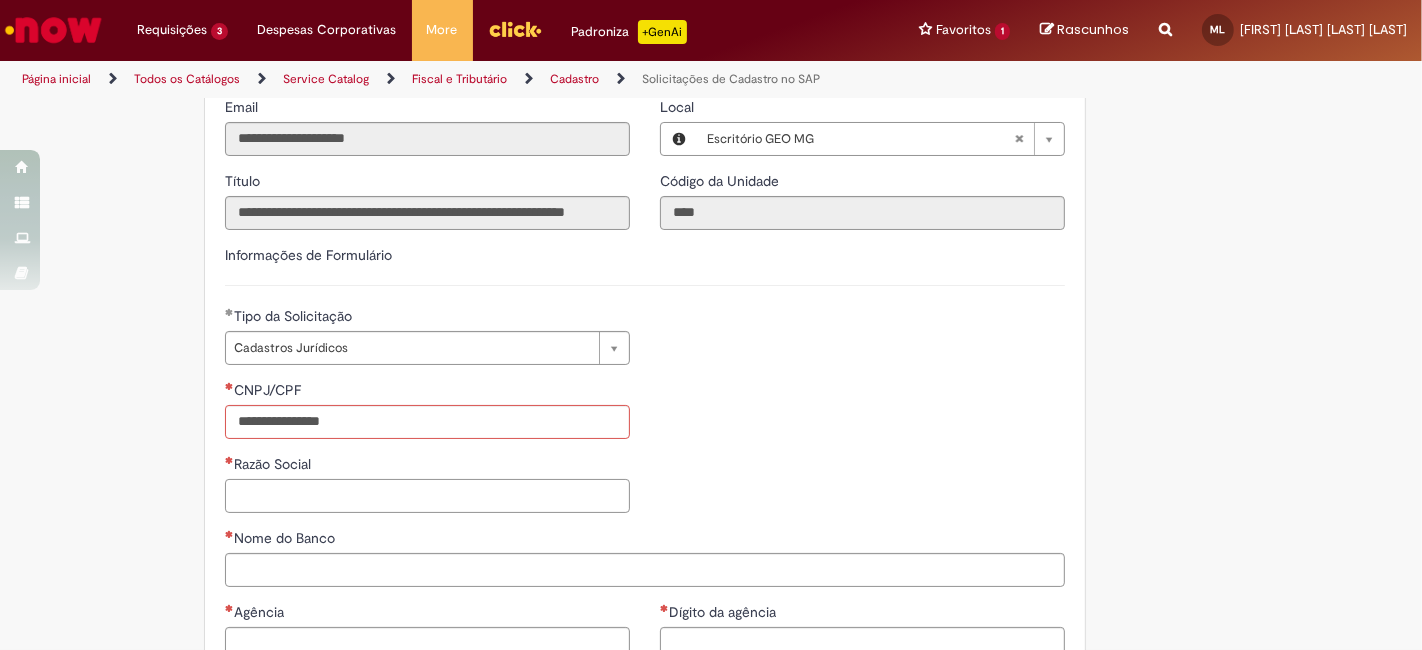 click on "Razão Social" at bounding box center [427, 496] 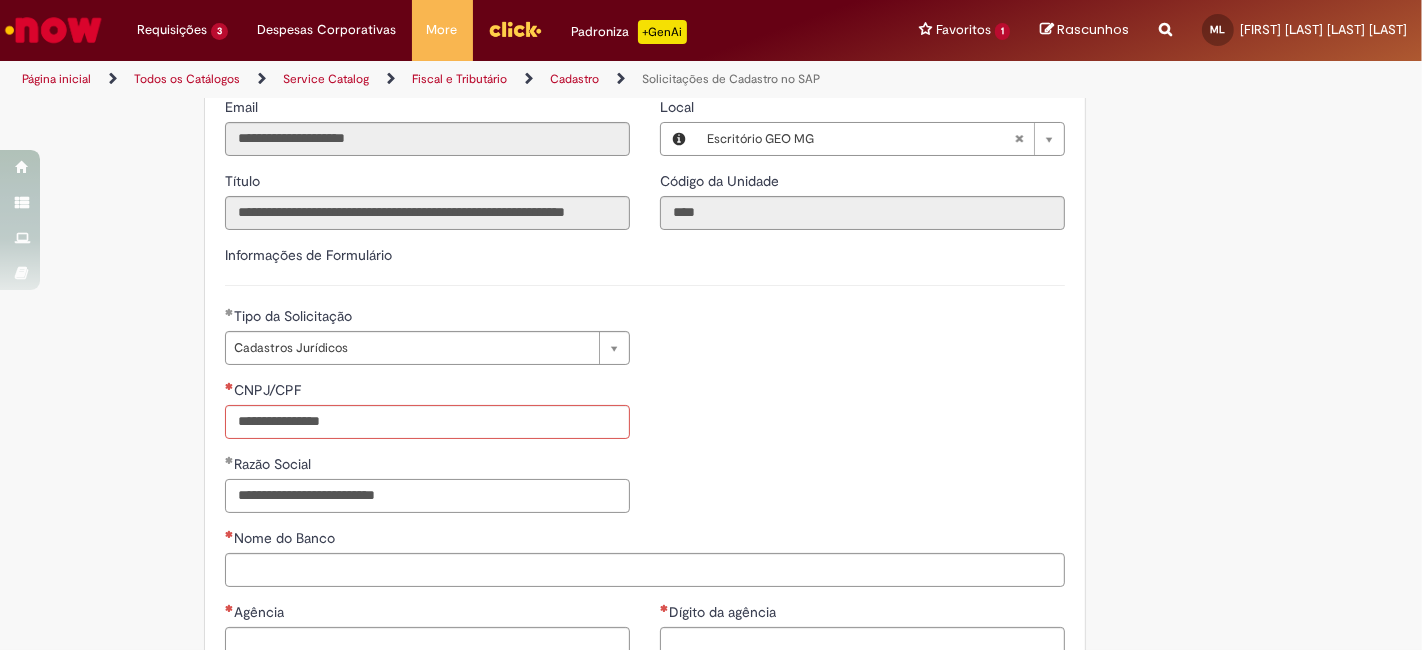 type on "**********" 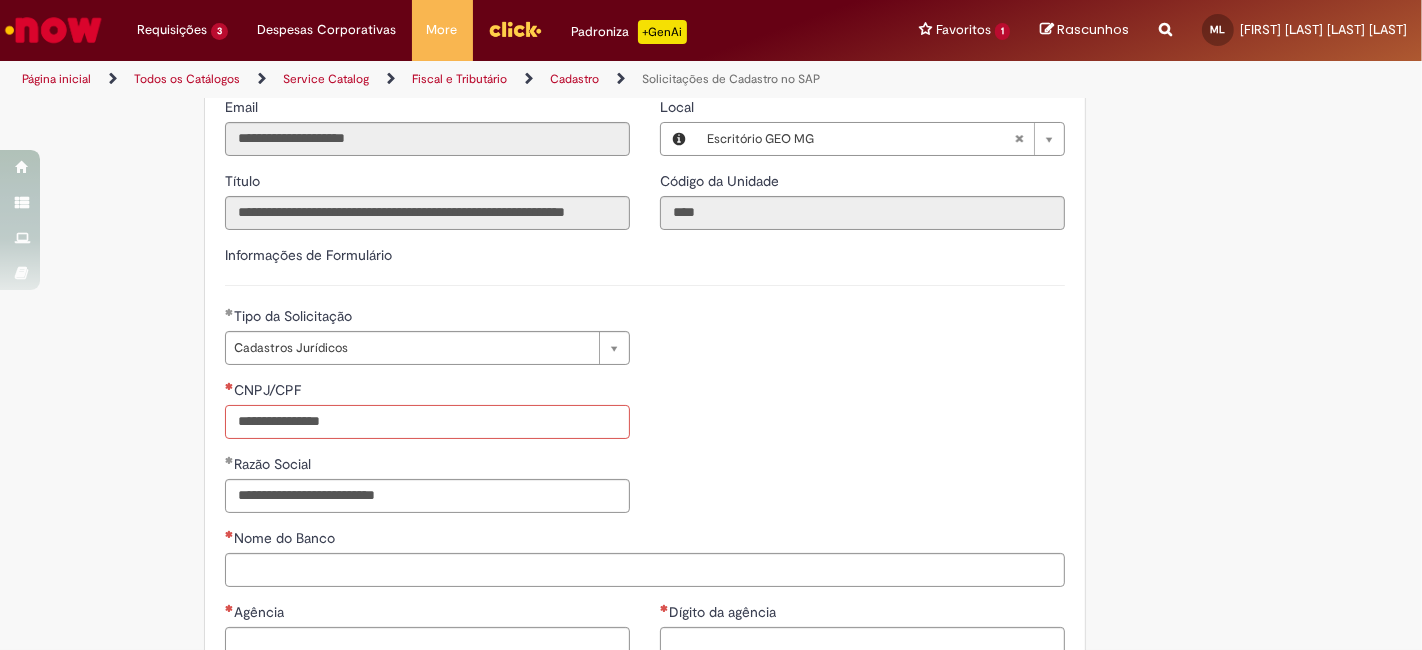 click on "CNPJ/CPF" at bounding box center (427, 422) 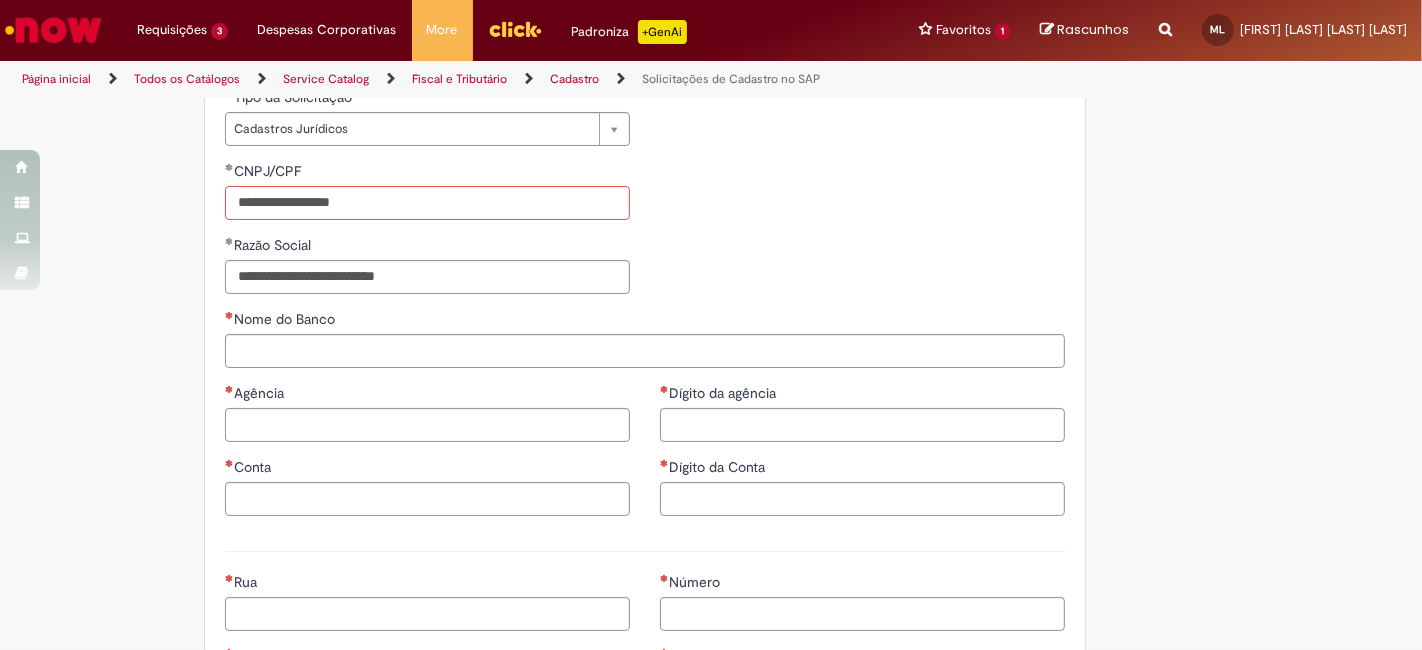 scroll, scrollTop: 666, scrollLeft: 0, axis: vertical 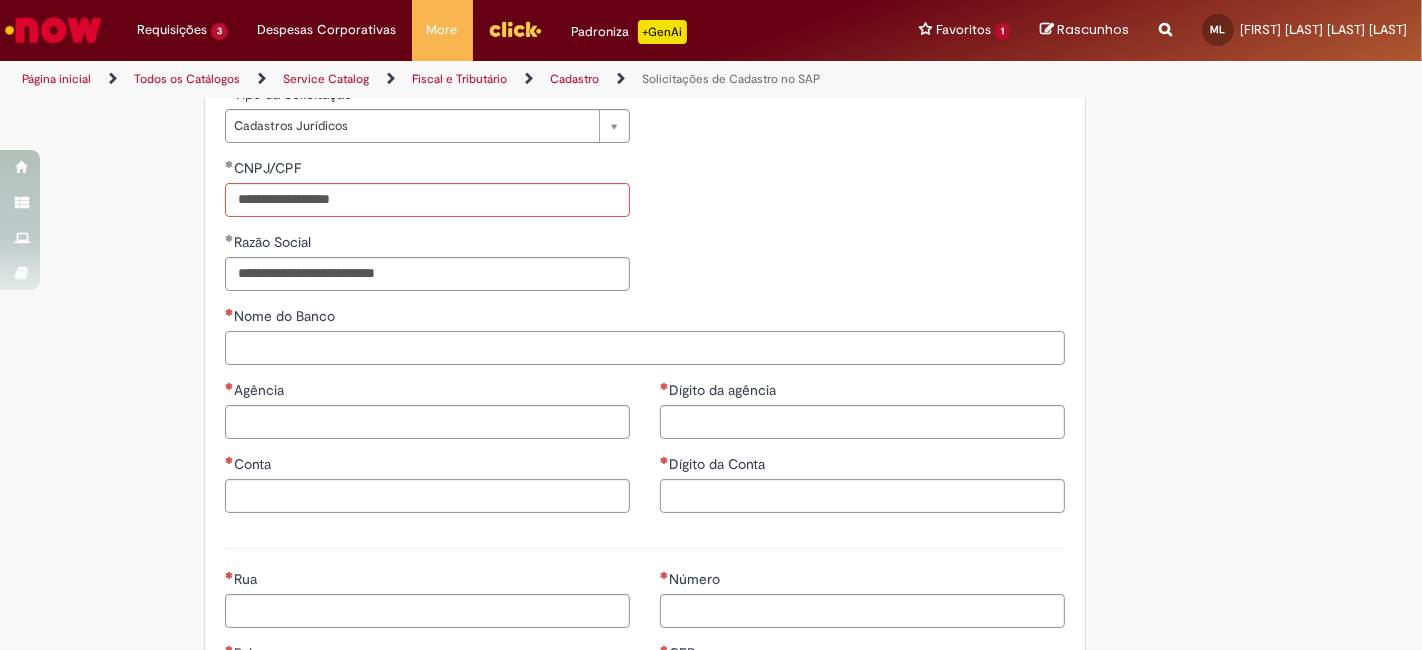 click on "Nome do Banco" at bounding box center [645, 348] 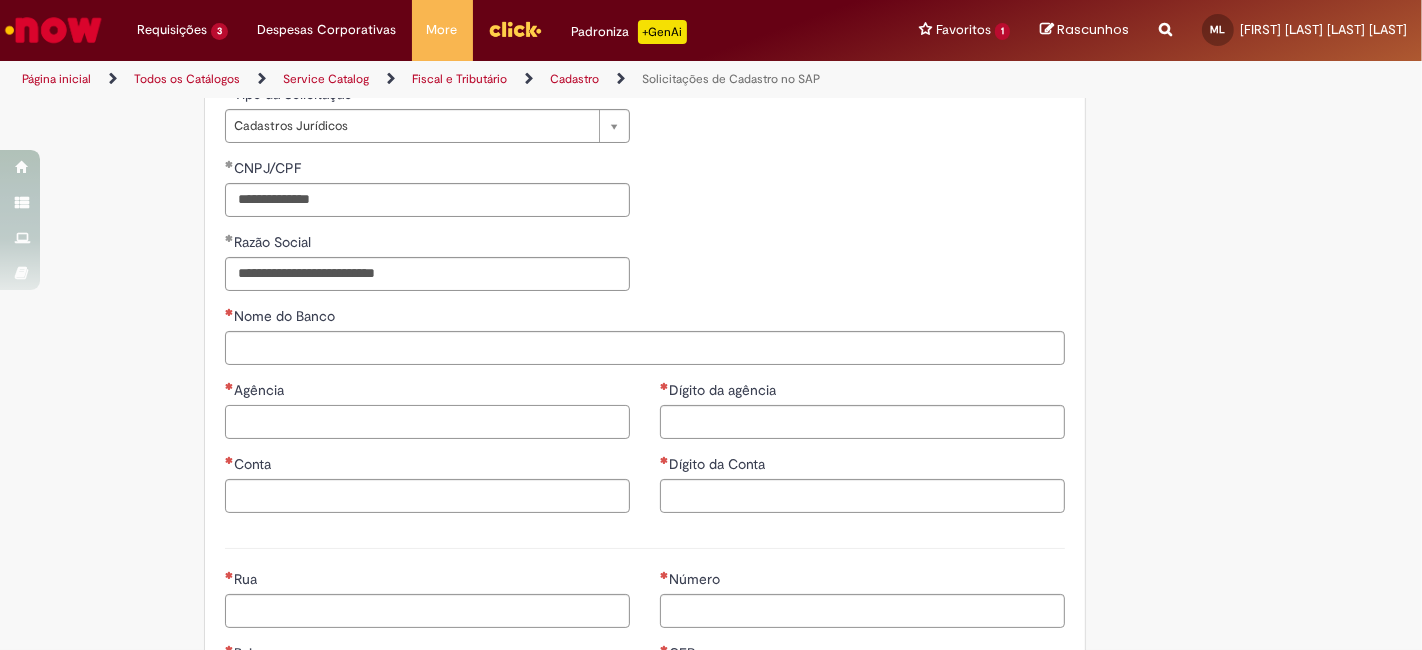 click on "Agência" at bounding box center [427, 422] 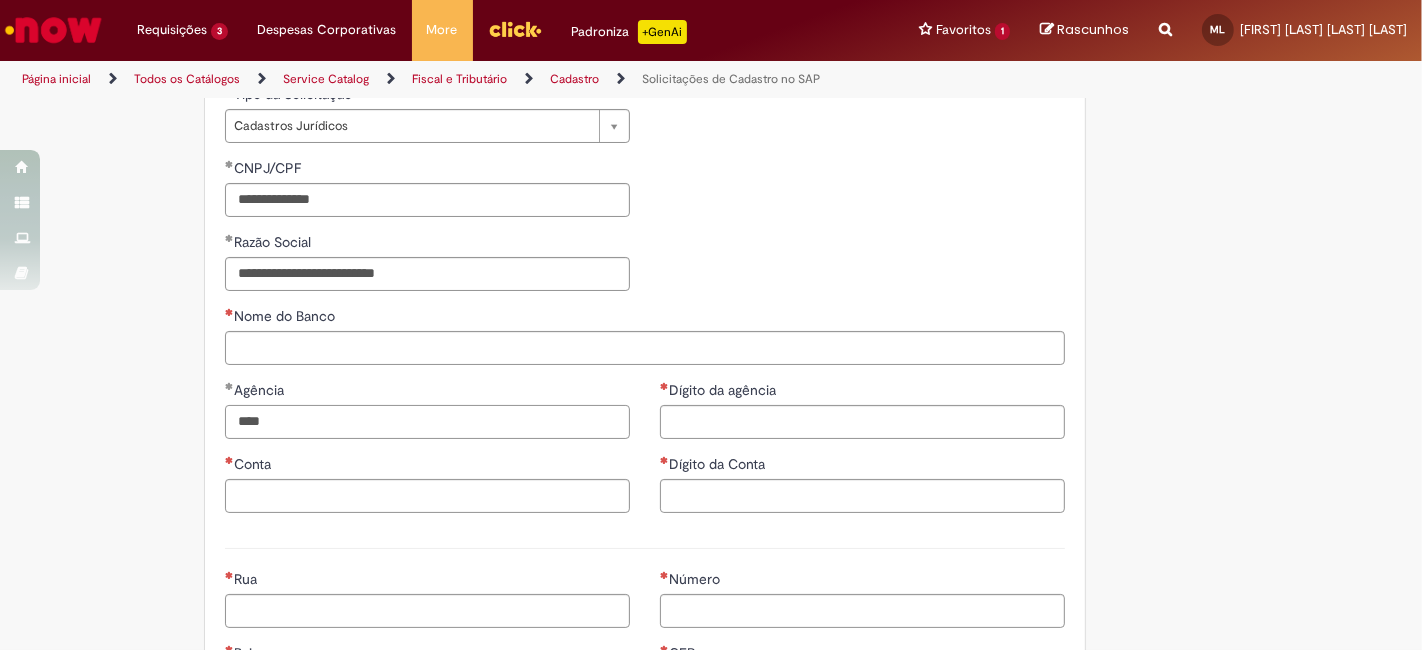 type on "****" 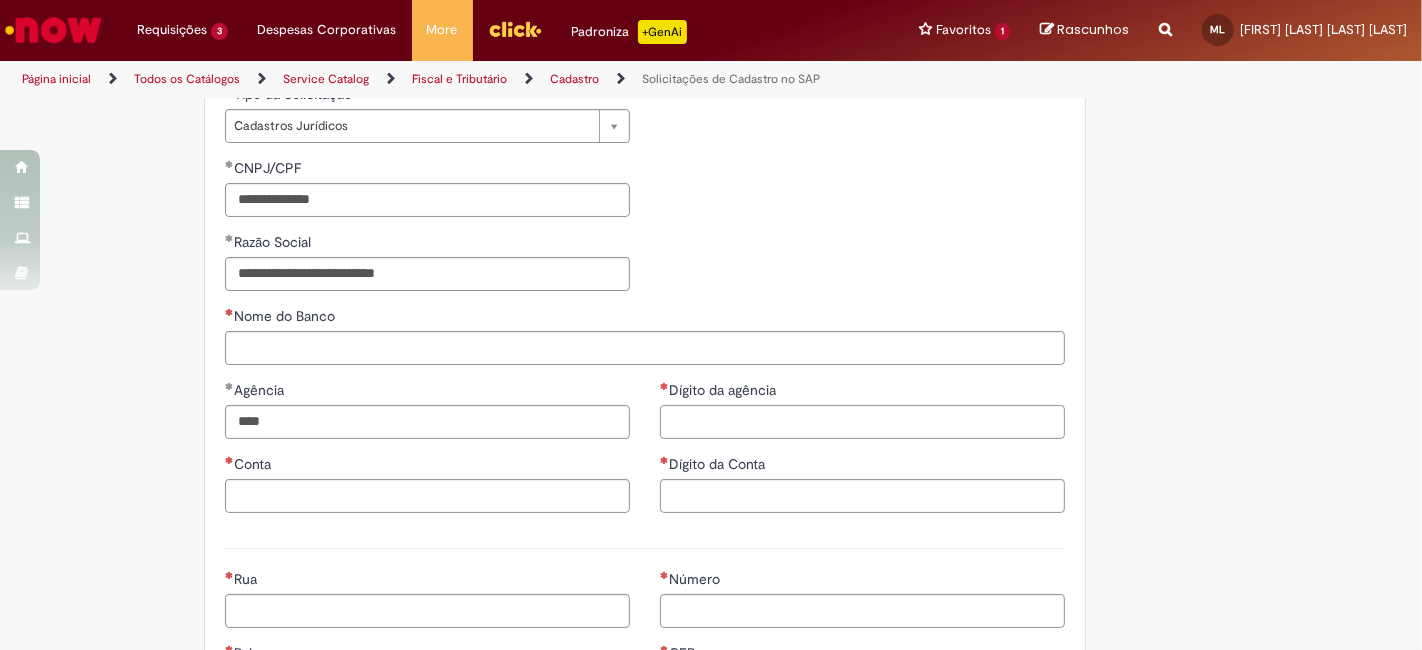 click on "Dígito da agência" at bounding box center [862, 422] 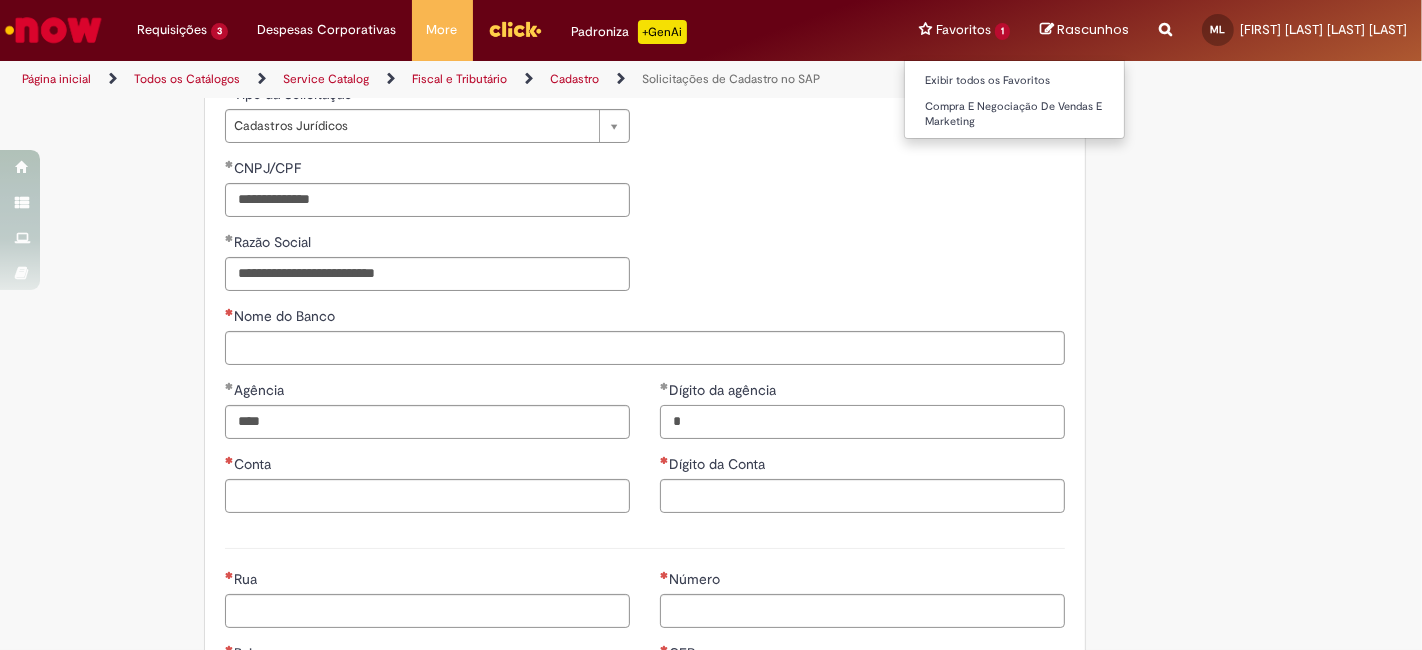 type on "*" 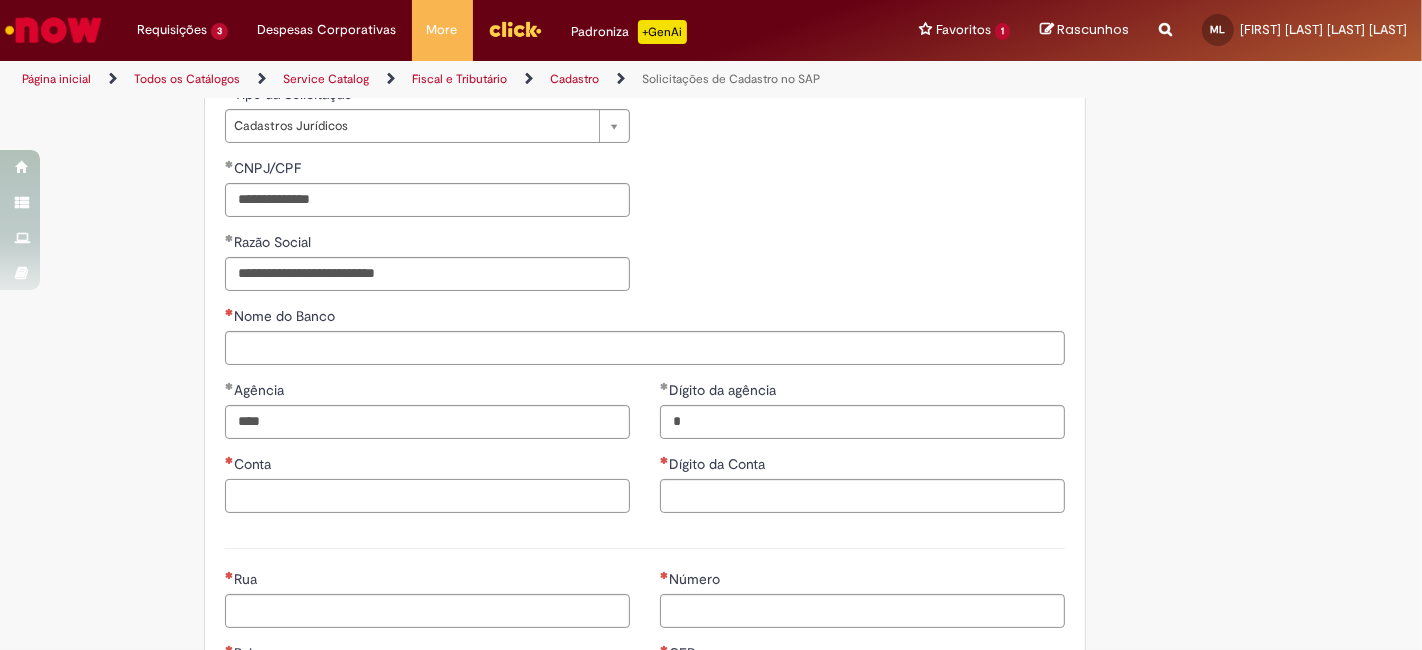 click on "Conta" at bounding box center (427, 496) 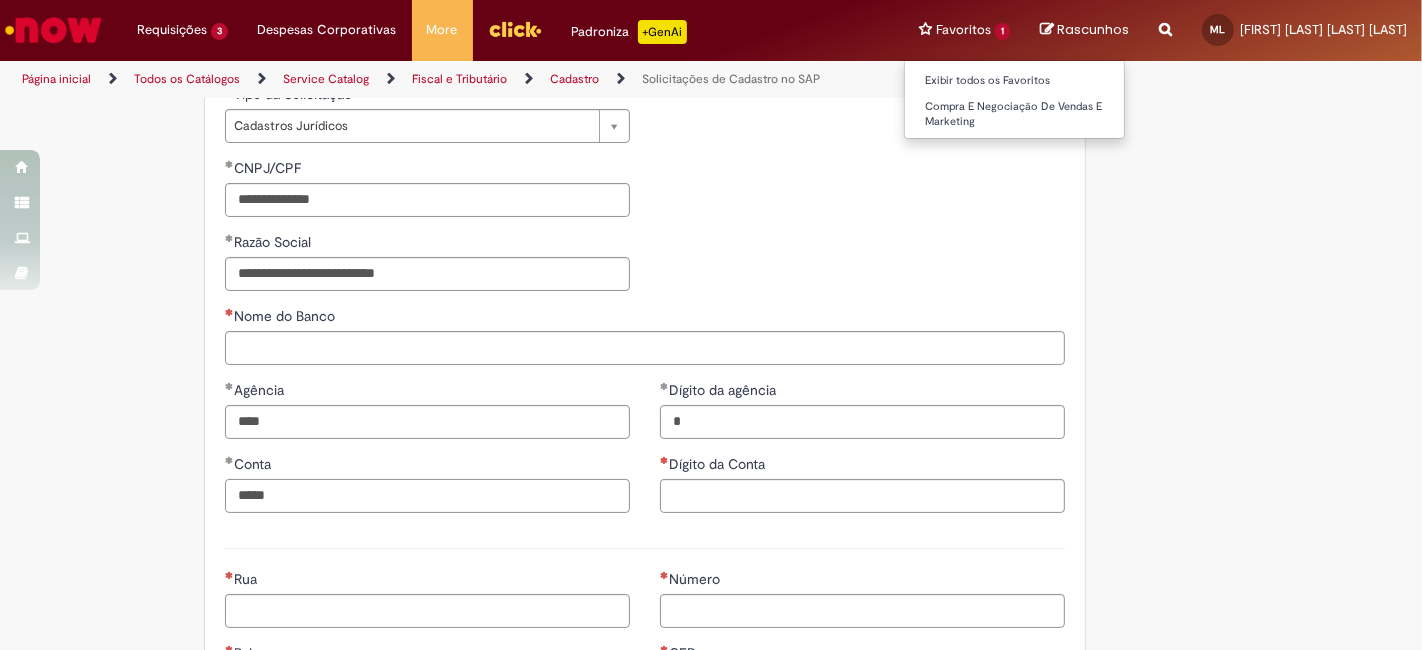 type on "*****" 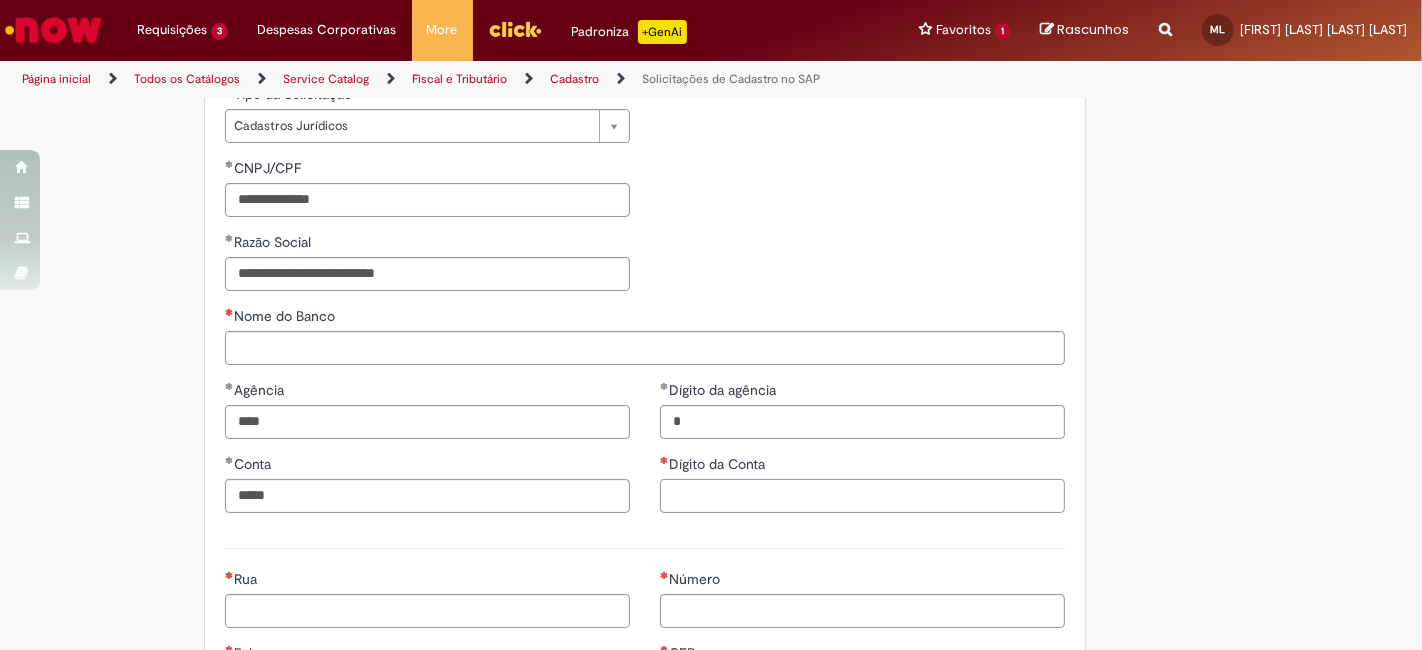 click on "Dígito da Conta" at bounding box center [862, 496] 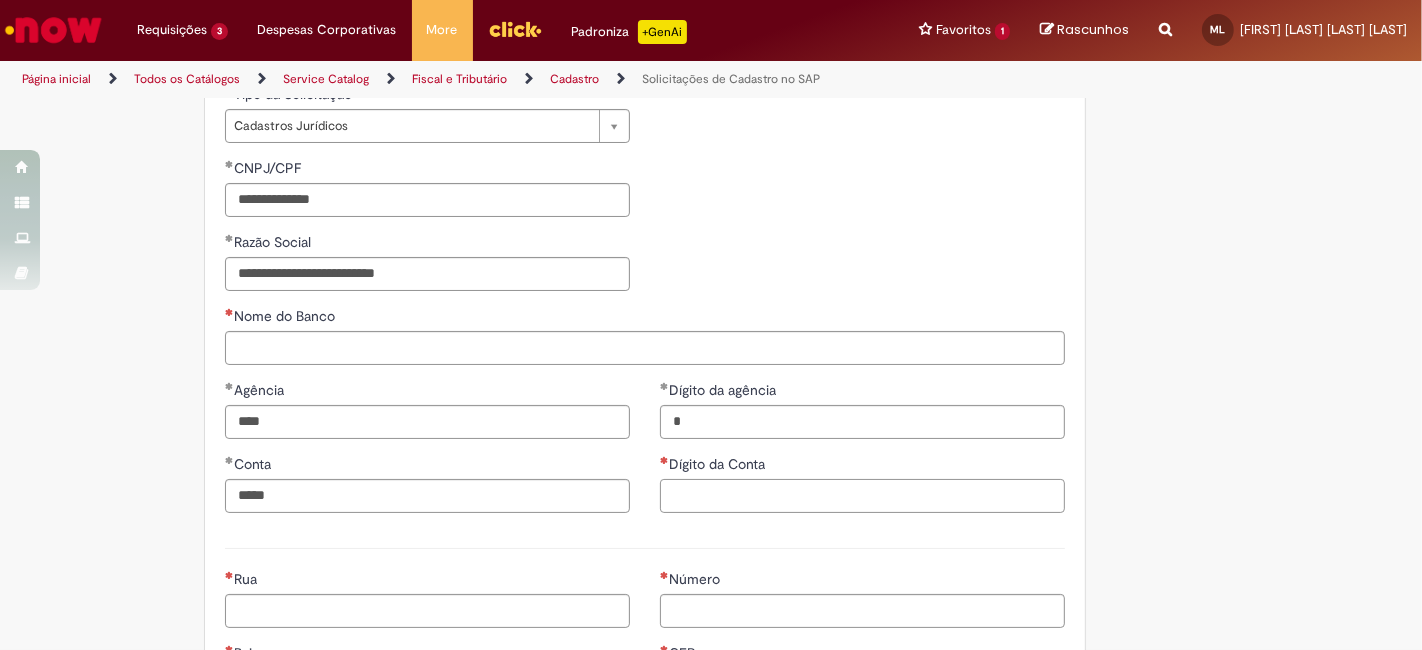 paste on "*" 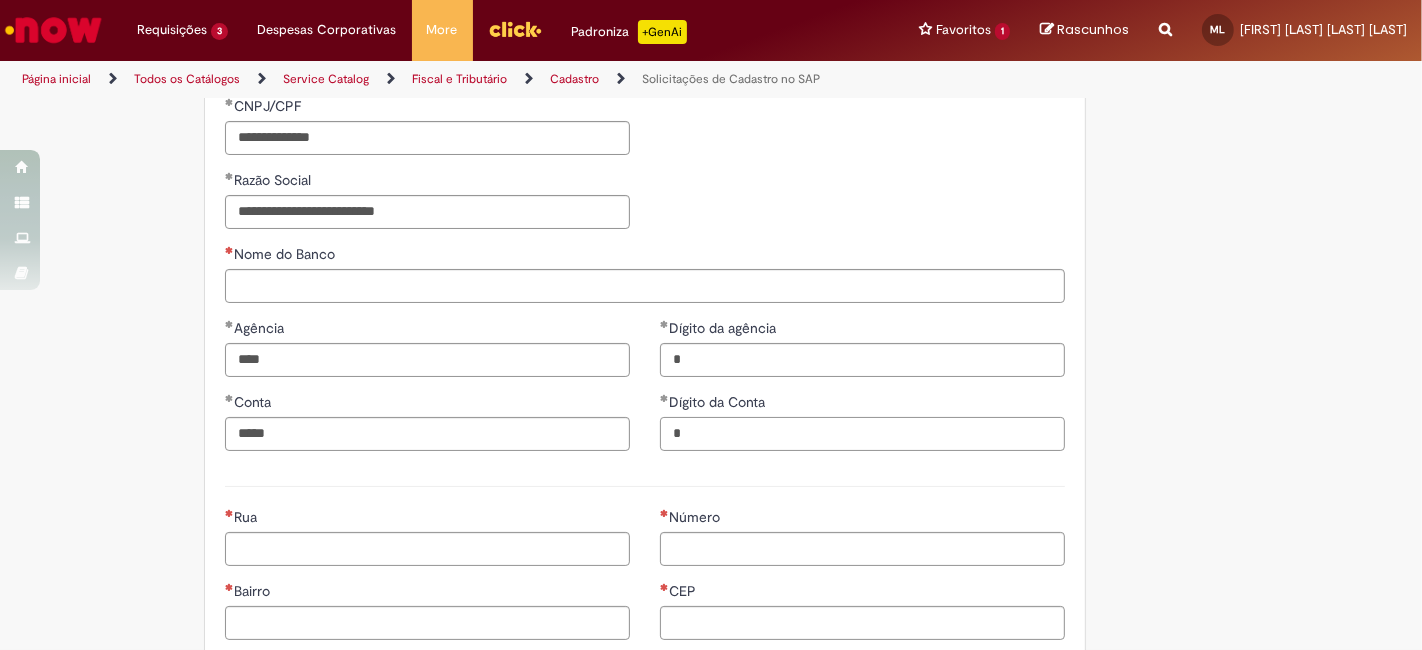 scroll, scrollTop: 777, scrollLeft: 0, axis: vertical 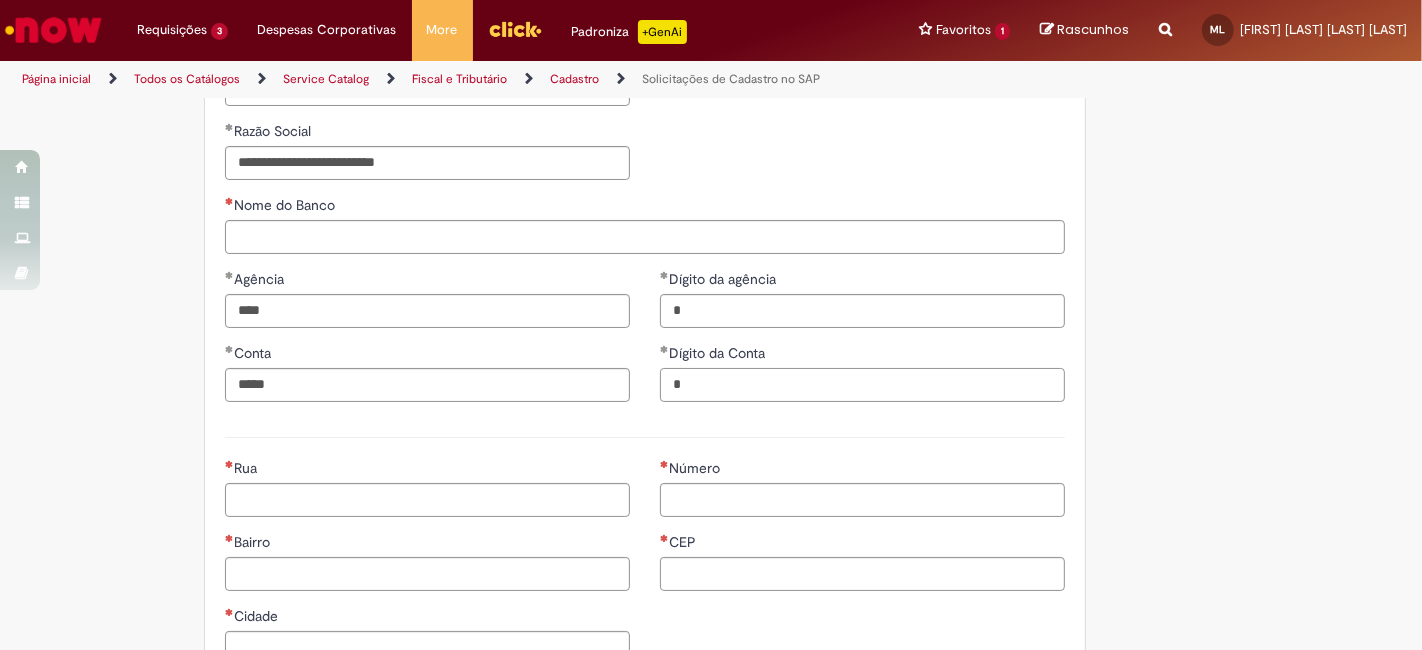 type on "*" 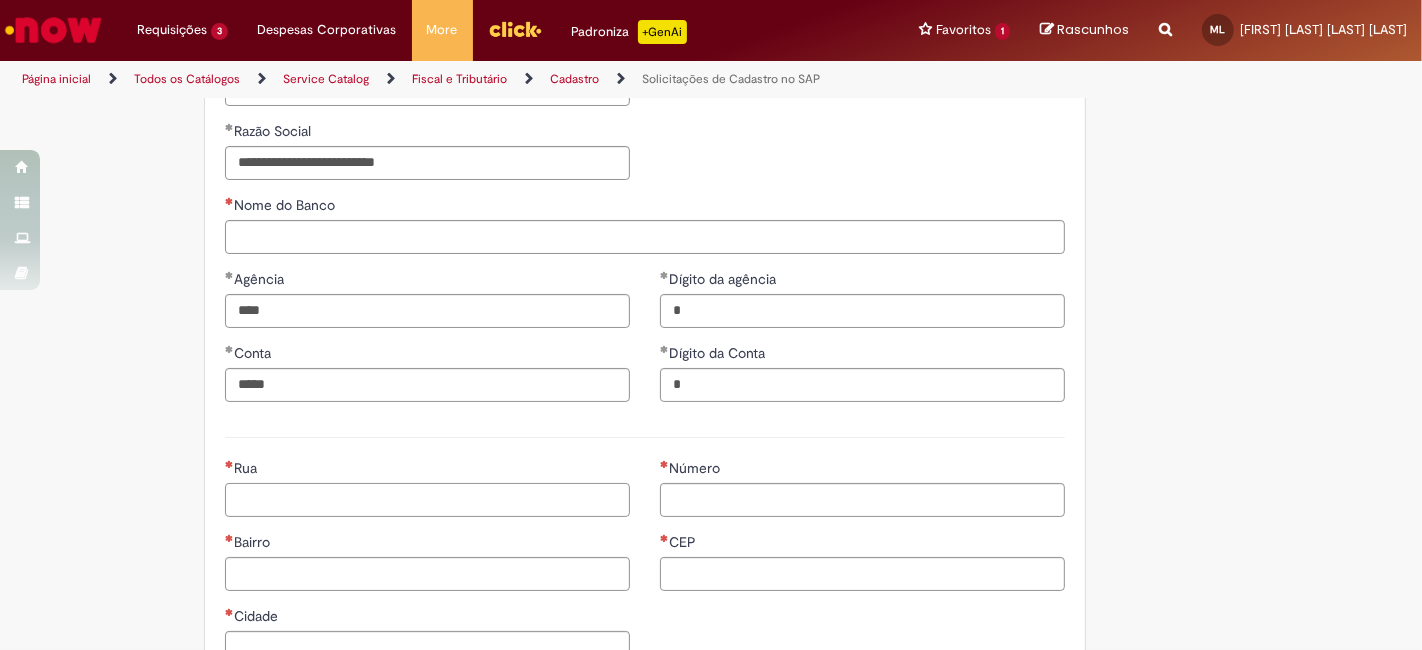 click on "Rua" at bounding box center [427, 500] 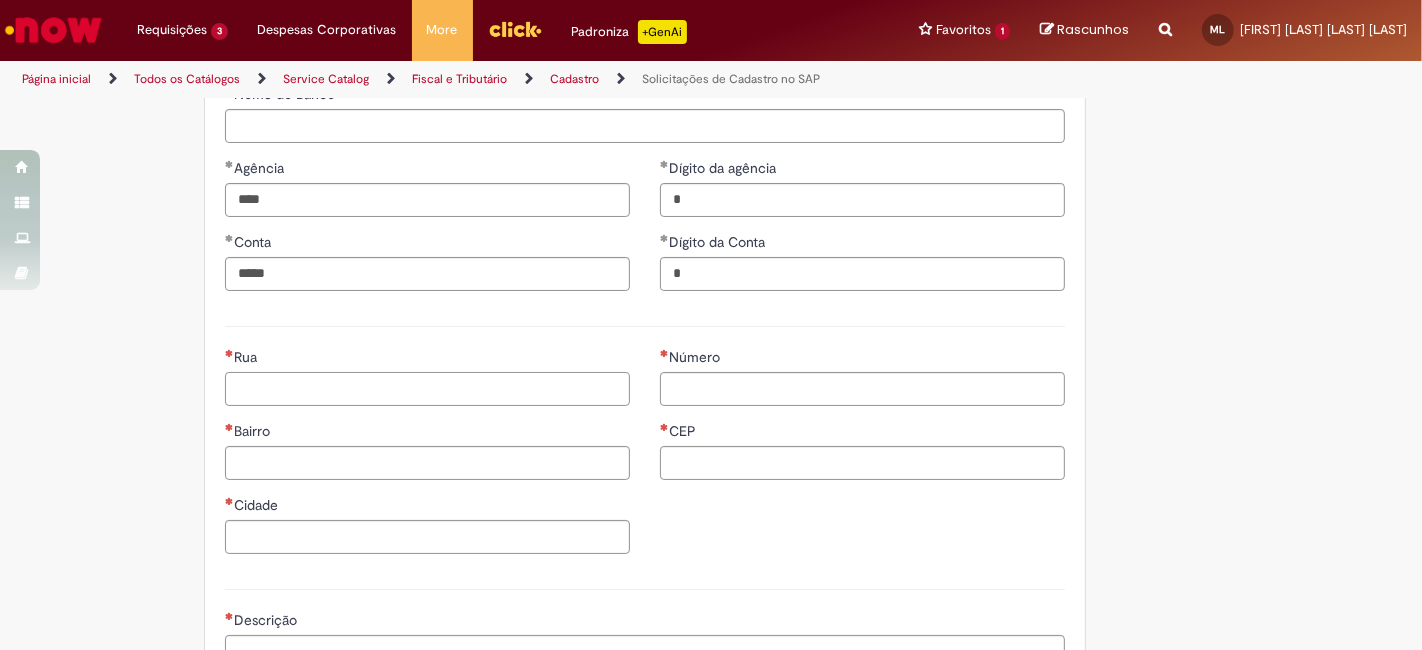 scroll, scrollTop: 1000, scrollLeft: 0, axis: vertical 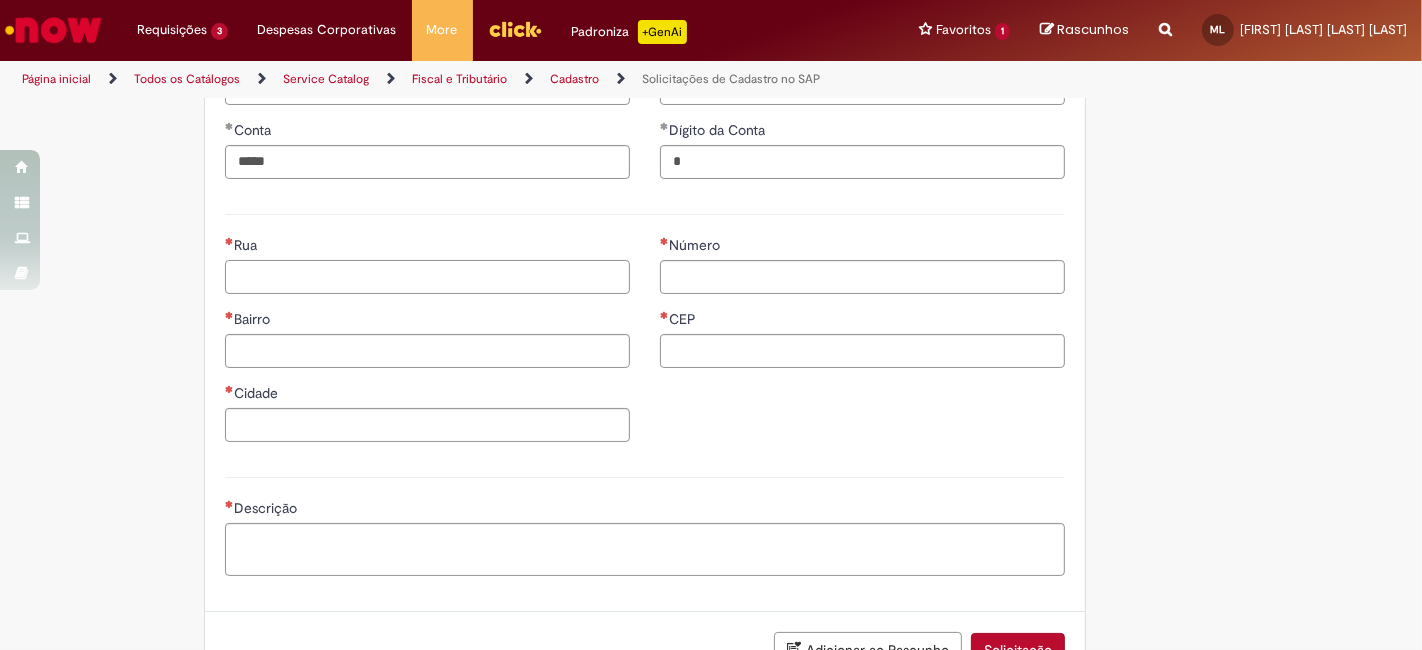 paste on "**********" 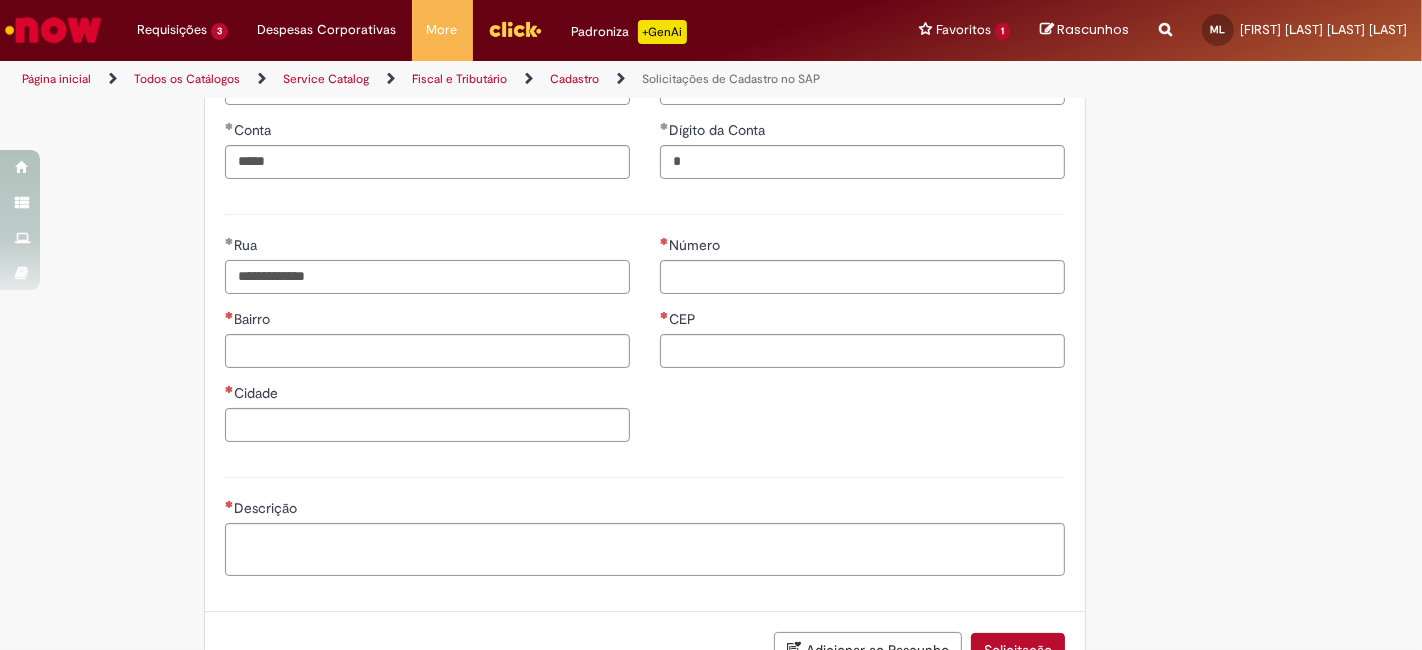 type on "**********" 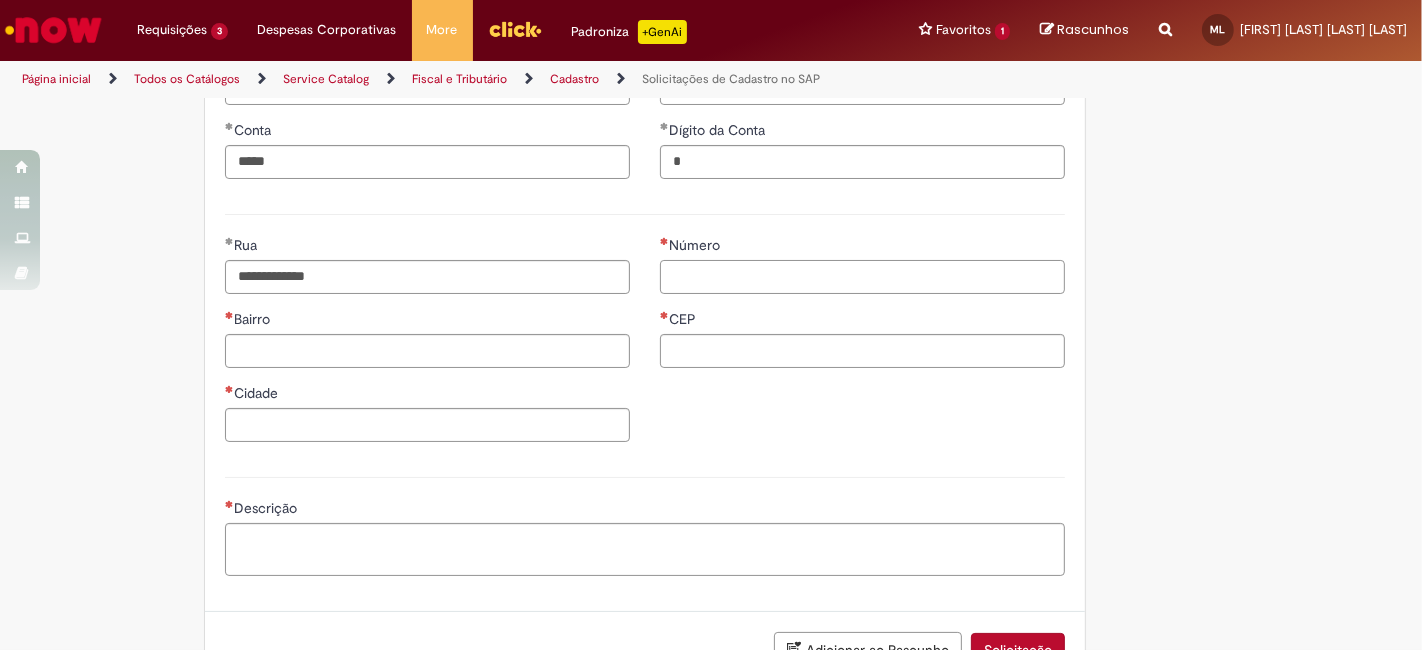 click on "Número" at bounding box center (862, 277) 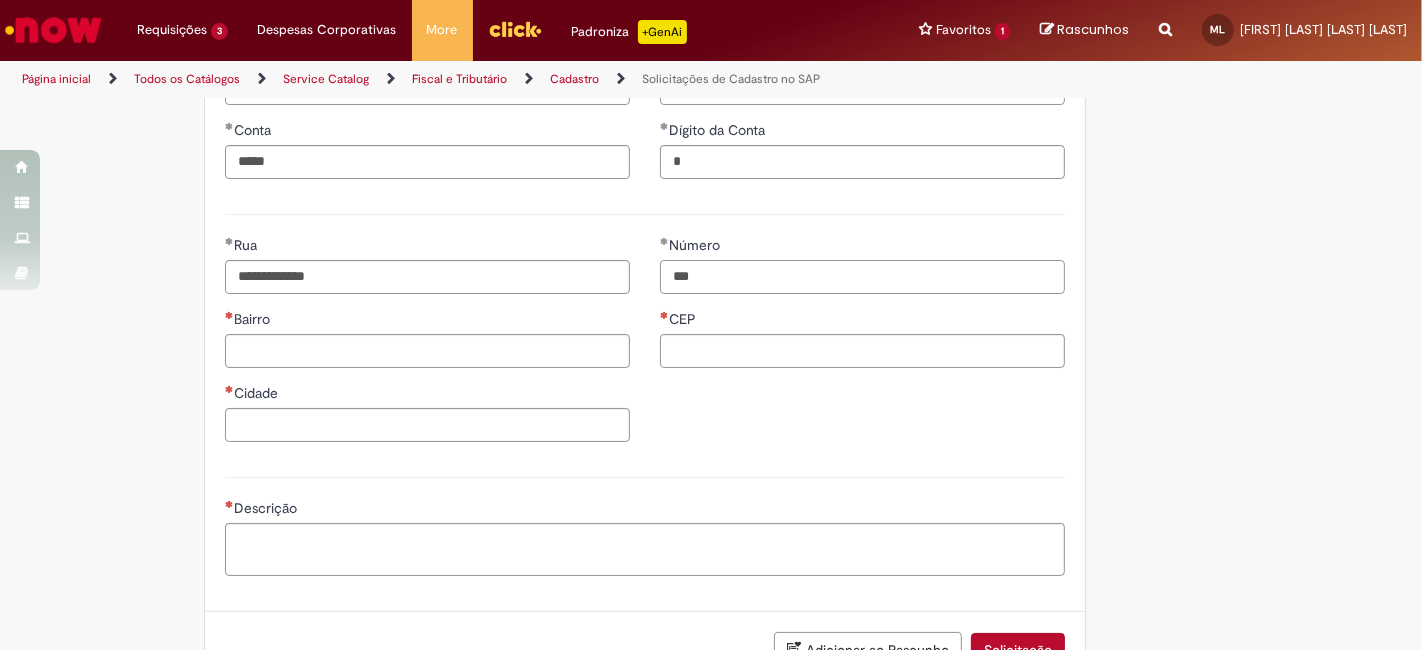 type on "***" 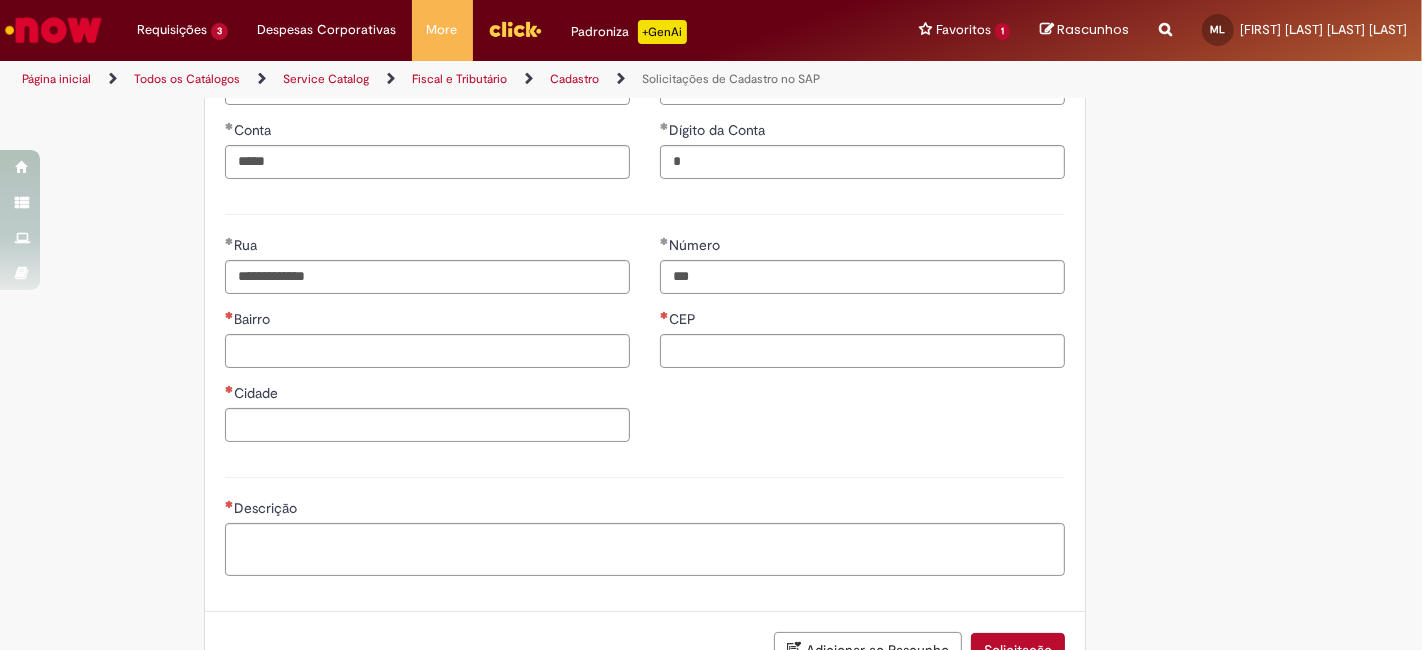 click on "Cidade" at bounding box center [427, 395] 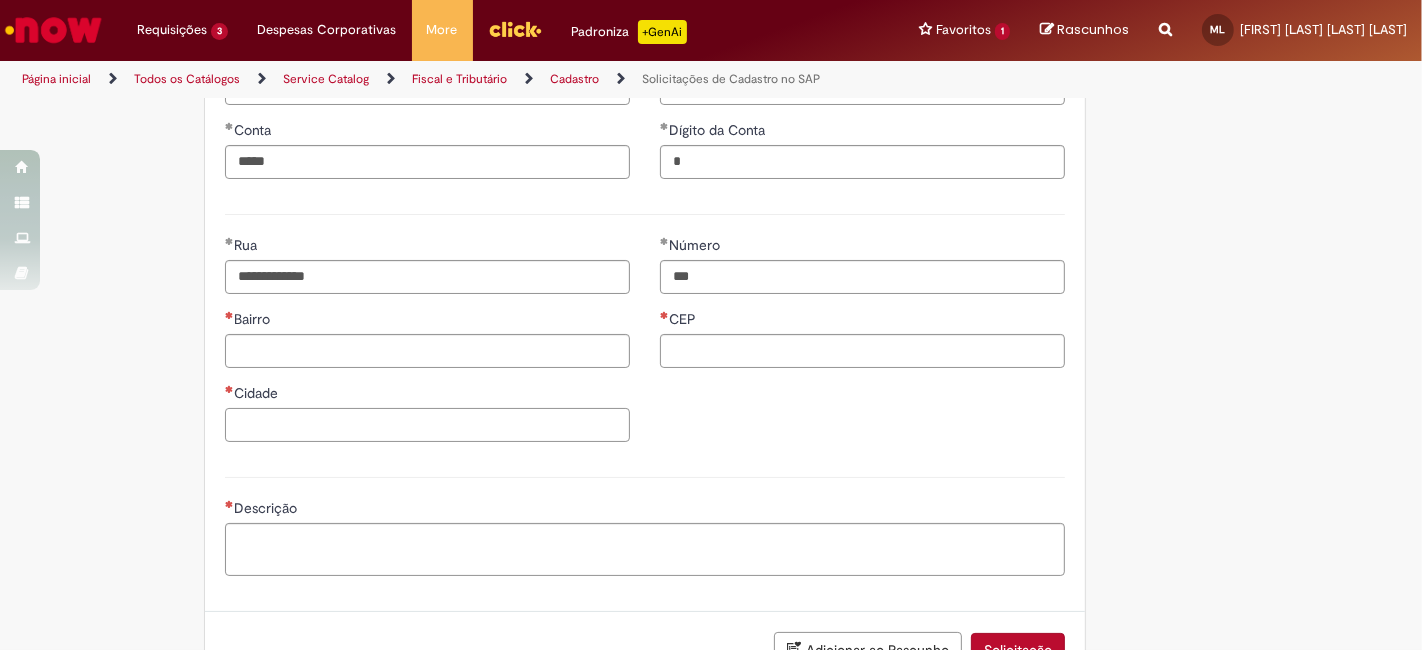 click on "Cidade" at bounding box center [427, 425] 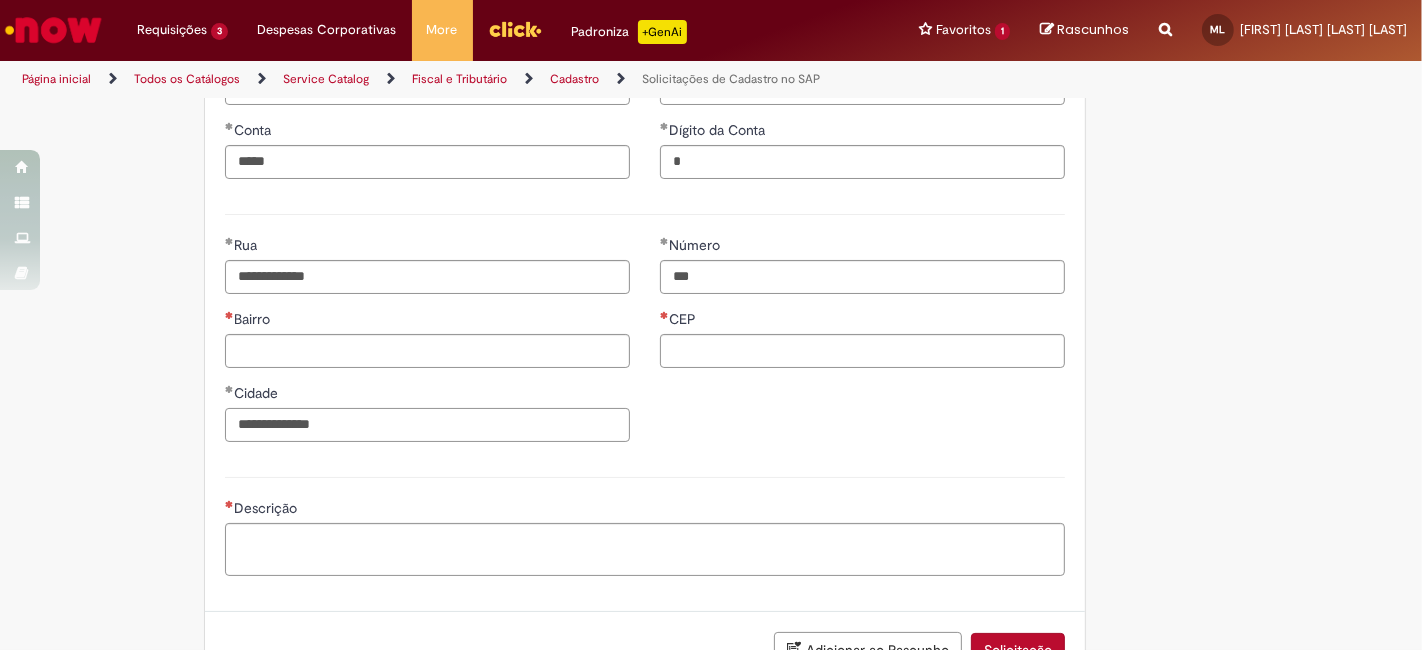 type on "**********" 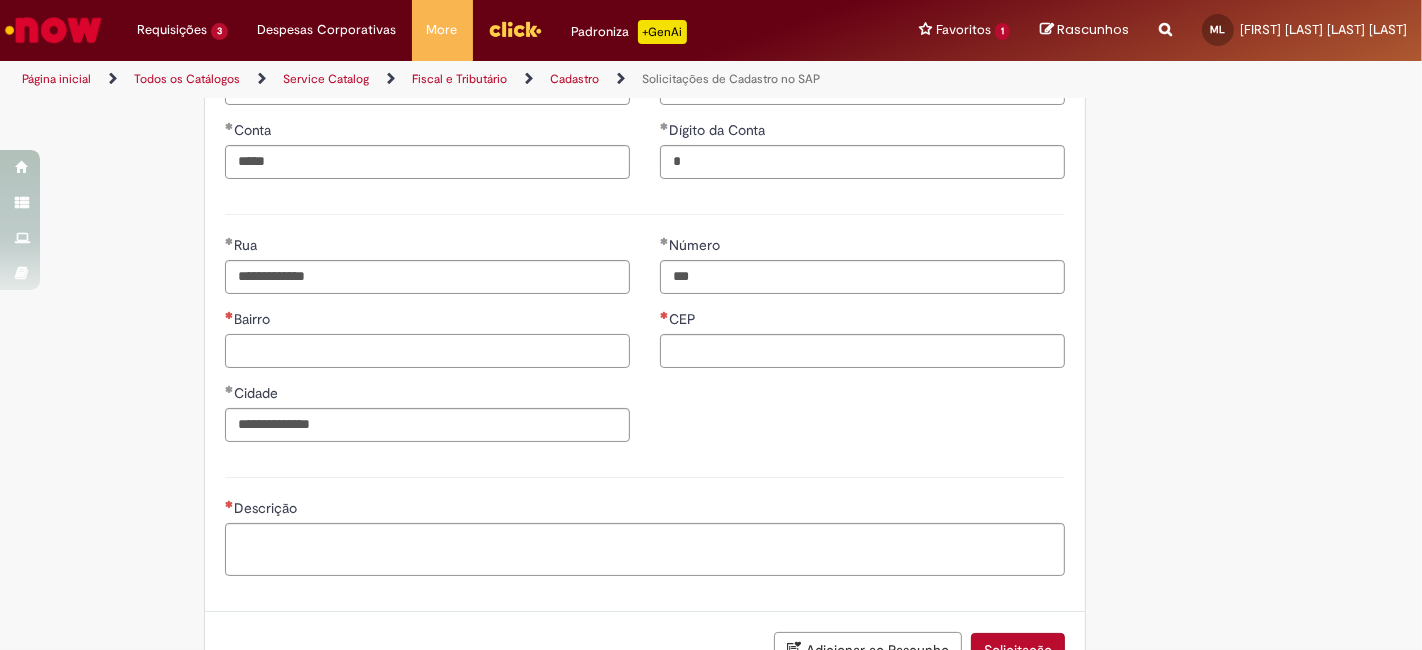 click on "Bairro" at bounding box center (427, 351) 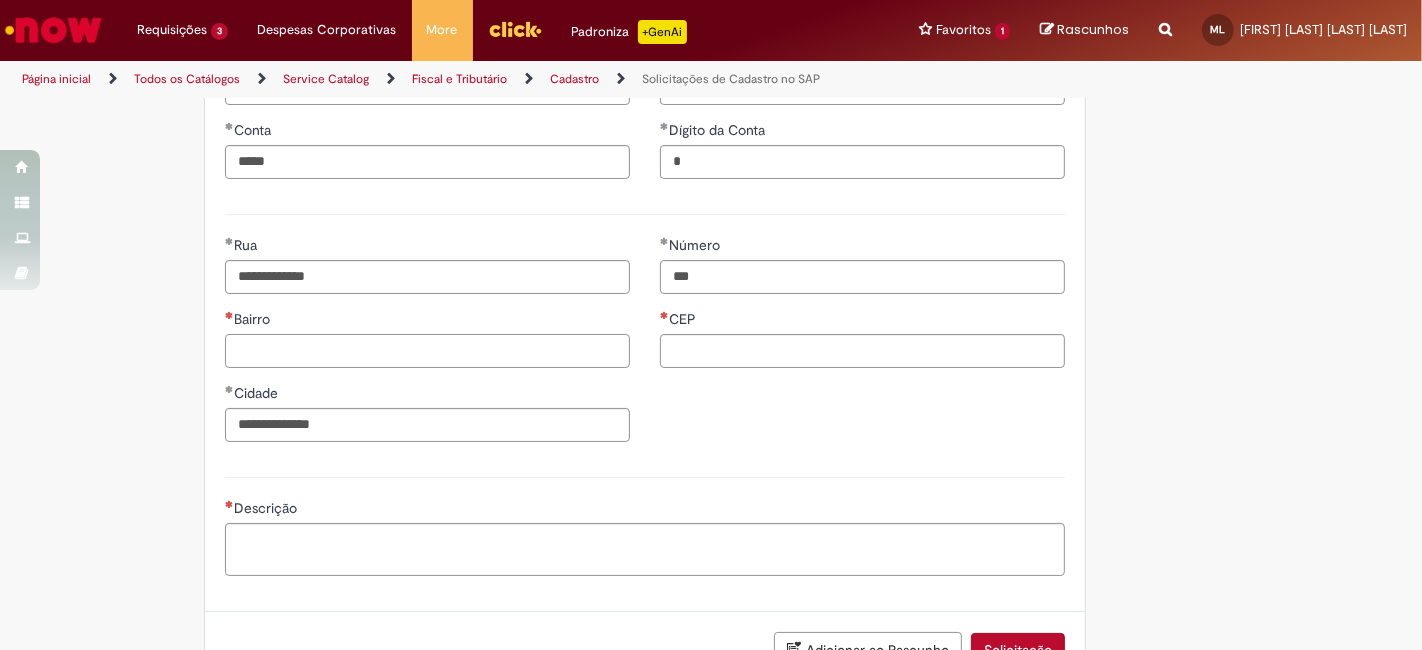 paste on "**********" 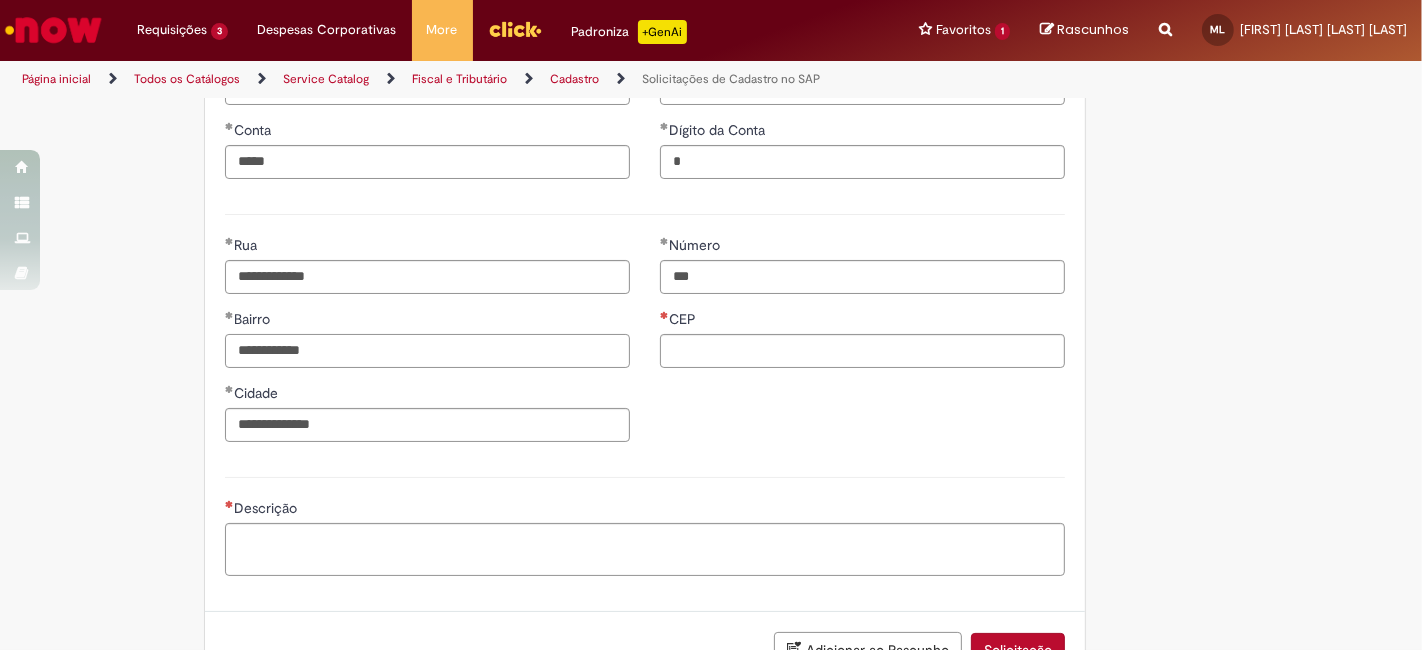 type on "**********" 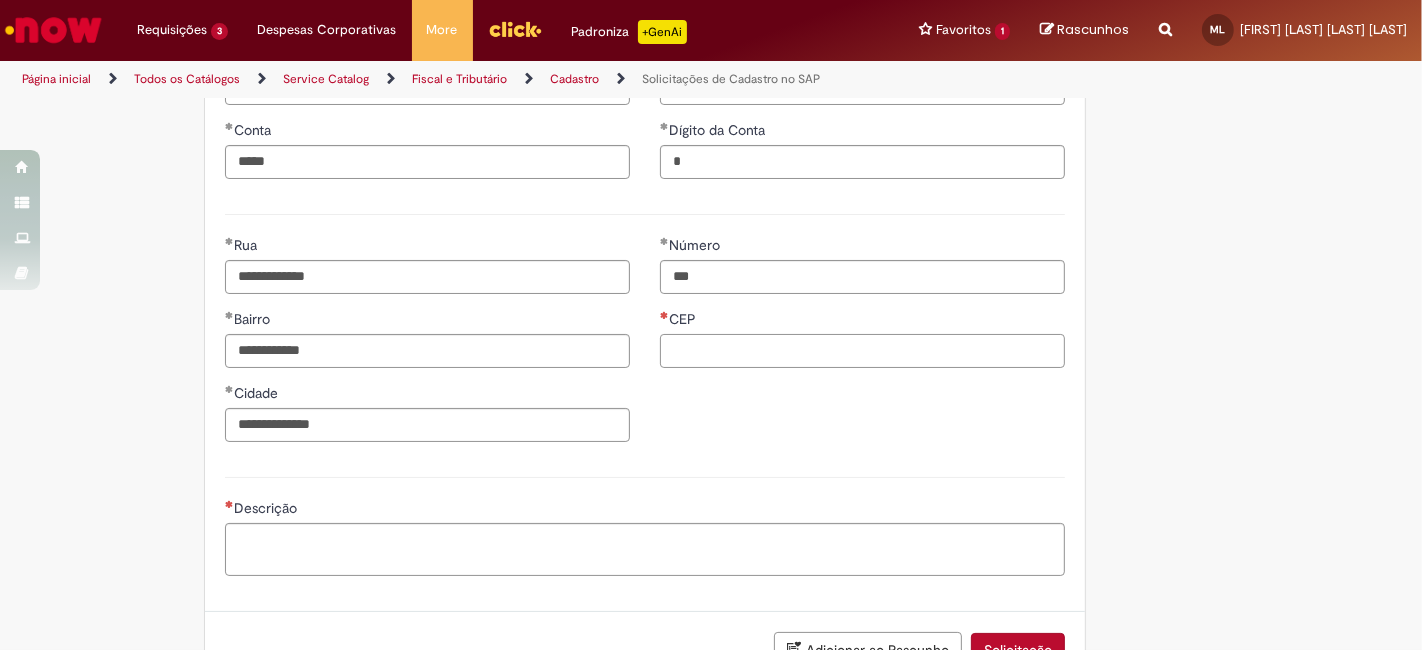click on "CEP" at bounding box center [862, 351] 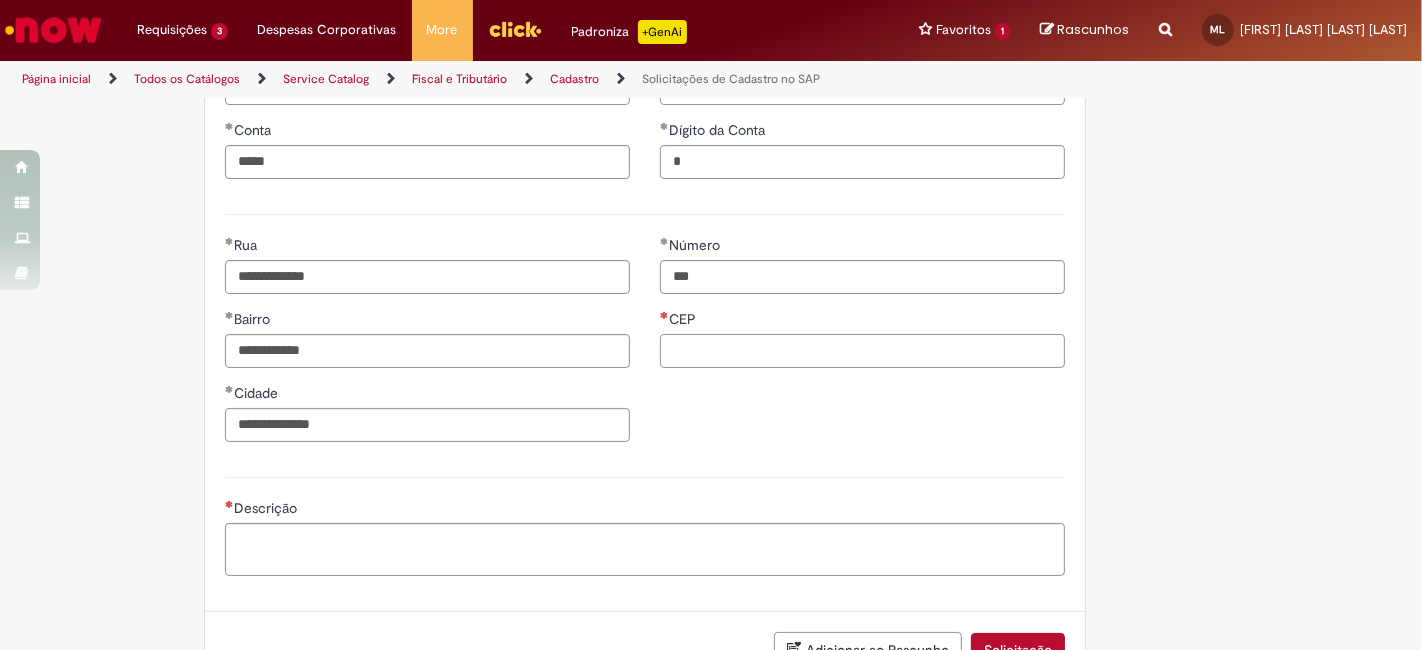 paste on "**********" 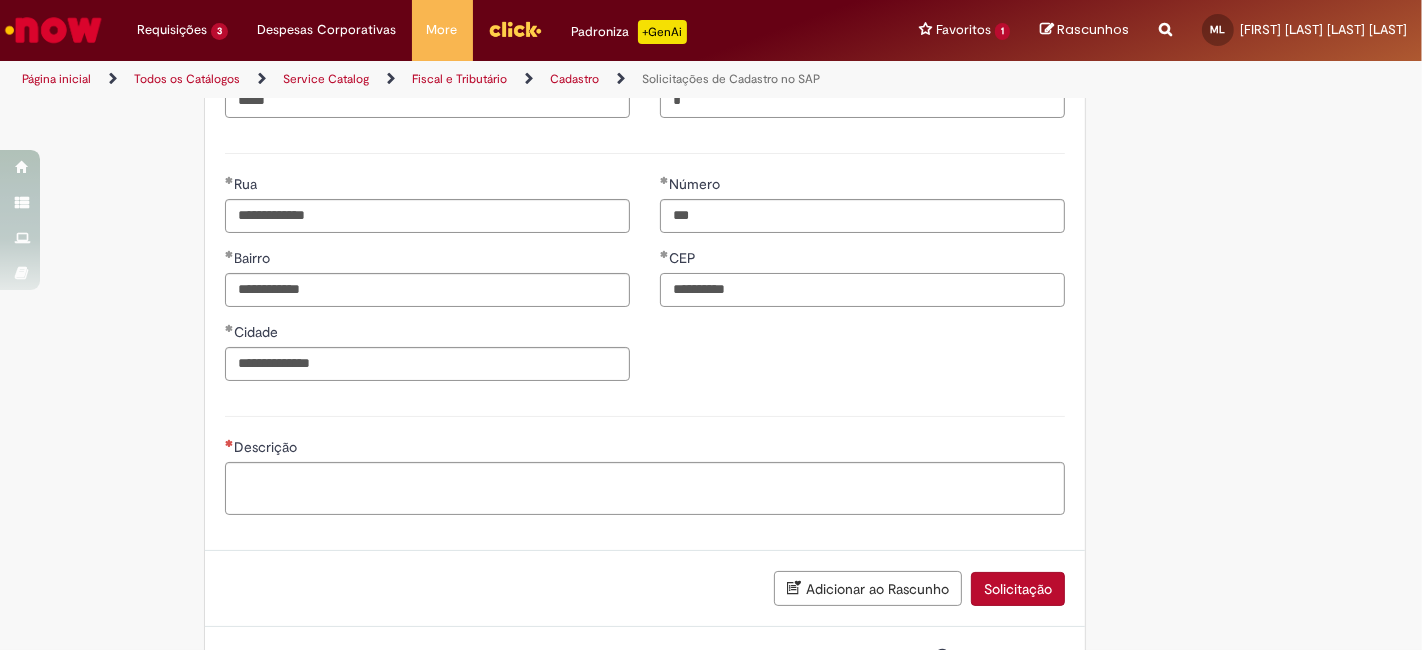 scroll, scrollTop: 1111, scrollLeft: 0, axis: vertical 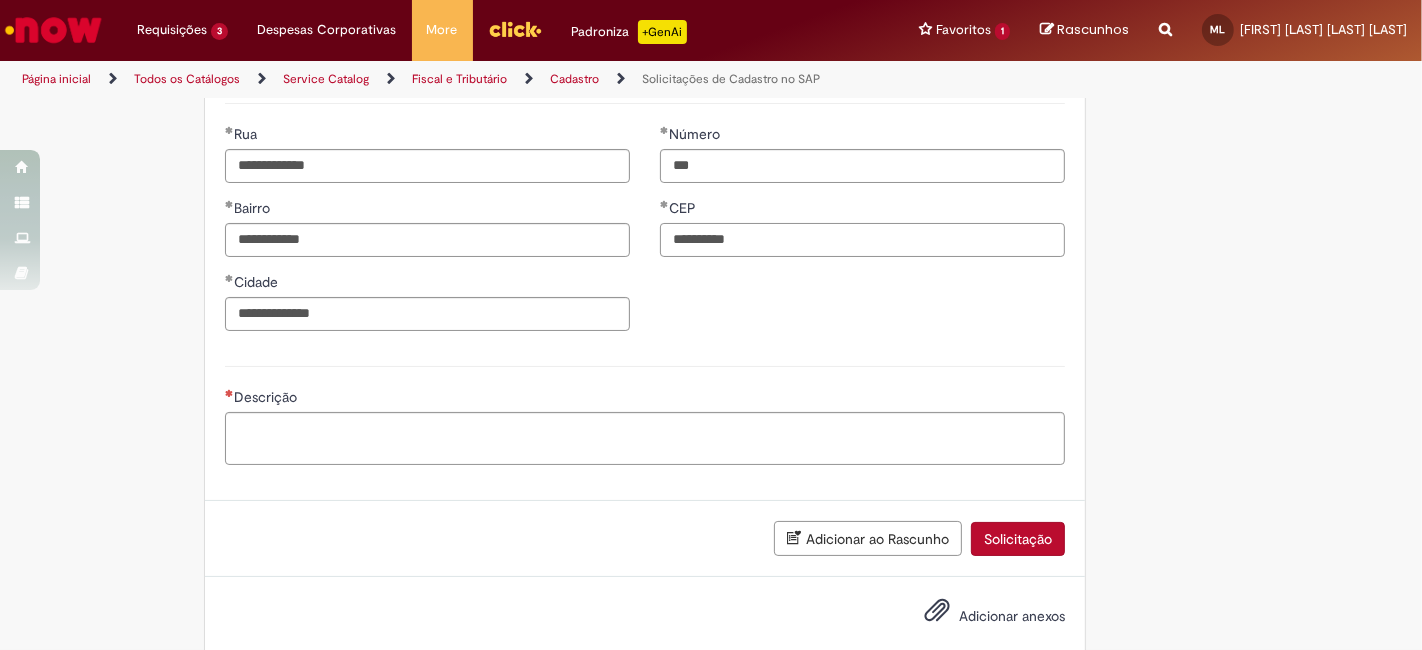 type on "**********" 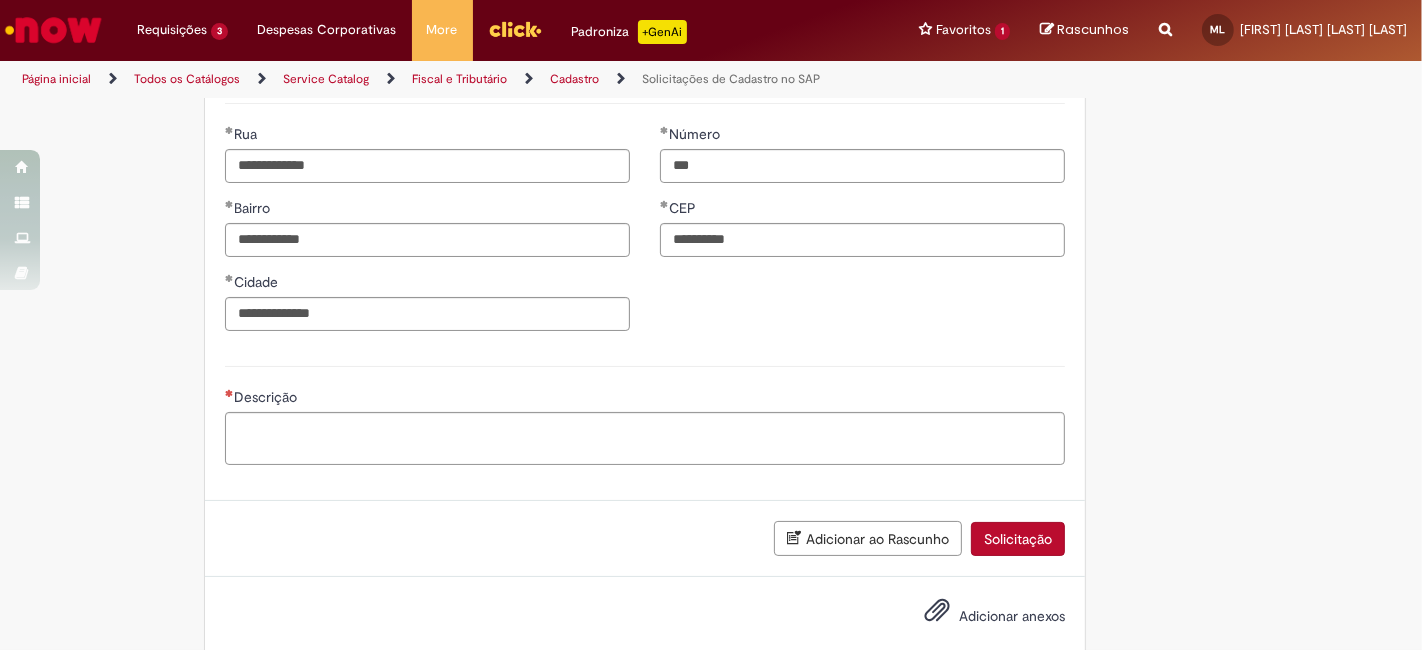 click on "Tire dúvidas com LupiAssist    +GenAI
Oi! Eu sou LupiAssist, uma Inteligência Artificial Generativa em constante aprendizado   Meu conteúdo é monitorado para trazer uma melhor experiência
Dúvidas comuns:
Só mais um instante, estou consultando nossas bases de conhecimento  e escrevendo a melhor resposta pra você!
Title
Lorem ipsum dolor sit amet    Fazer uma nova pergunta
Gerei esta resposta utilizando IA Generativa em conjunto com os nossos padrões. Em caso de divergência, os documentos oficiais prevalecerão.
Saiba mais em:
Ou ligue para:
E aí, te ajudei?
Sim, obrigado!" at bounding box center [711, -162] 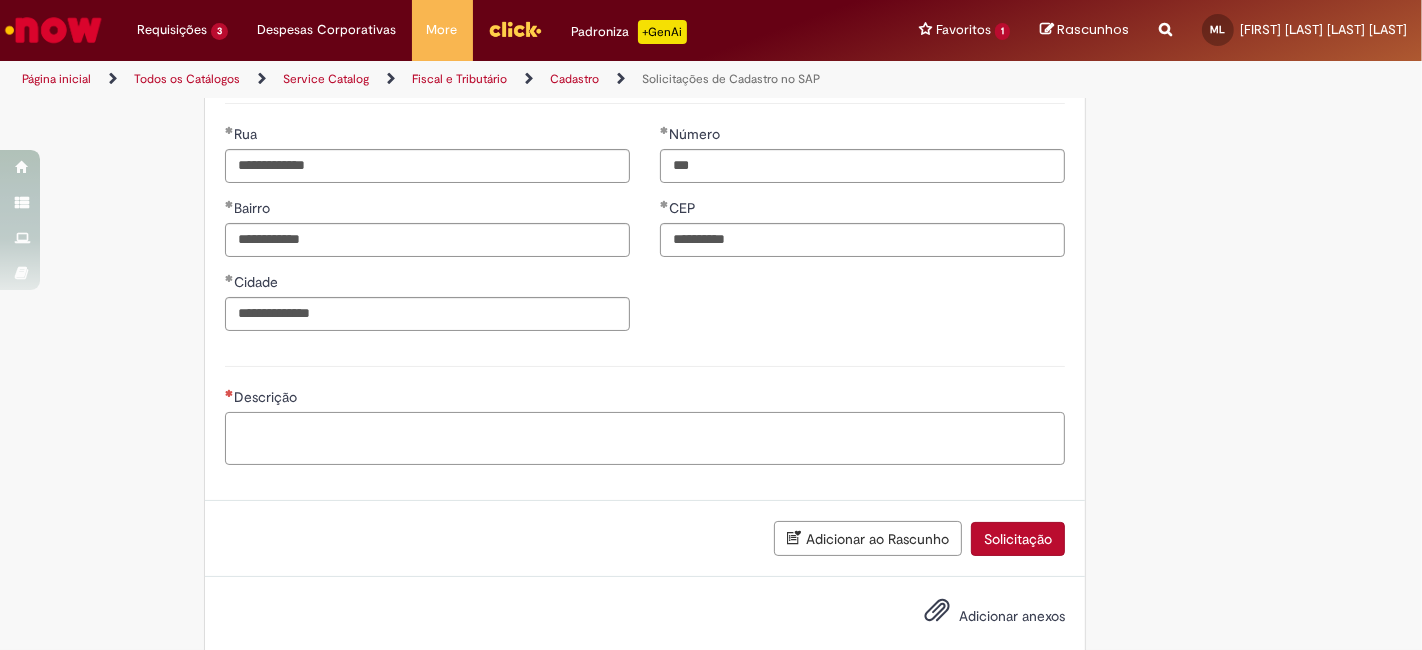 click on "Descrição" at bounding box center [645, 438] 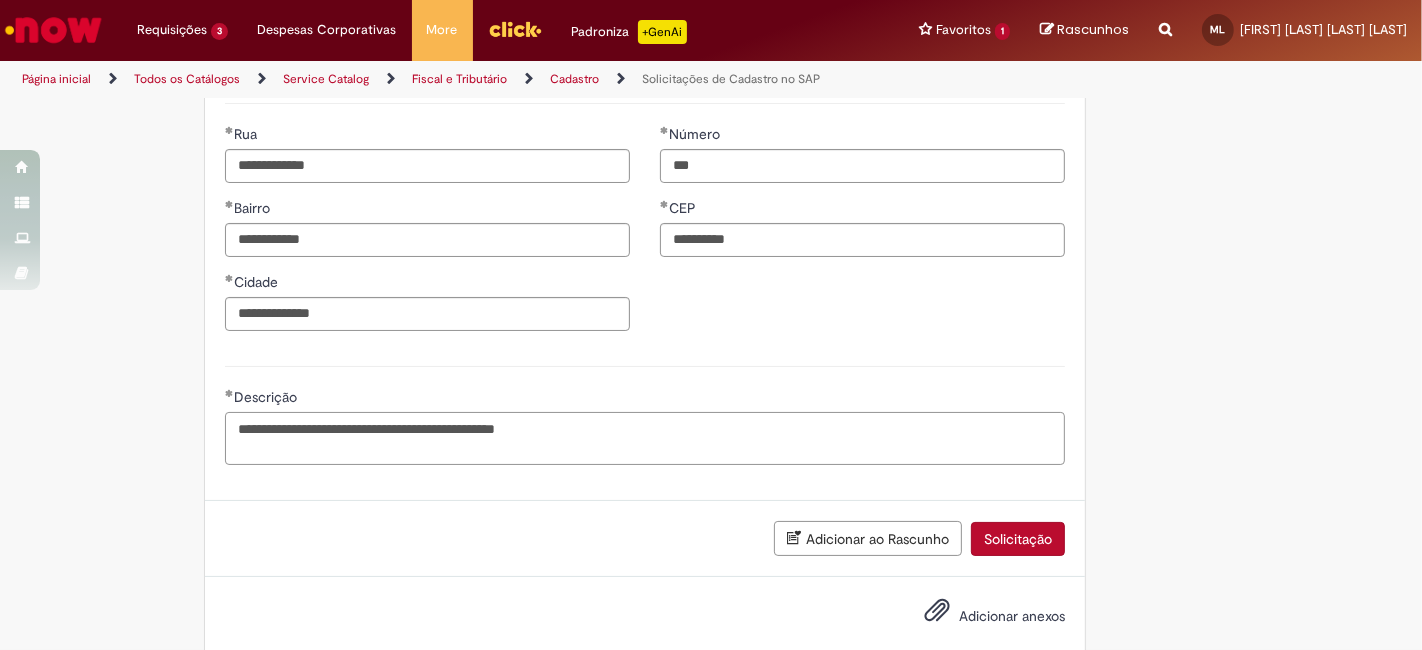 type on "**********" 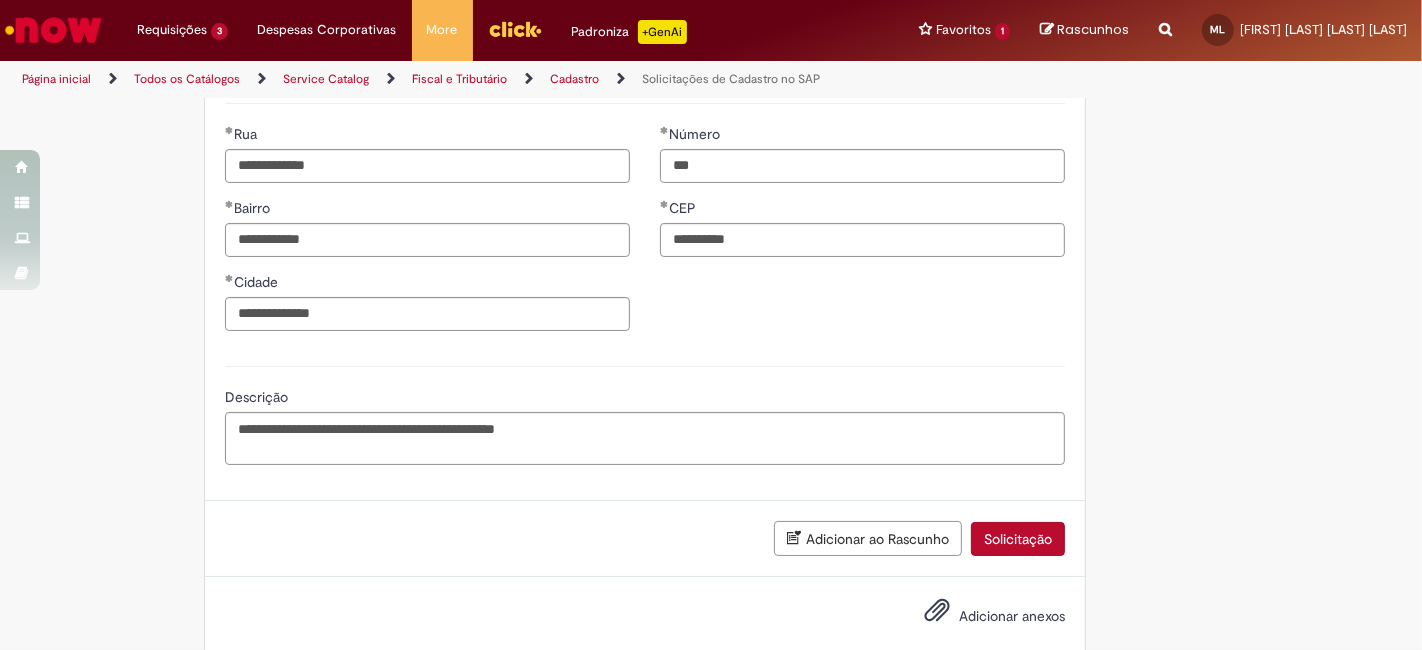 click on "Adicionar anexos" at bounding box center [1012, 616] 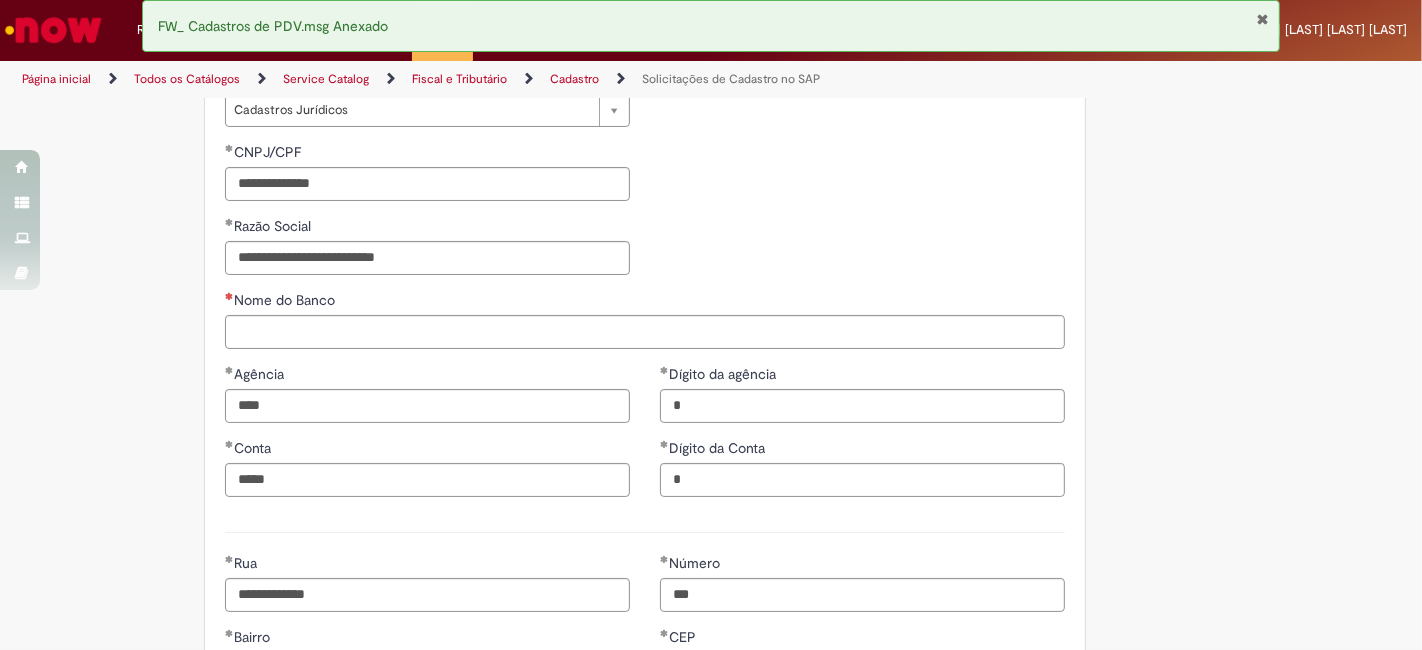 scroll, scrollTop: 666, scrollLeft: 0, axis: vertical 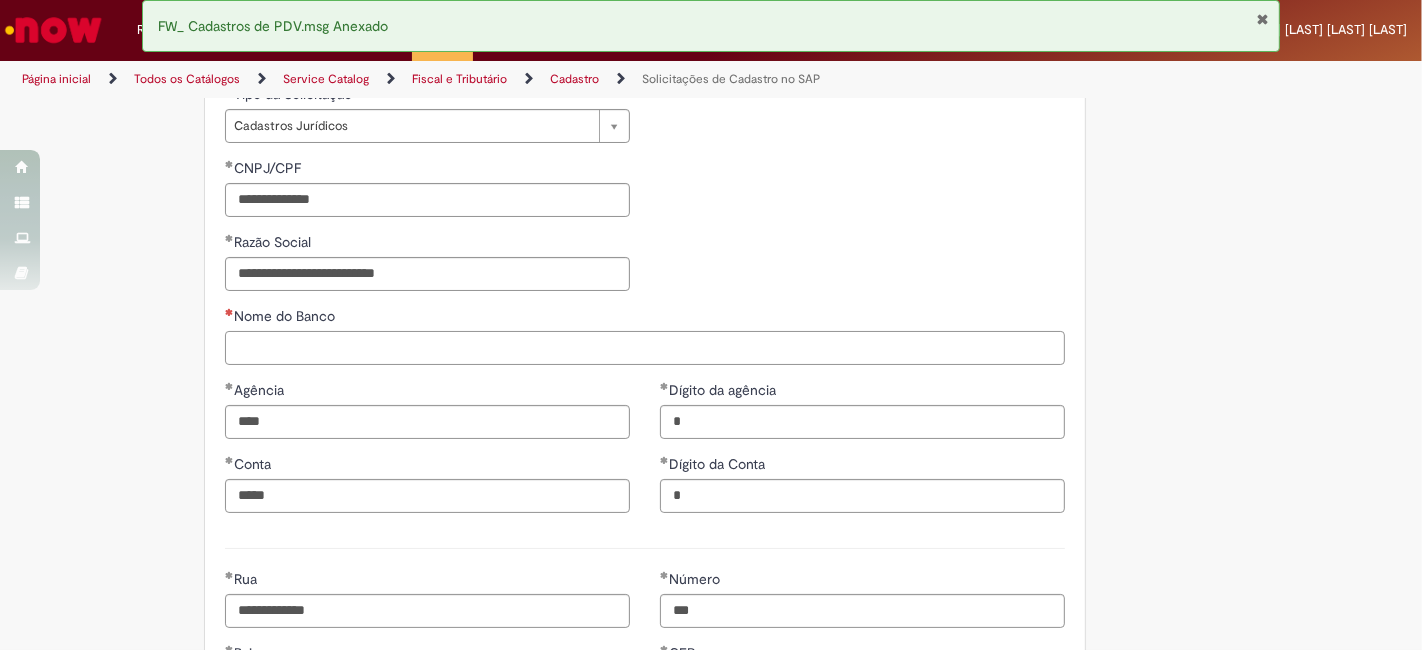 click on "Nome do Banco" at bounding box center (645, 348) 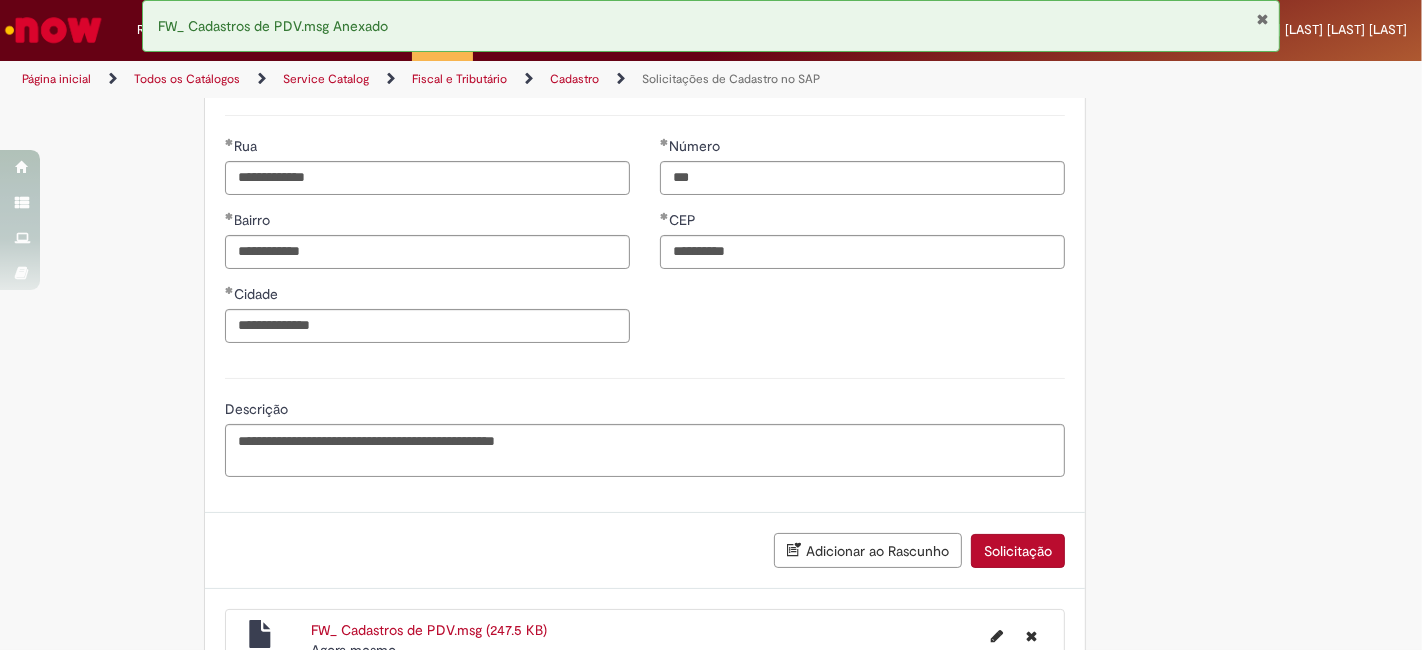 scroll, scrollTop: 1214, scrollLeft: 0, axis: vertical 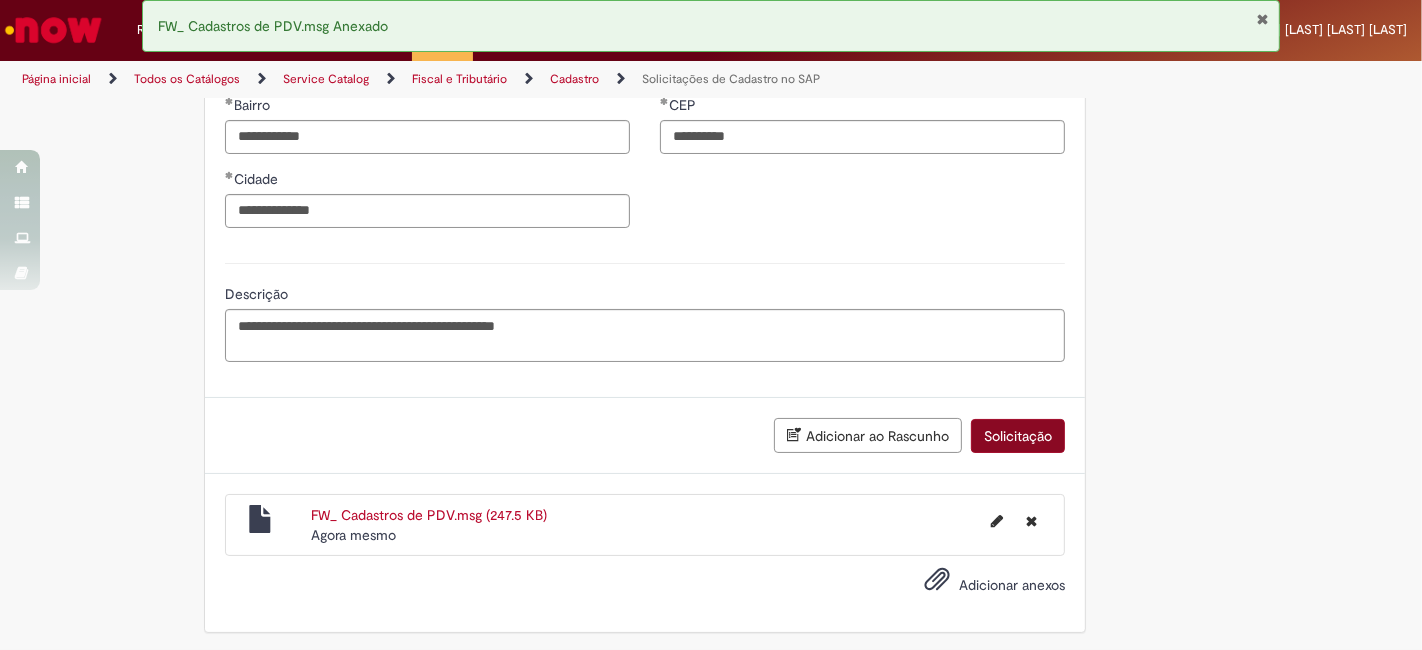 type on "****" 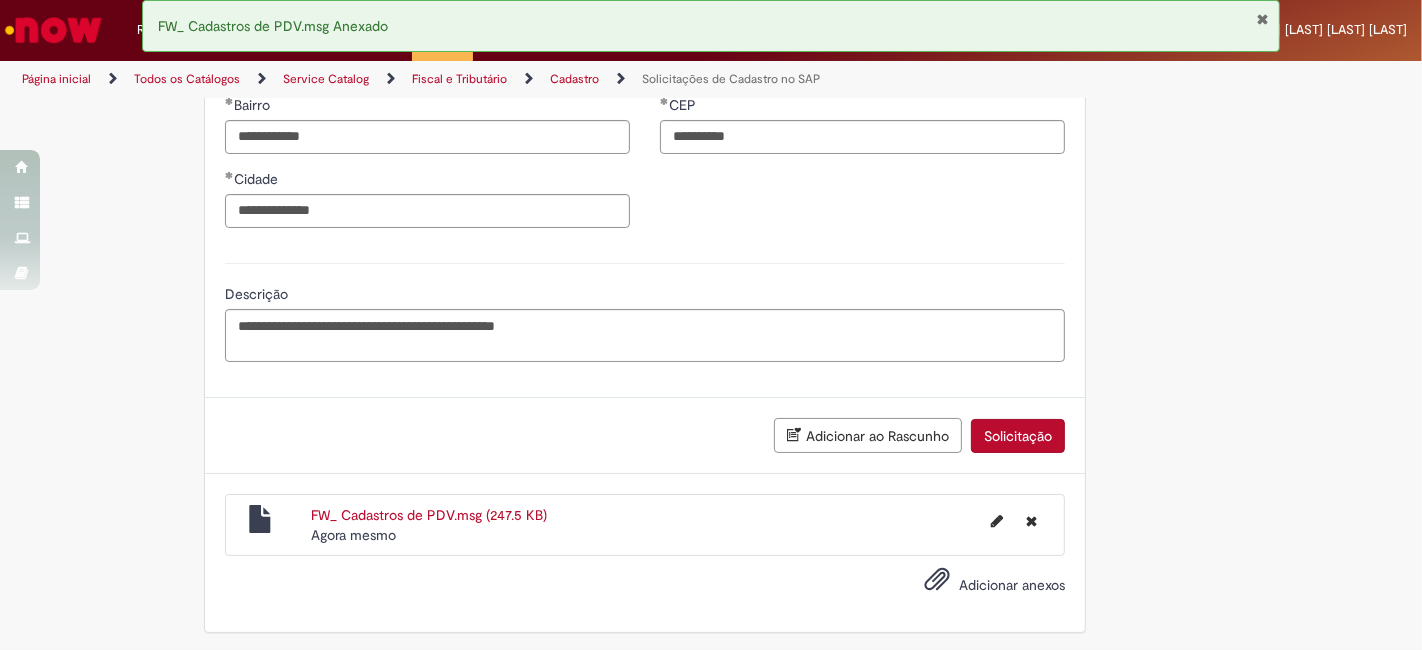 click on "Solicitação" at bounding box center (1018, 436) 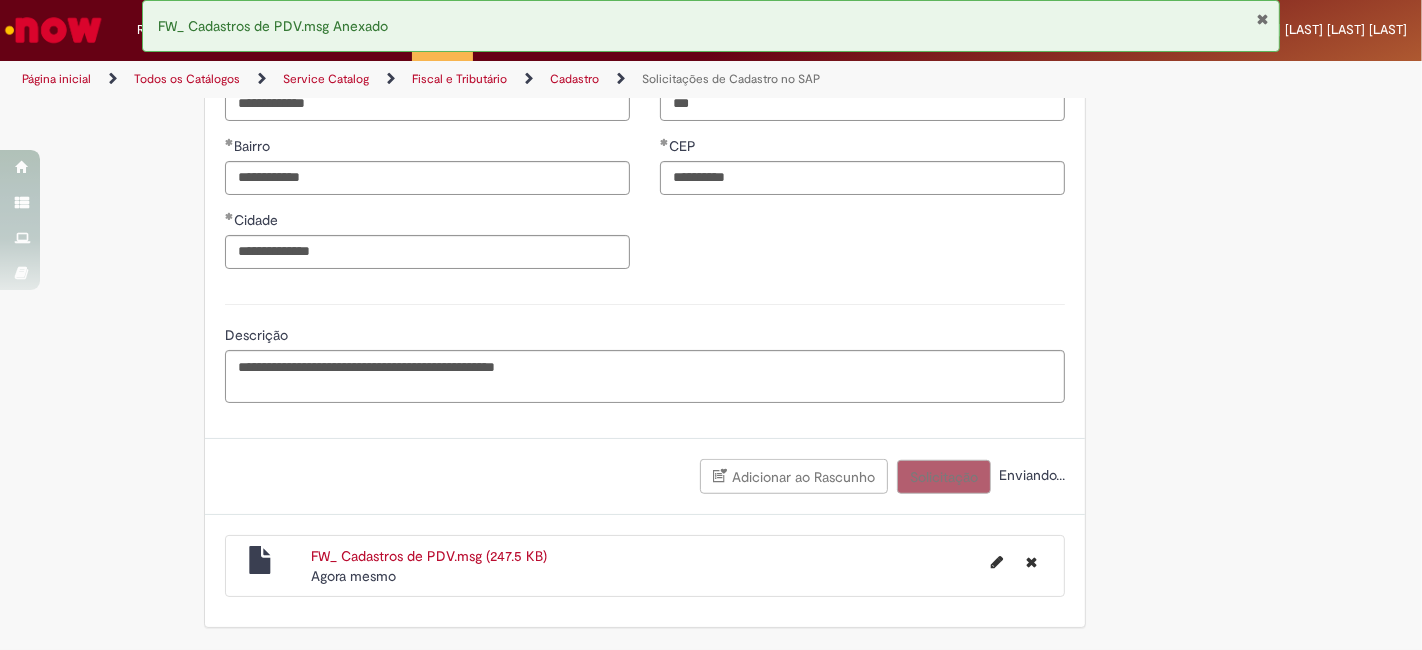 scroll, scrollTop: 1168, scrollLeft: 0, axis: vertical 